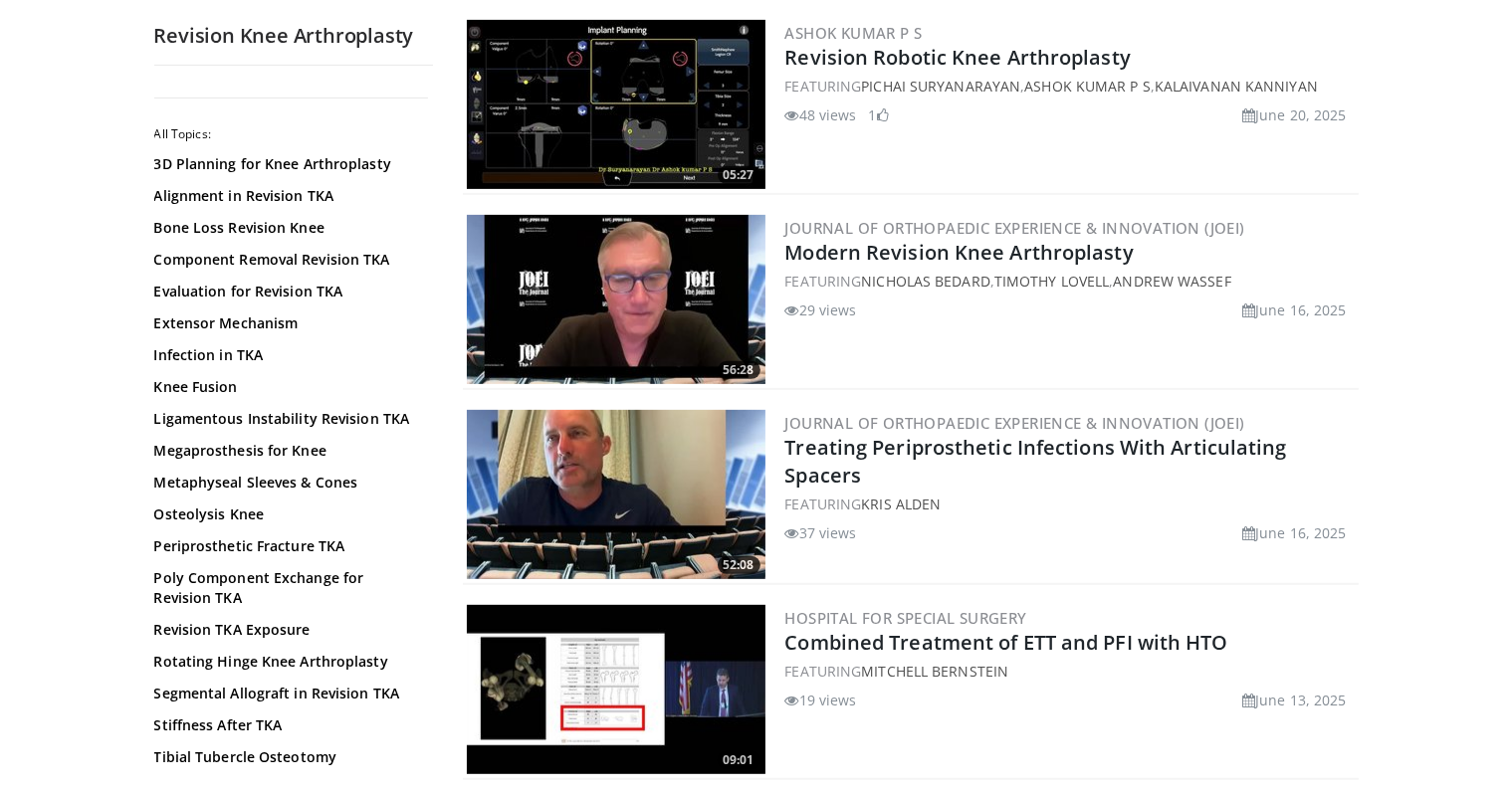 scroll, scrollTop: 796, scrollLeft: 0, axis: vertical 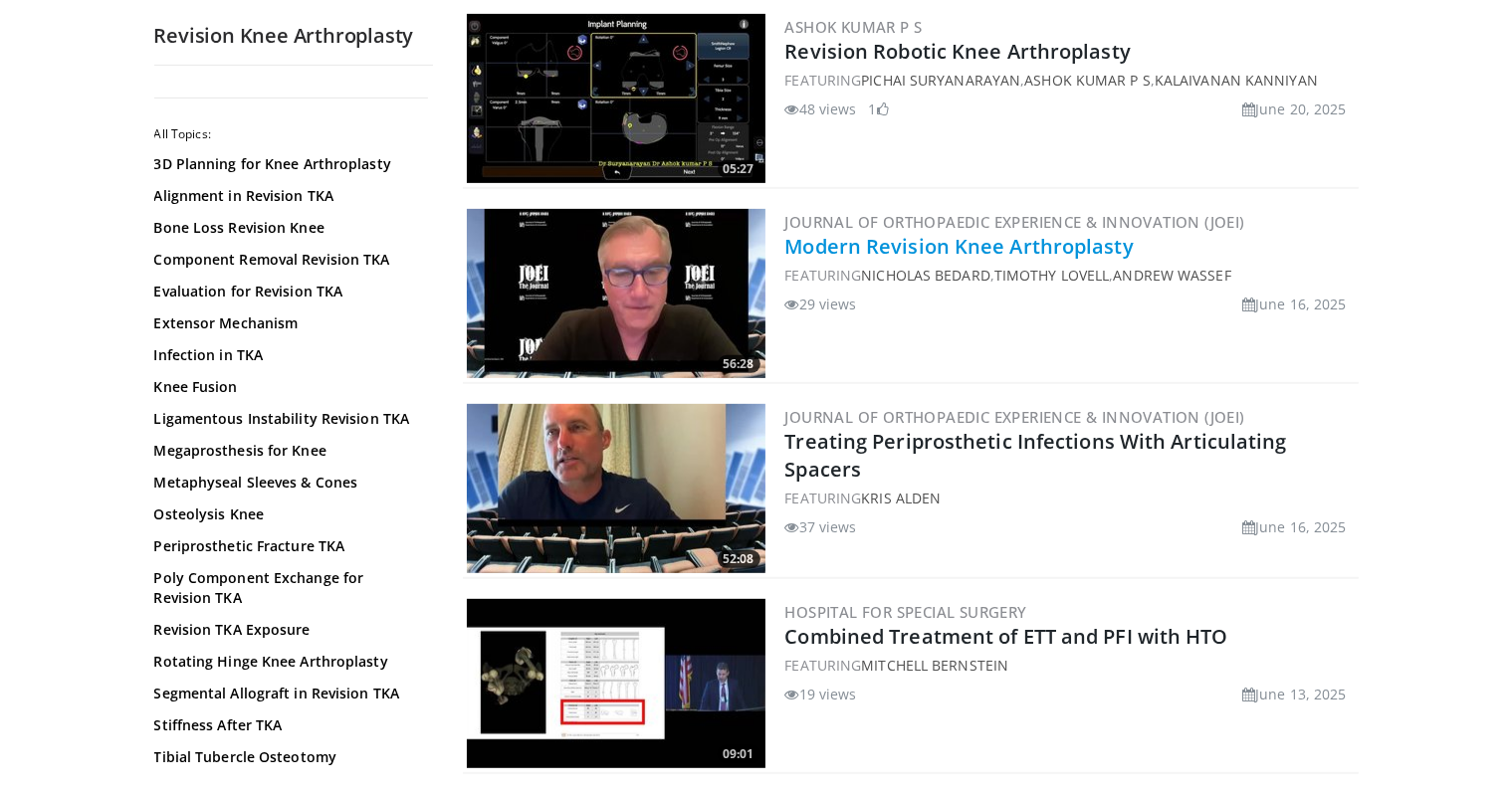 click on "Modern Revision Knee Arthroplasty" at bounding box center [960, 246] 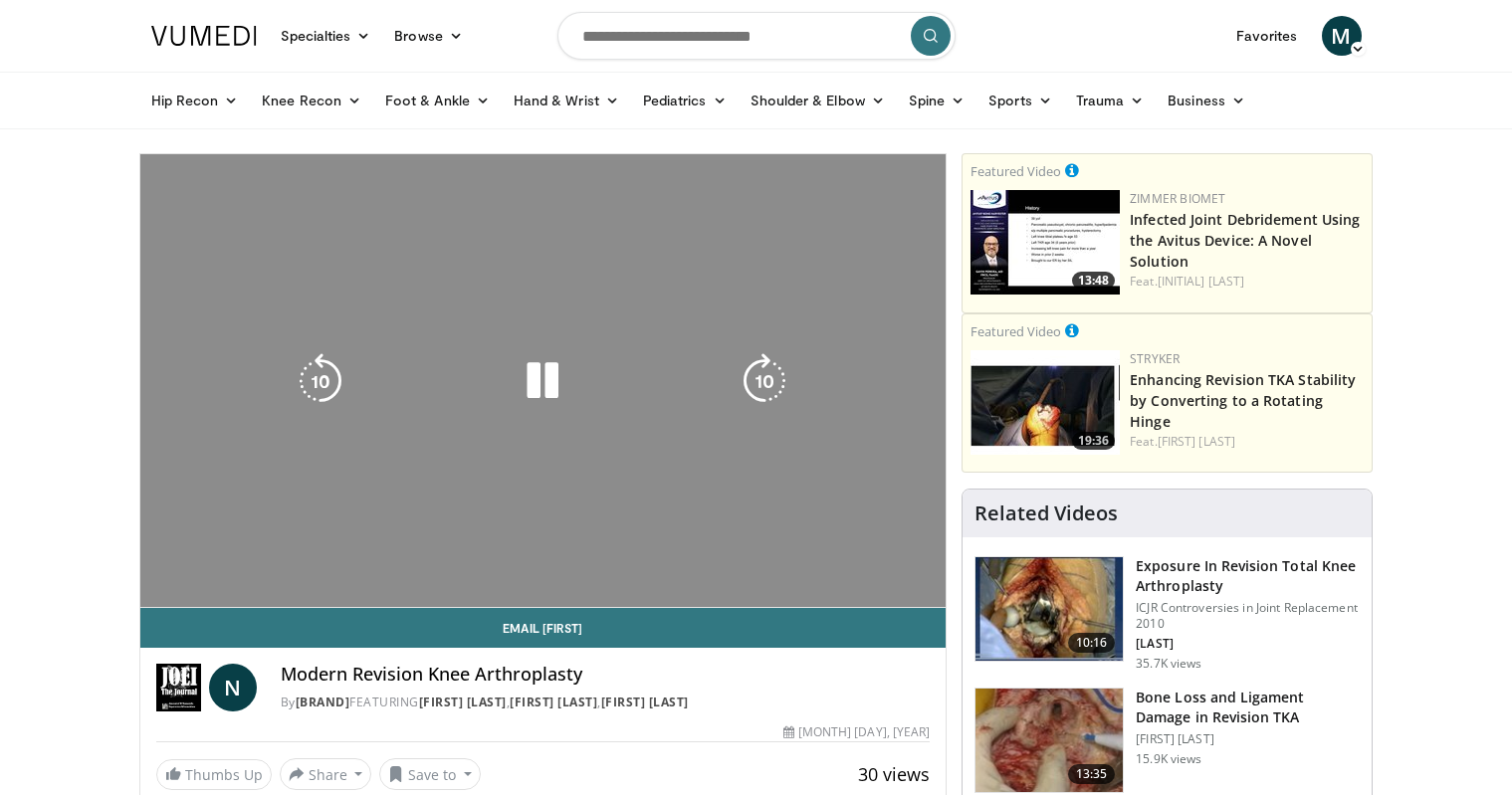 scroll, scrollTop: 0, scrollLeft: 0, axis: both 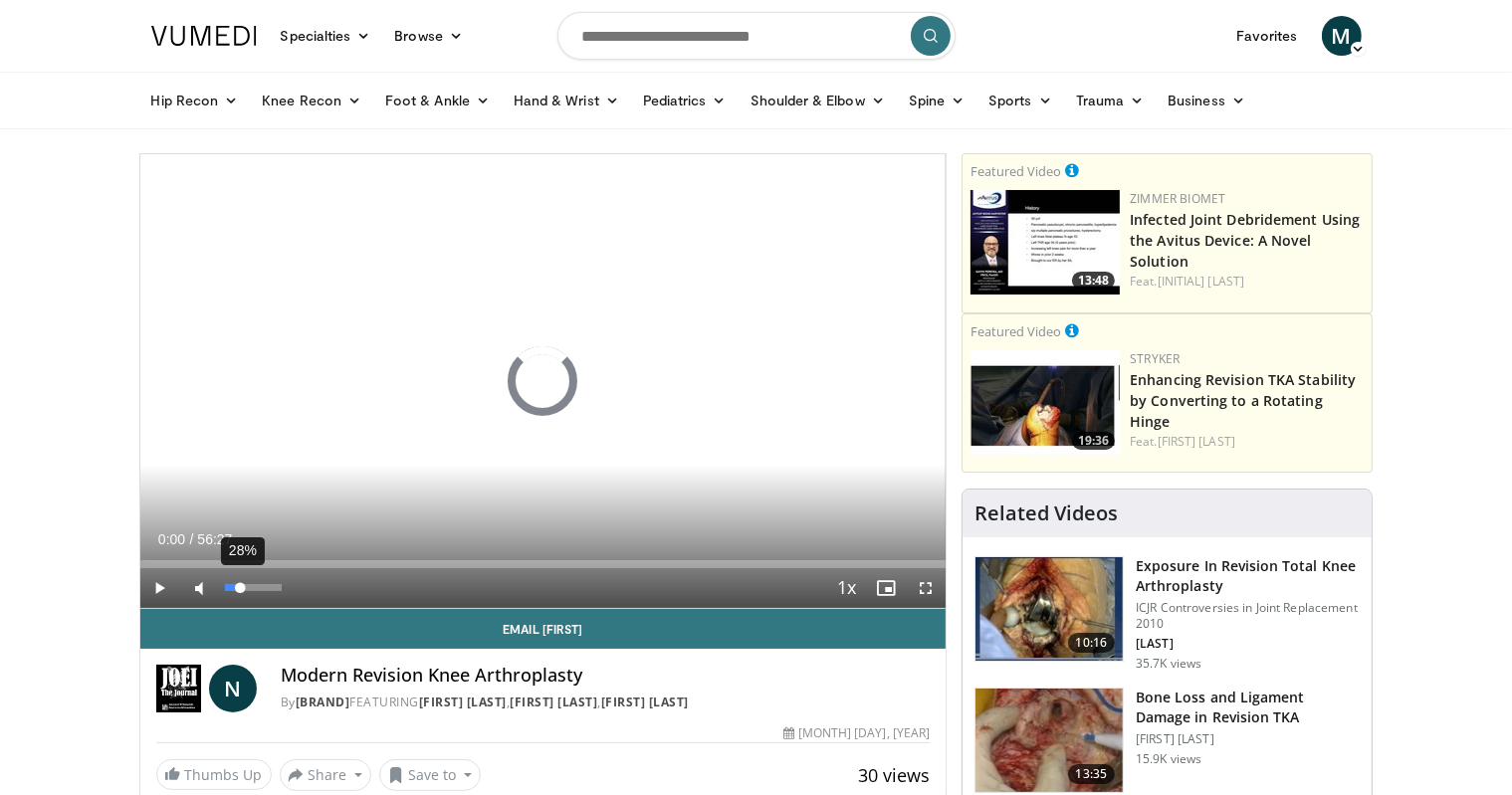 click on "28%" at bounding box center [253, 587] 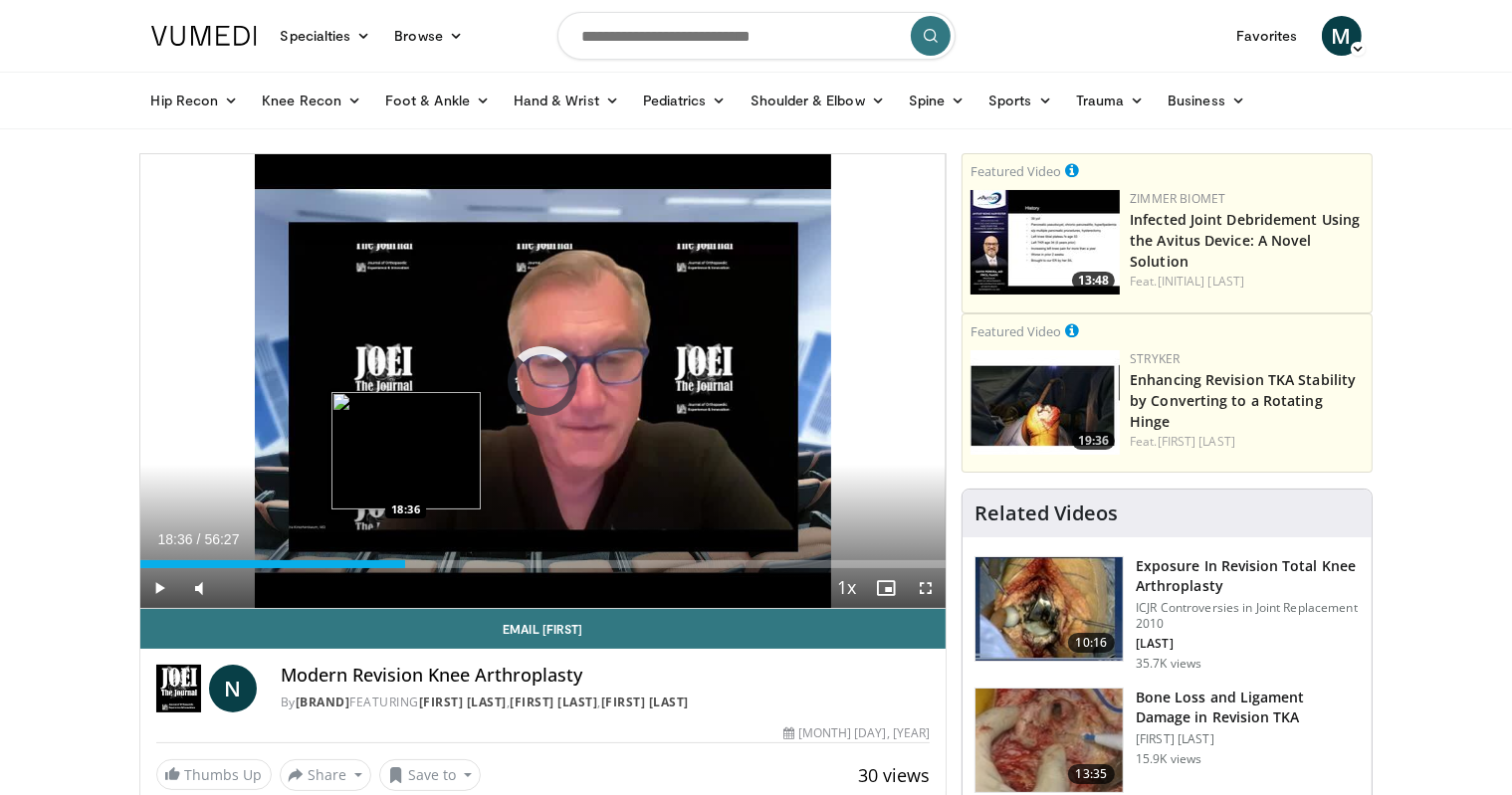 click on "Loaded :  1.17% 18:36 18:36" at bounding box center [543, 564] 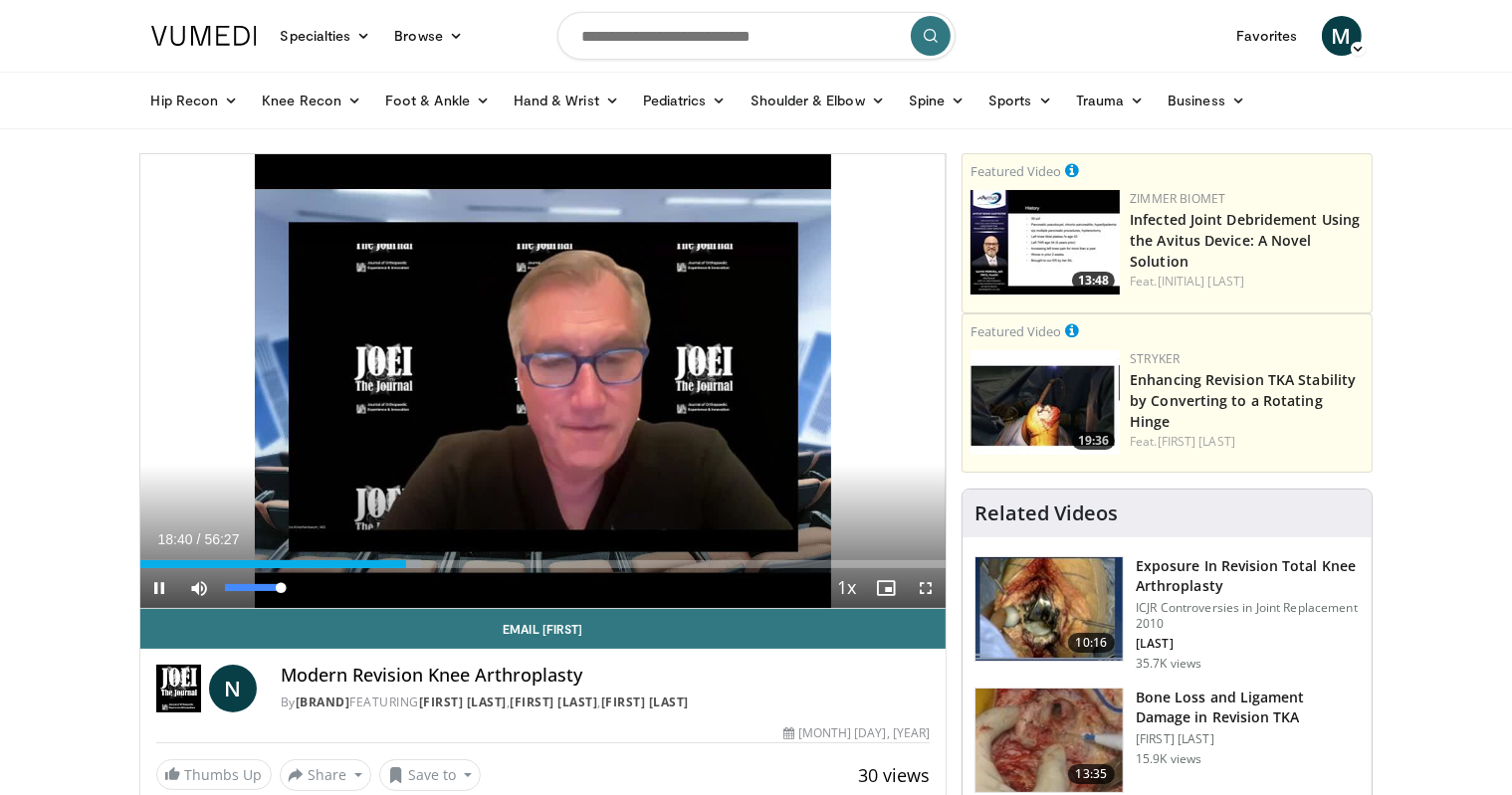 drag, startPoint x: 233, startPoint y: 591, endPoint x: 288, endPoint y: 588, distance: 55.081757 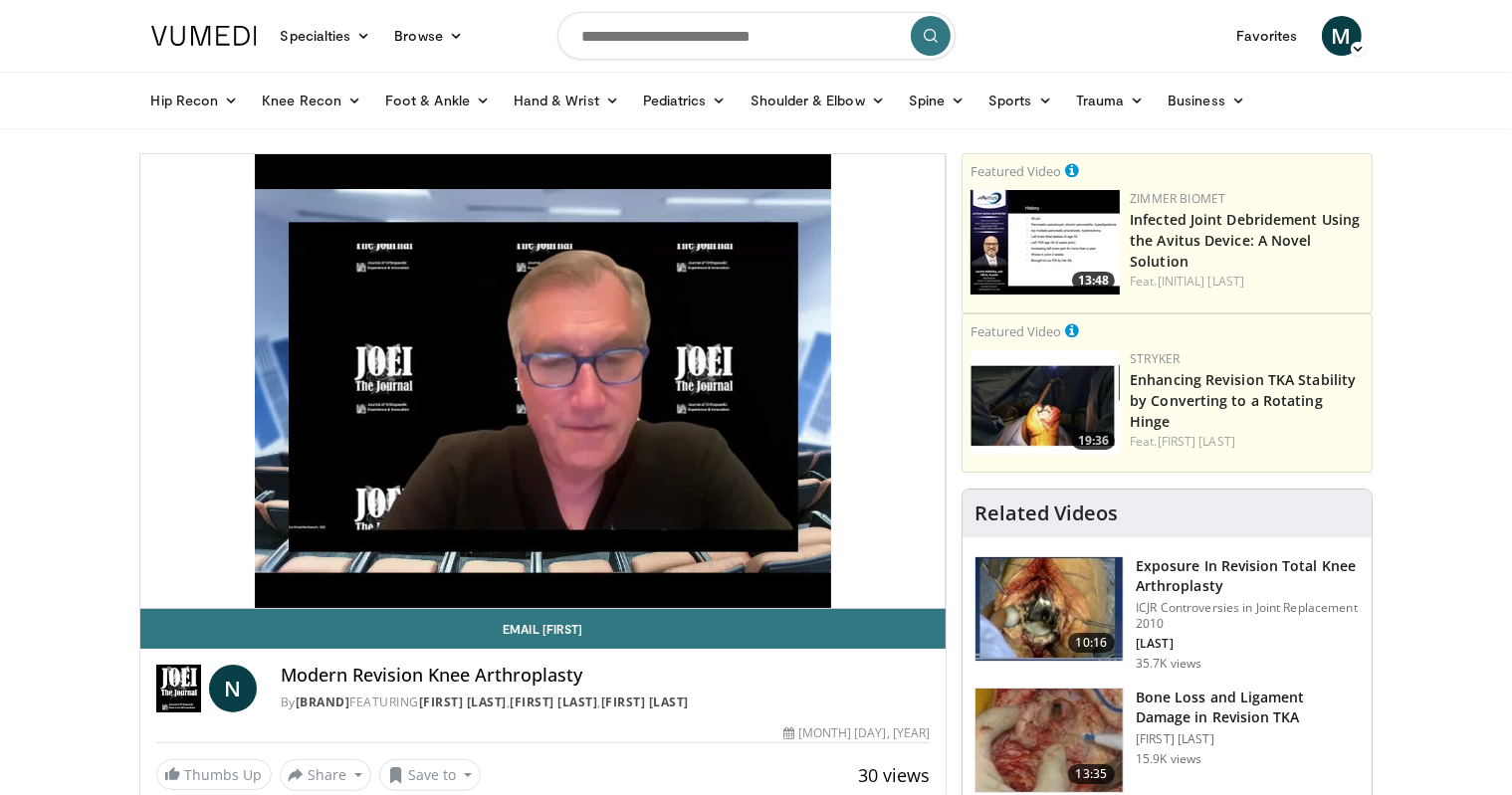 click on "Specialties
Adult & Family Medicine
Allergy, Asthma, Immunology
Anesthesiology
Cardiology
Dental
Dermatology
Endocrinology
Gastroenterology & Hepatology
General Surgery
Hematology & Oncology
Infectious Disease
Nephrology
Neurology
Neurosurgery
Obstetrics & Gynecology
Ophthalmology
Oral Maxillofacial
Orthopaedics
Otolaryngology
Pediatrics
Plastic Surgery
Podiatry
Psychiatry
Pulmonology
Radiation Oncology
Radiology
Rheumatology
Urology" at bounding box center (756, 1580) 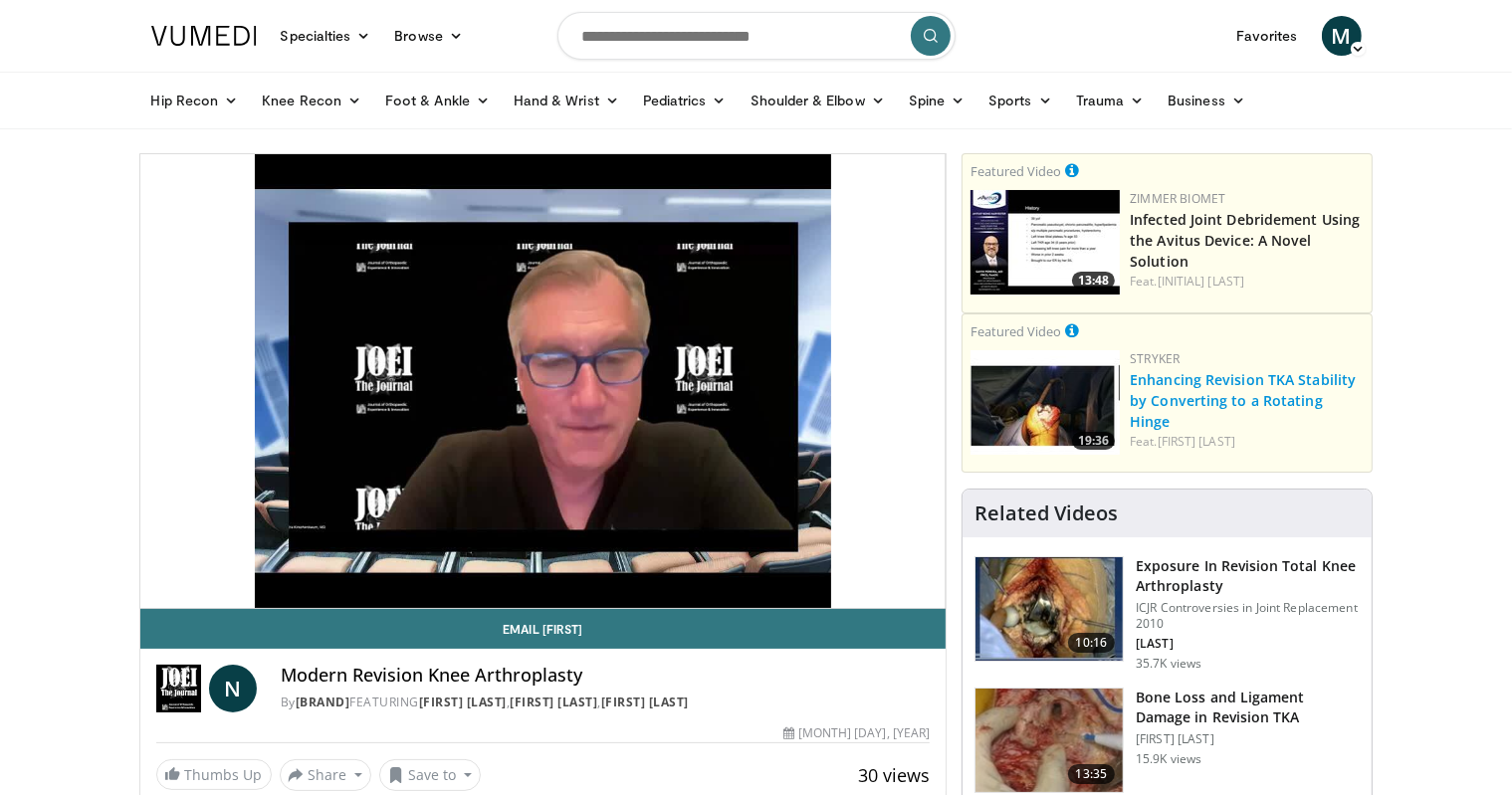click on "Enhancing Revision TKA Stability by Converting to a Rotating Hinge" at bounding box center (1242, 400) 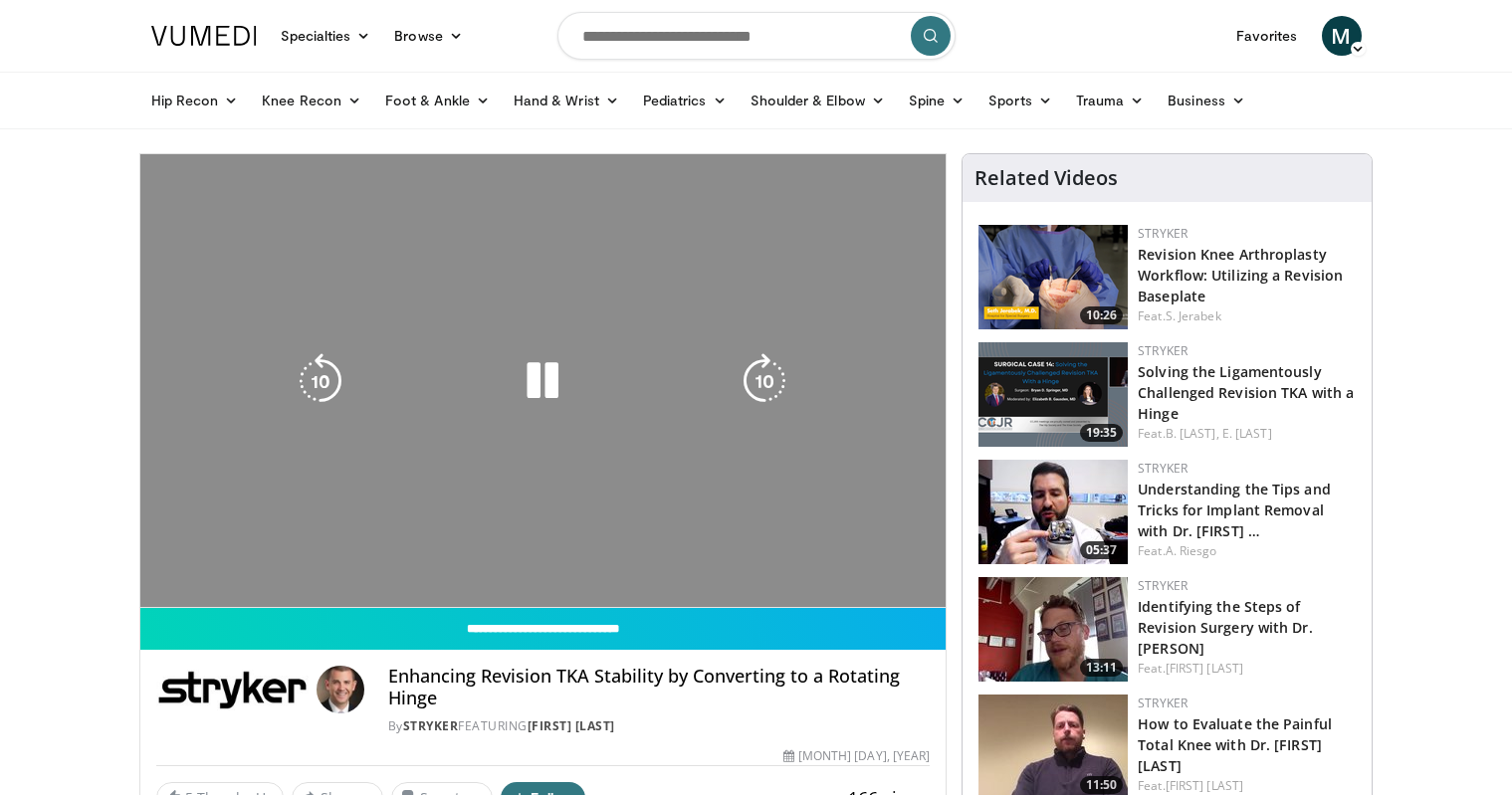 scroll, scrollTop: 0, scrollLeft: 0, axis: both 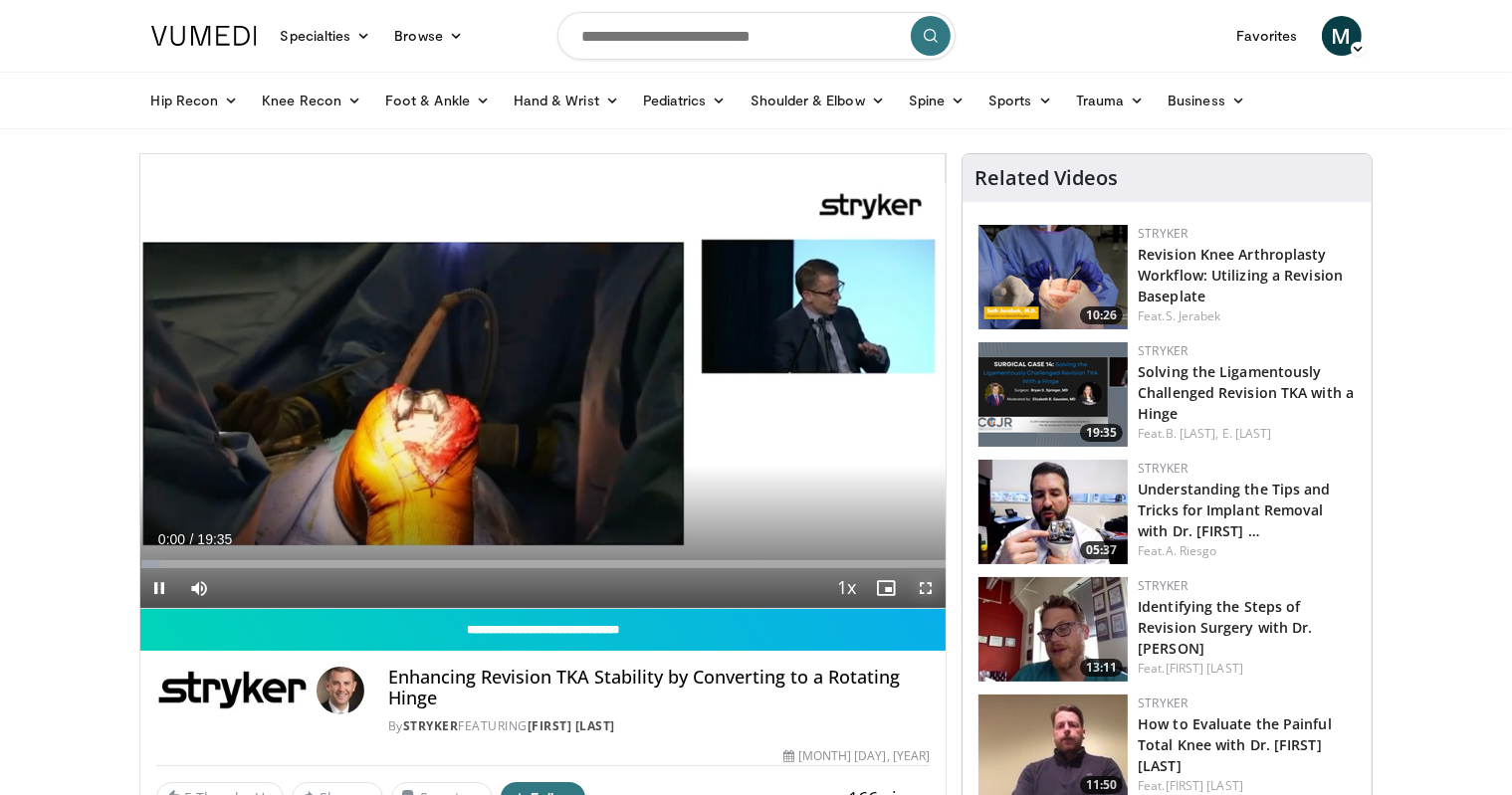 click at bounding box center (926, 588) 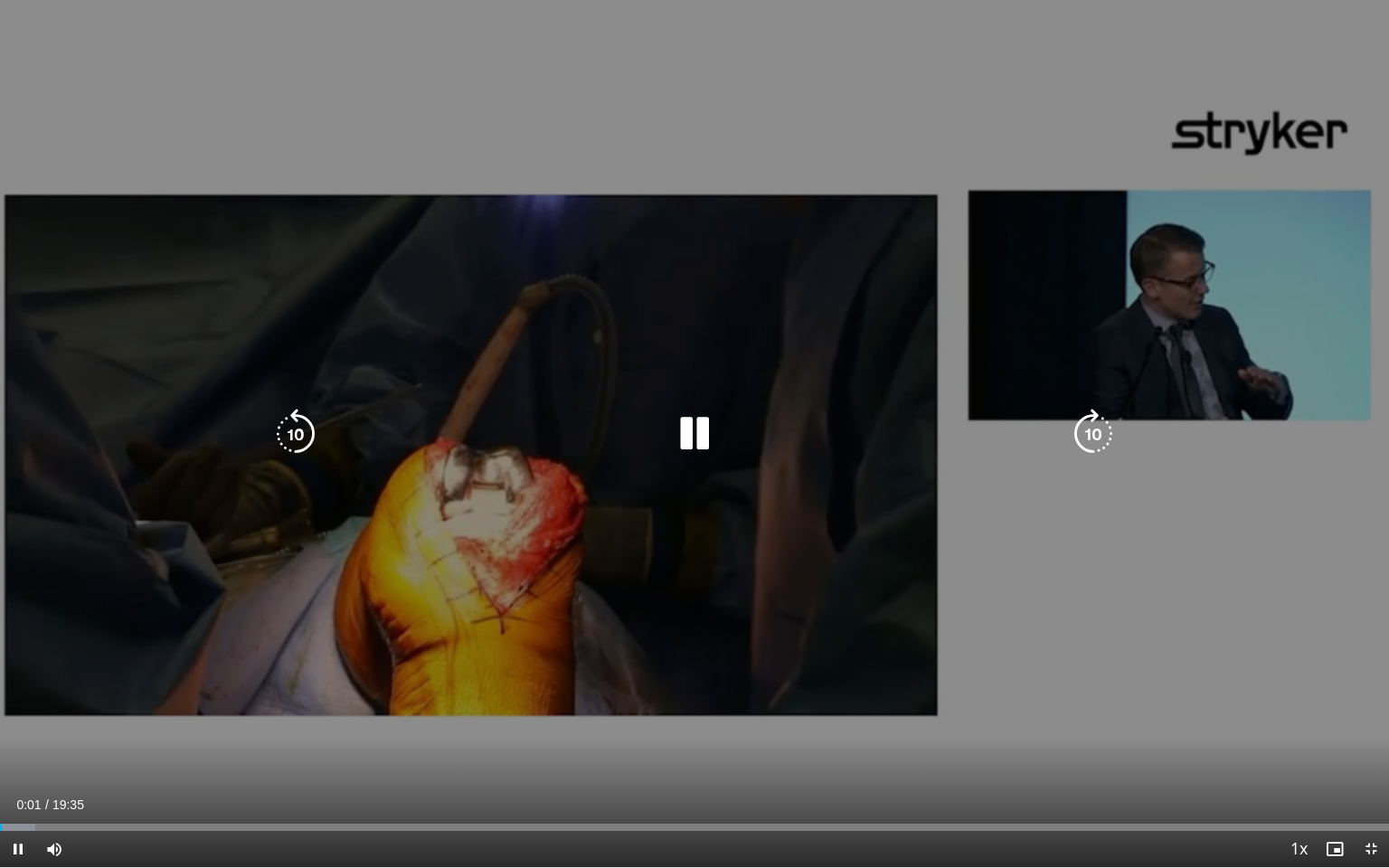 click at bounding box center (1093, 434) 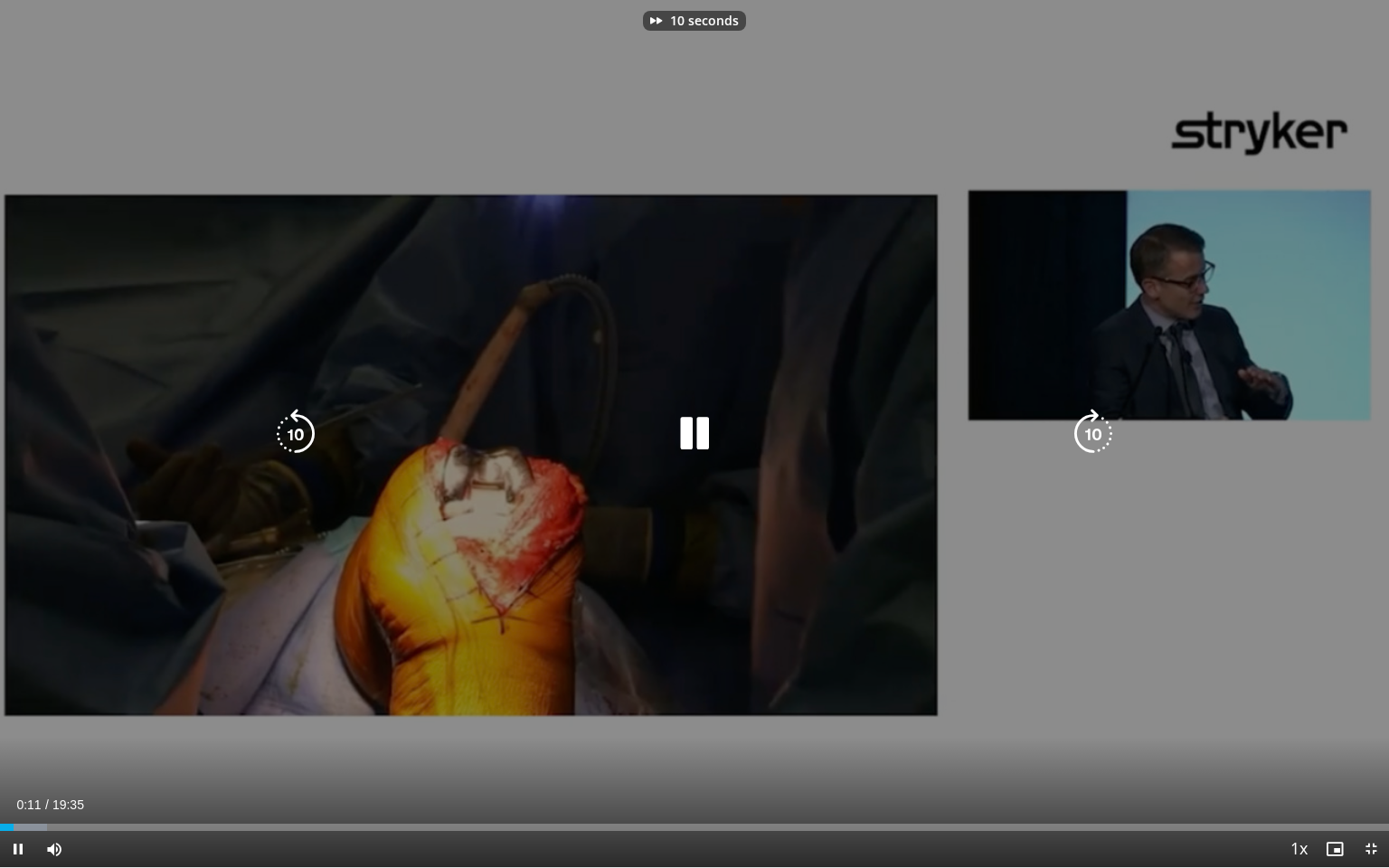 click at bounding box center (1093, 434) 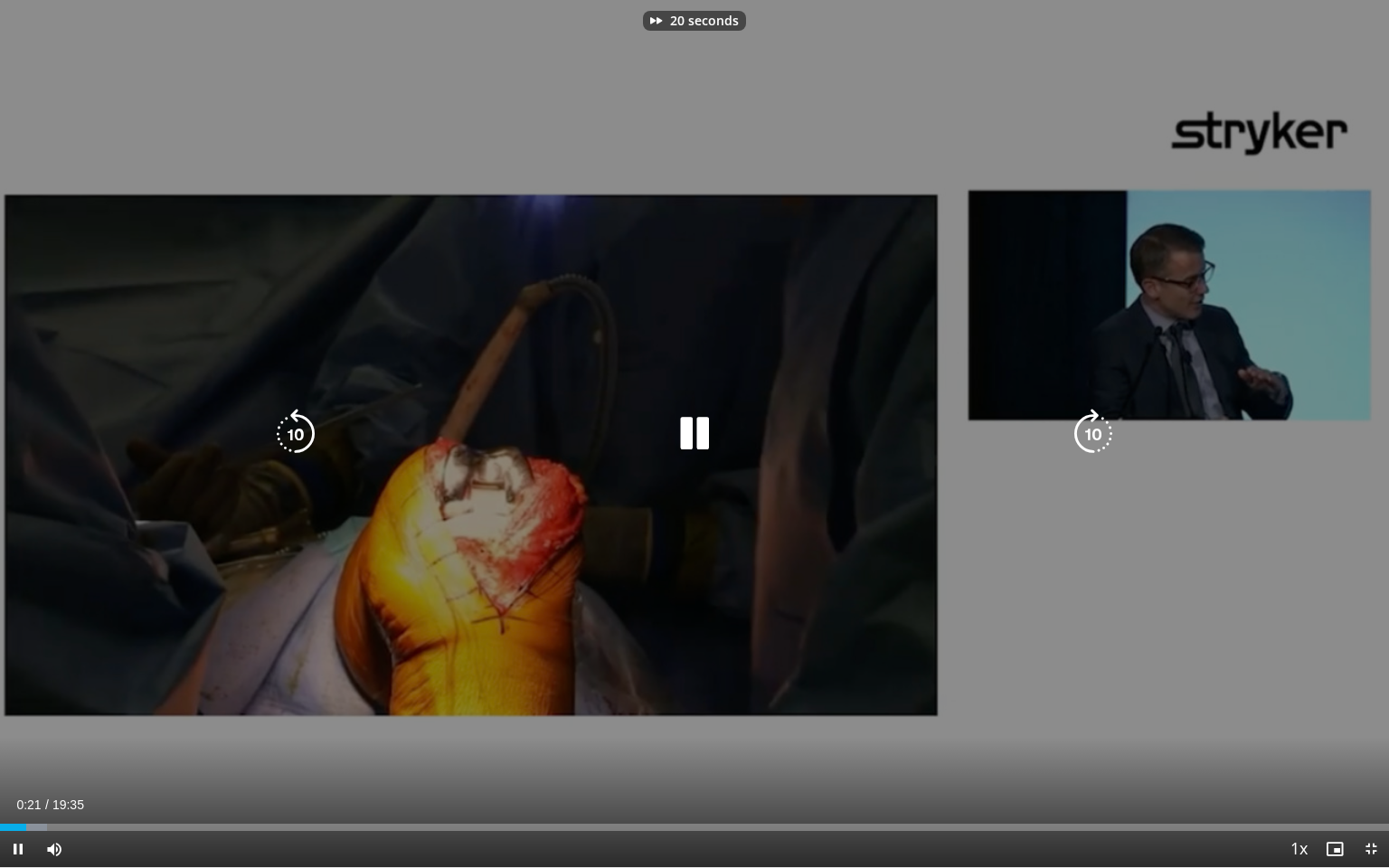 click at bounding box center (1093, 434) 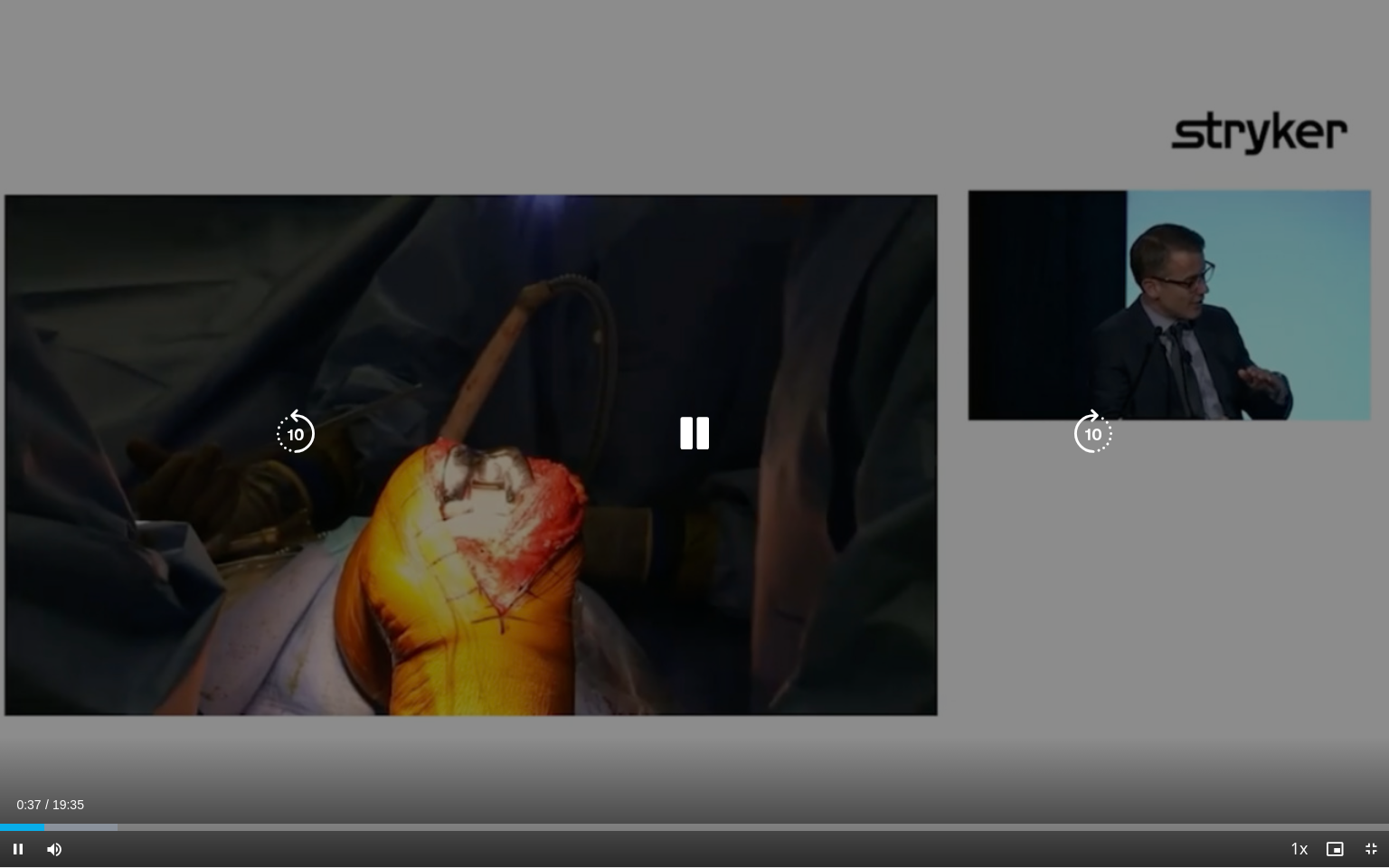 click at bounding box center (1093, 434) 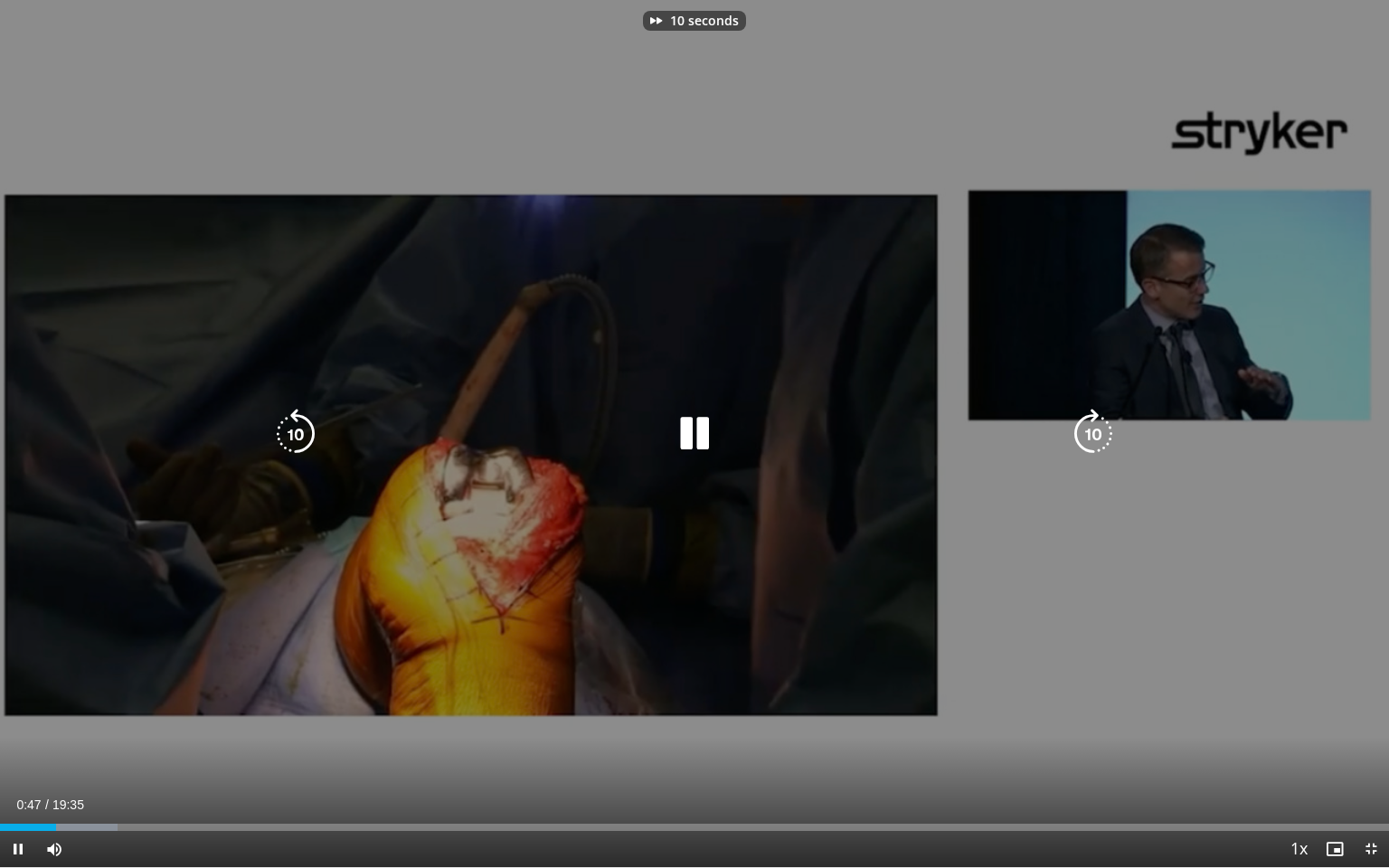 click at bounding box center [1093, 434] 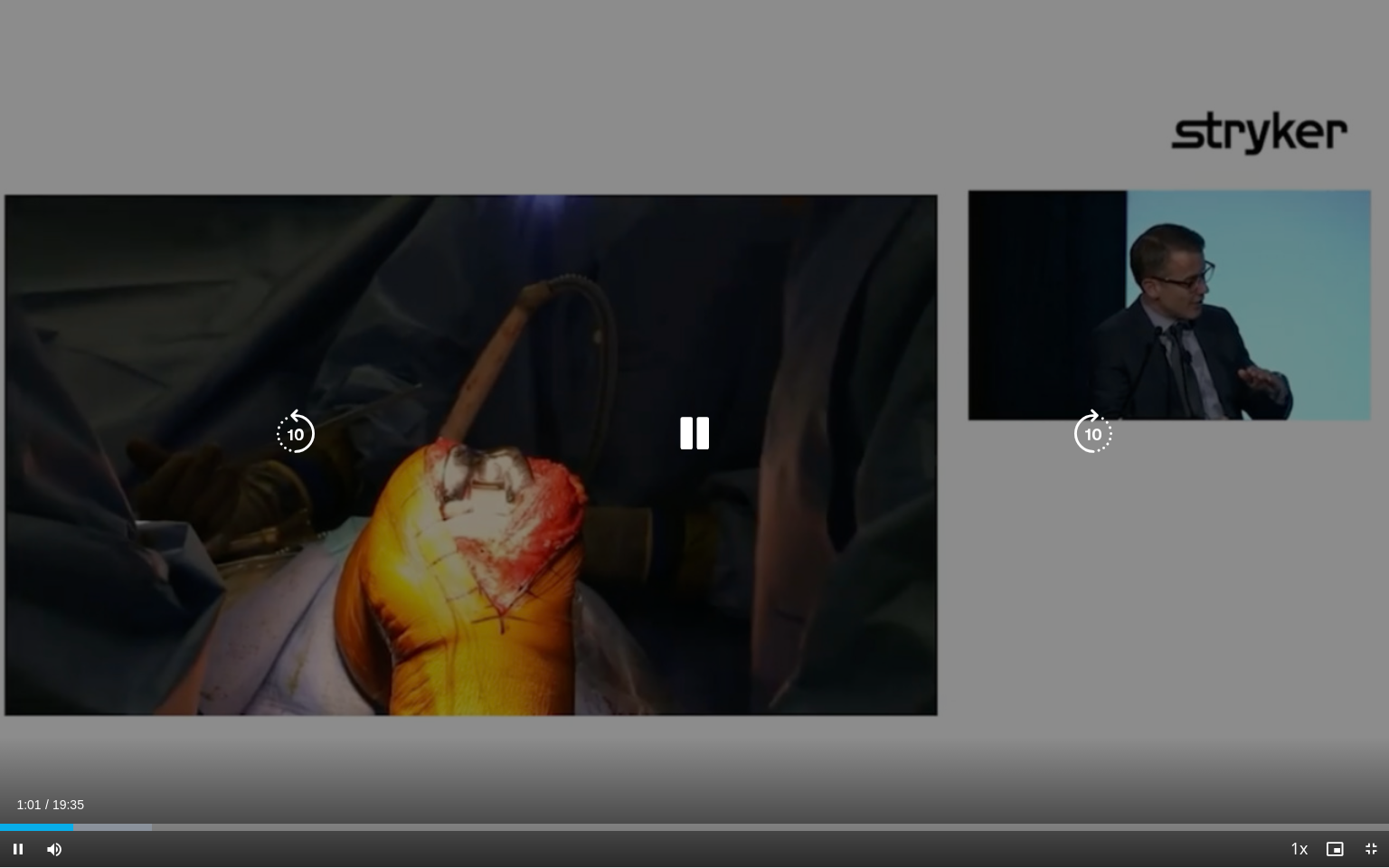 click at bounding box center [296, 434] 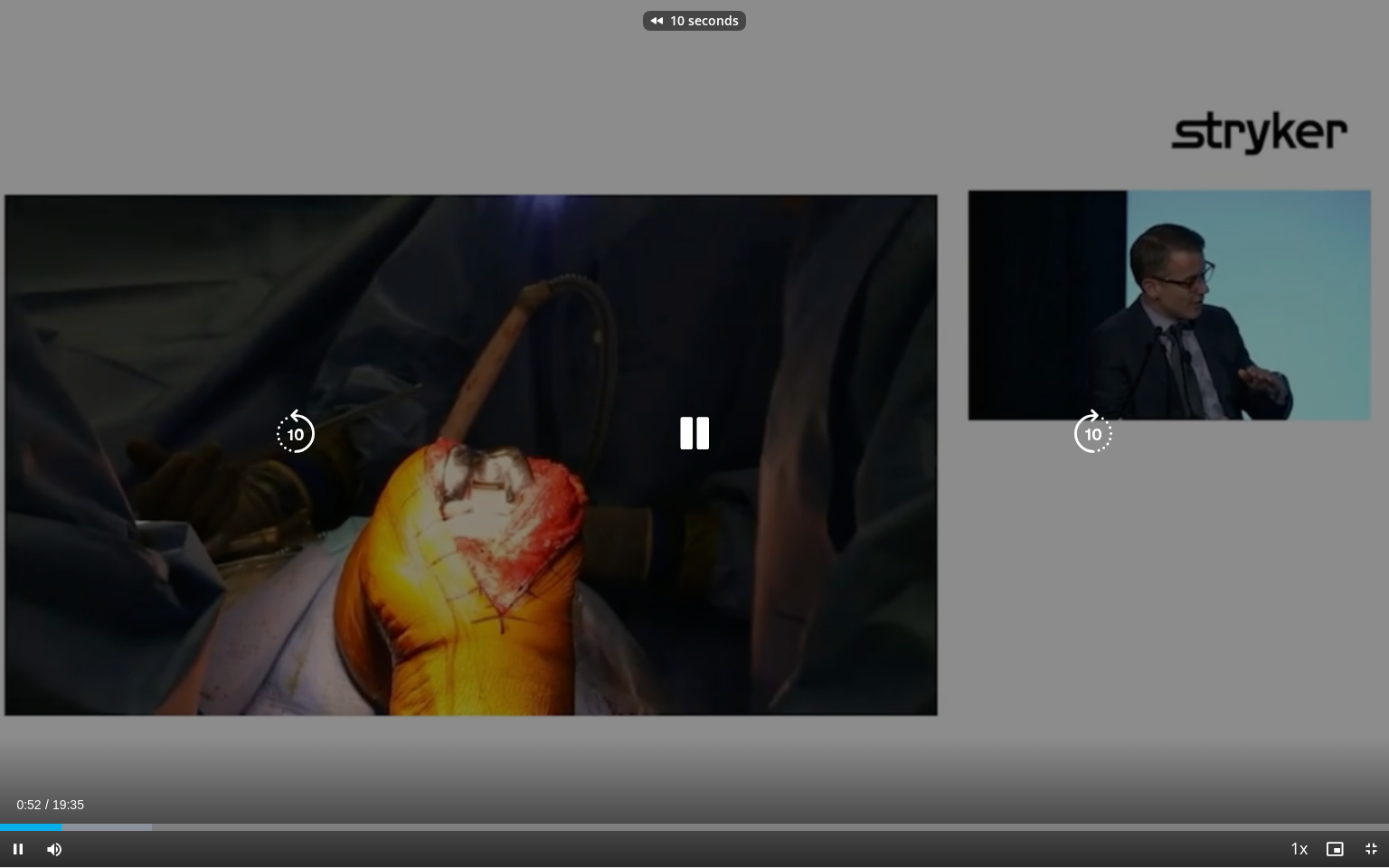 click at bounding box center [296, 434] 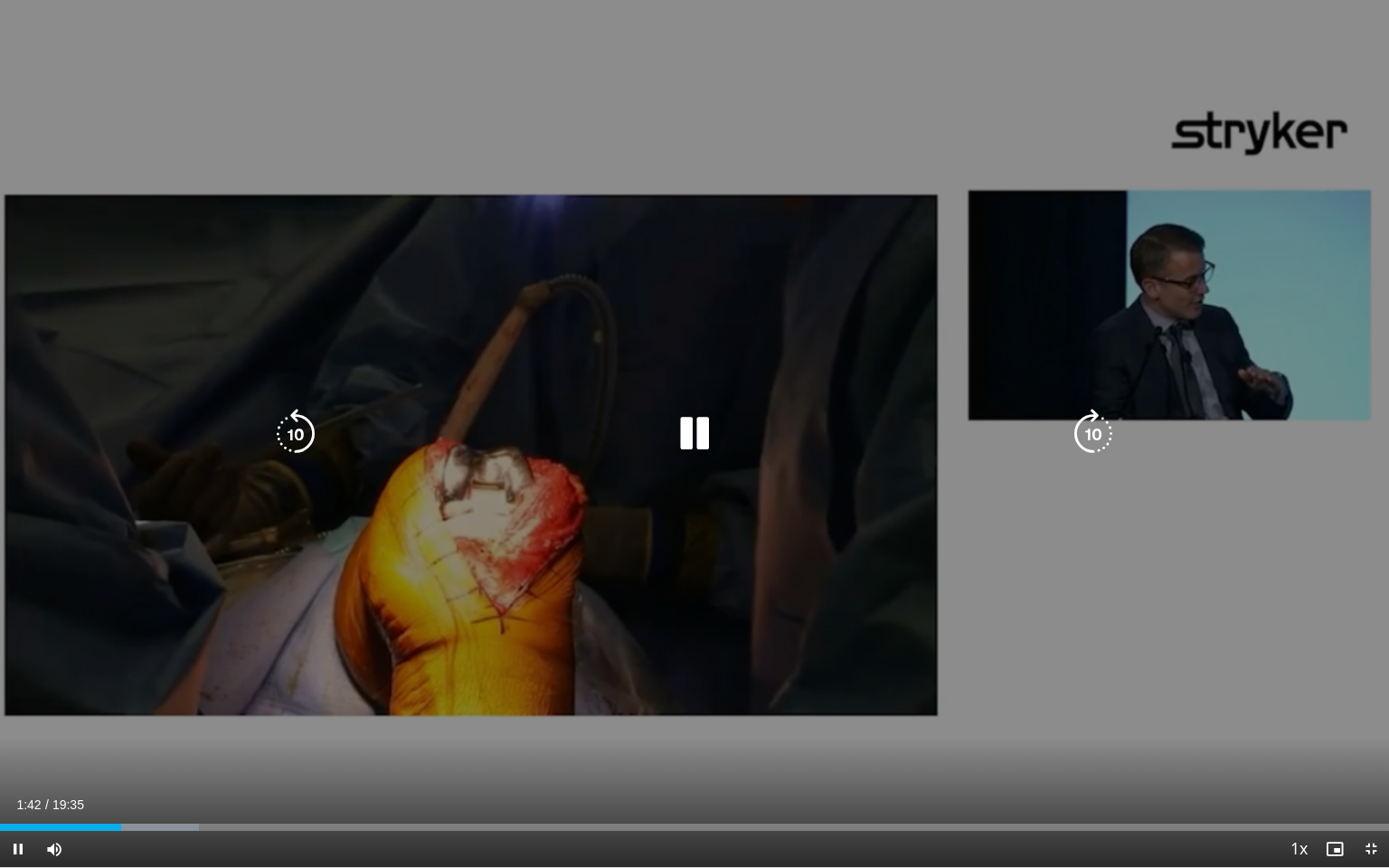 click at bounding box center (1093, 434) 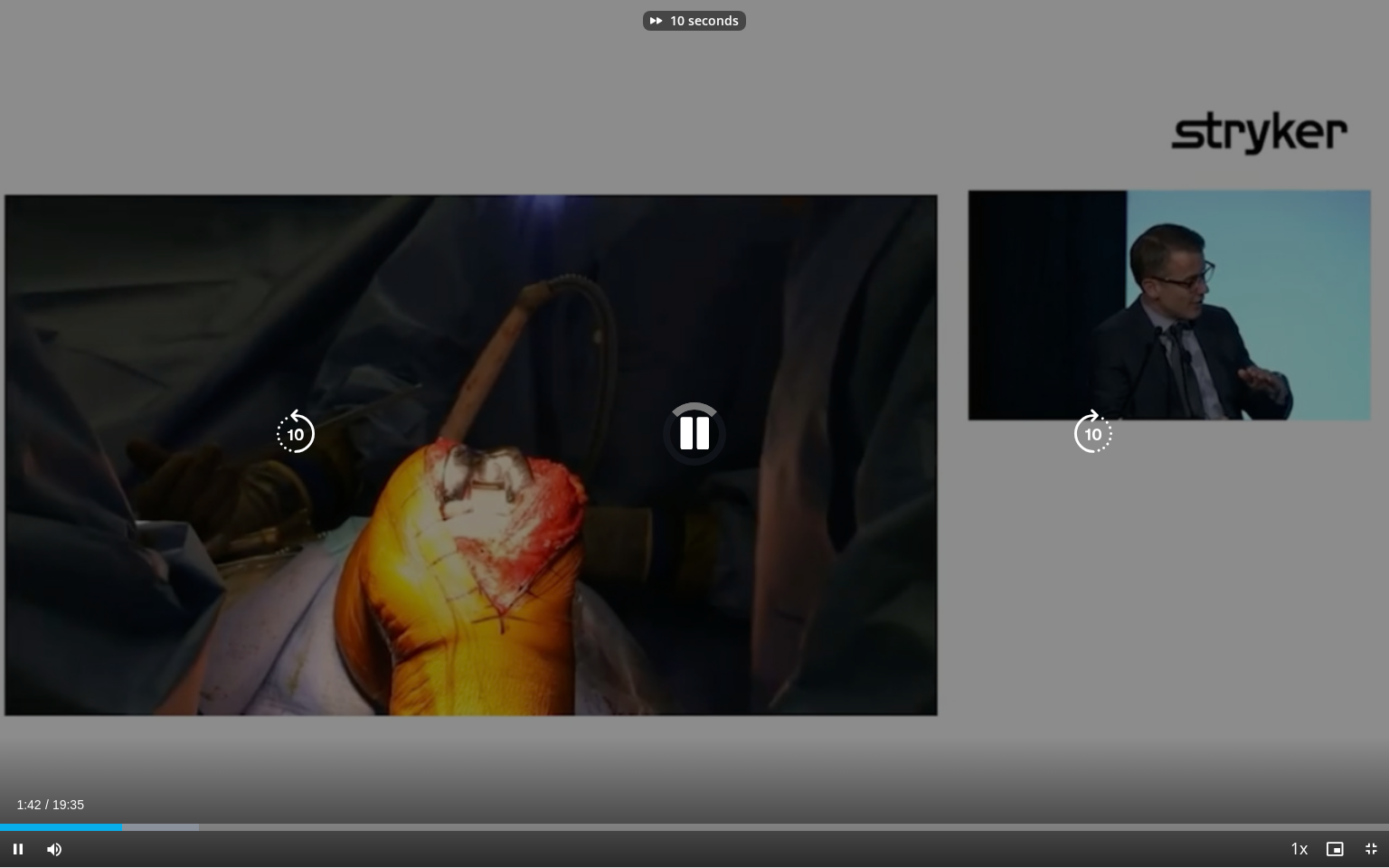 click at bounding box center (1093, 434) 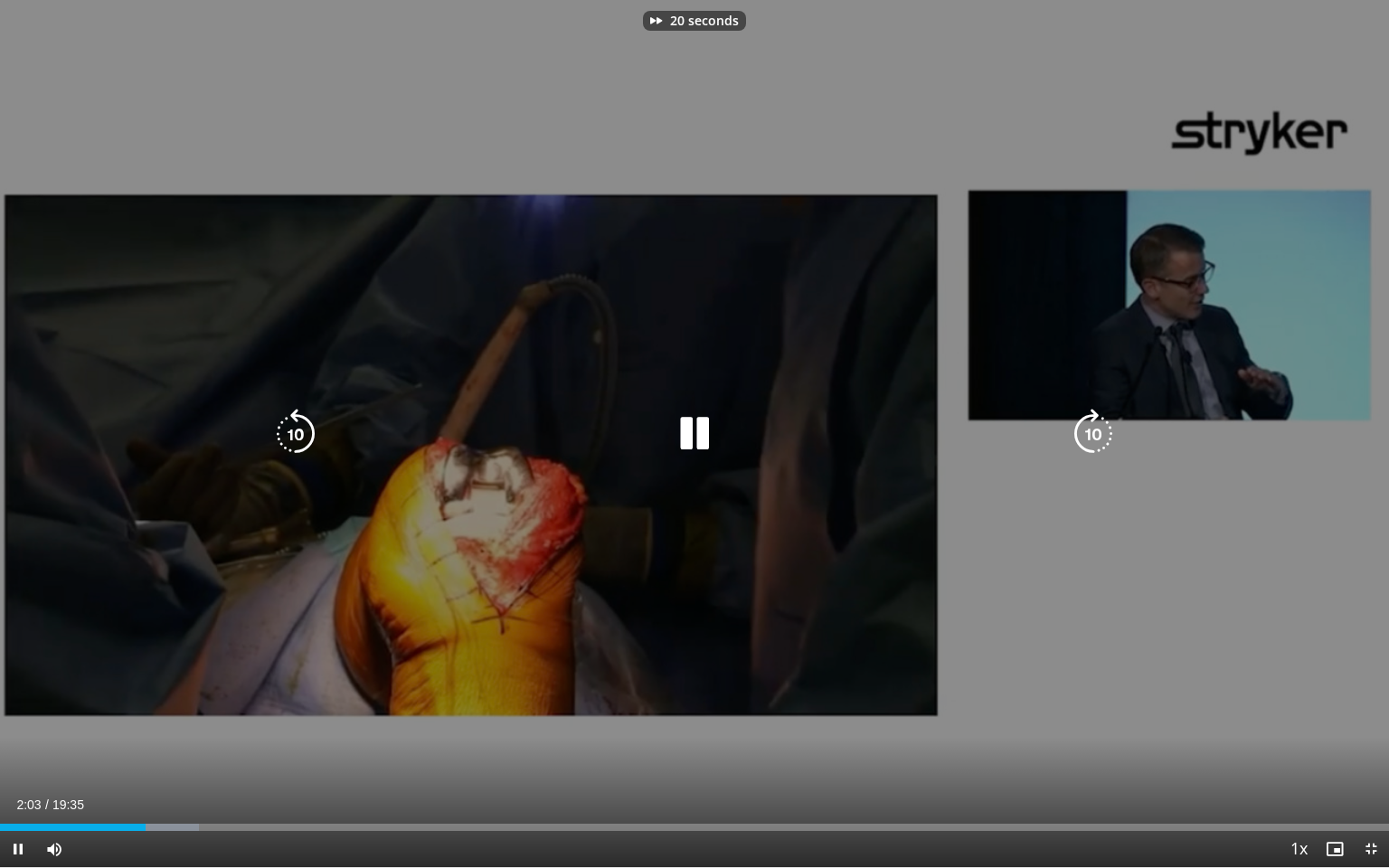 click at bounding box center (1093, 434) 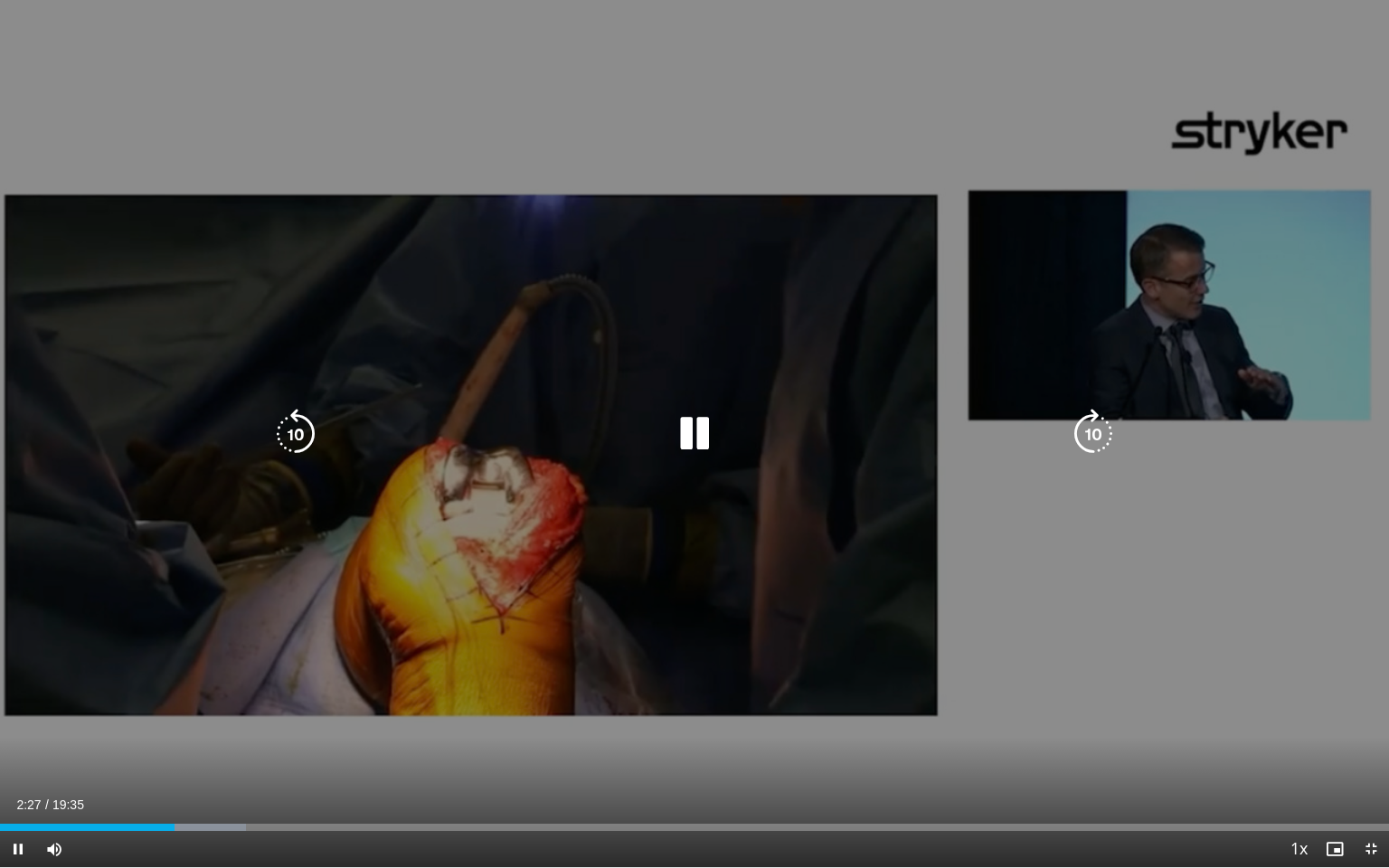 click at bounding box center [1093, 434] 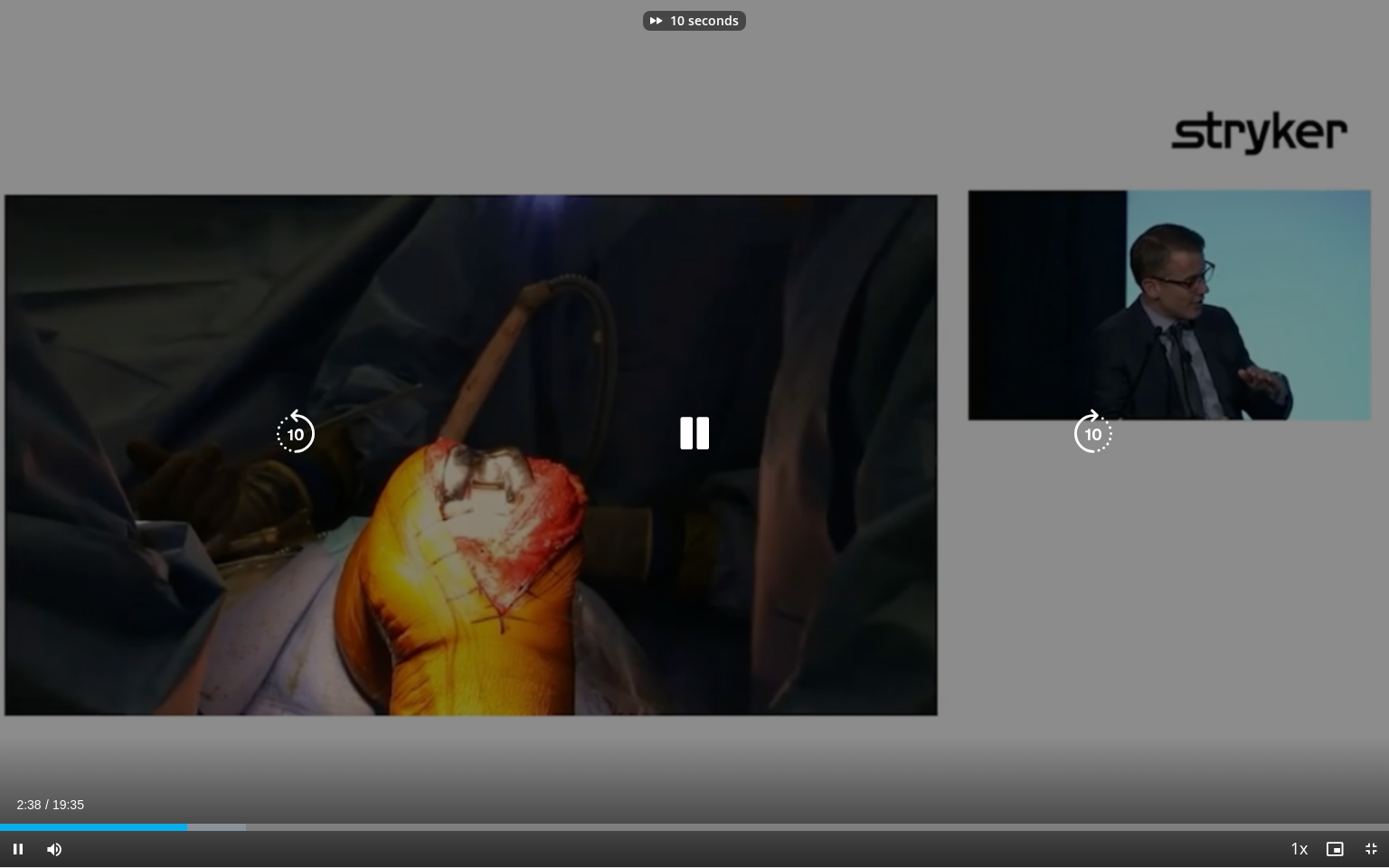 click at bounding box center [1093, 434] 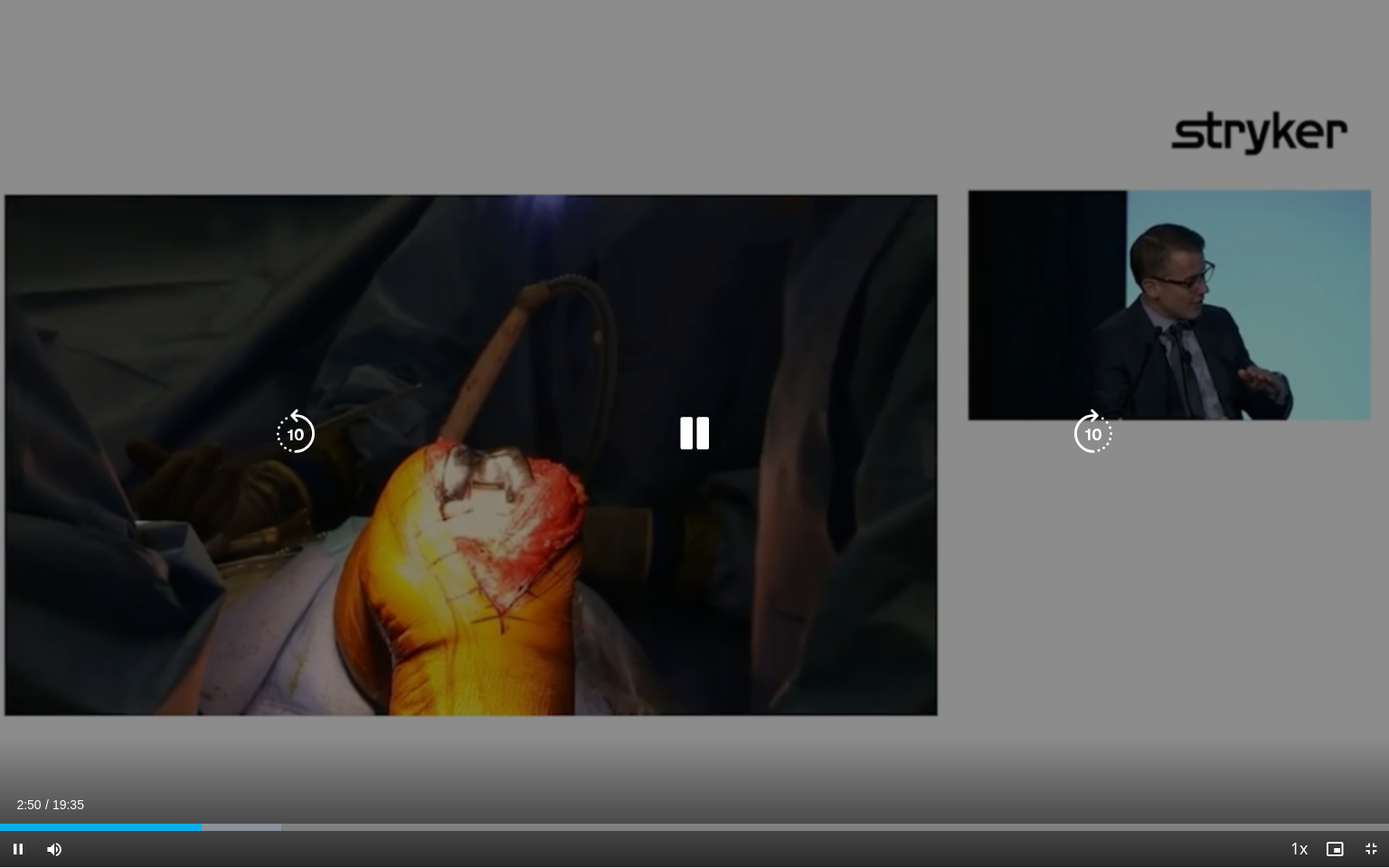 click at bounding box center [1093, 434] 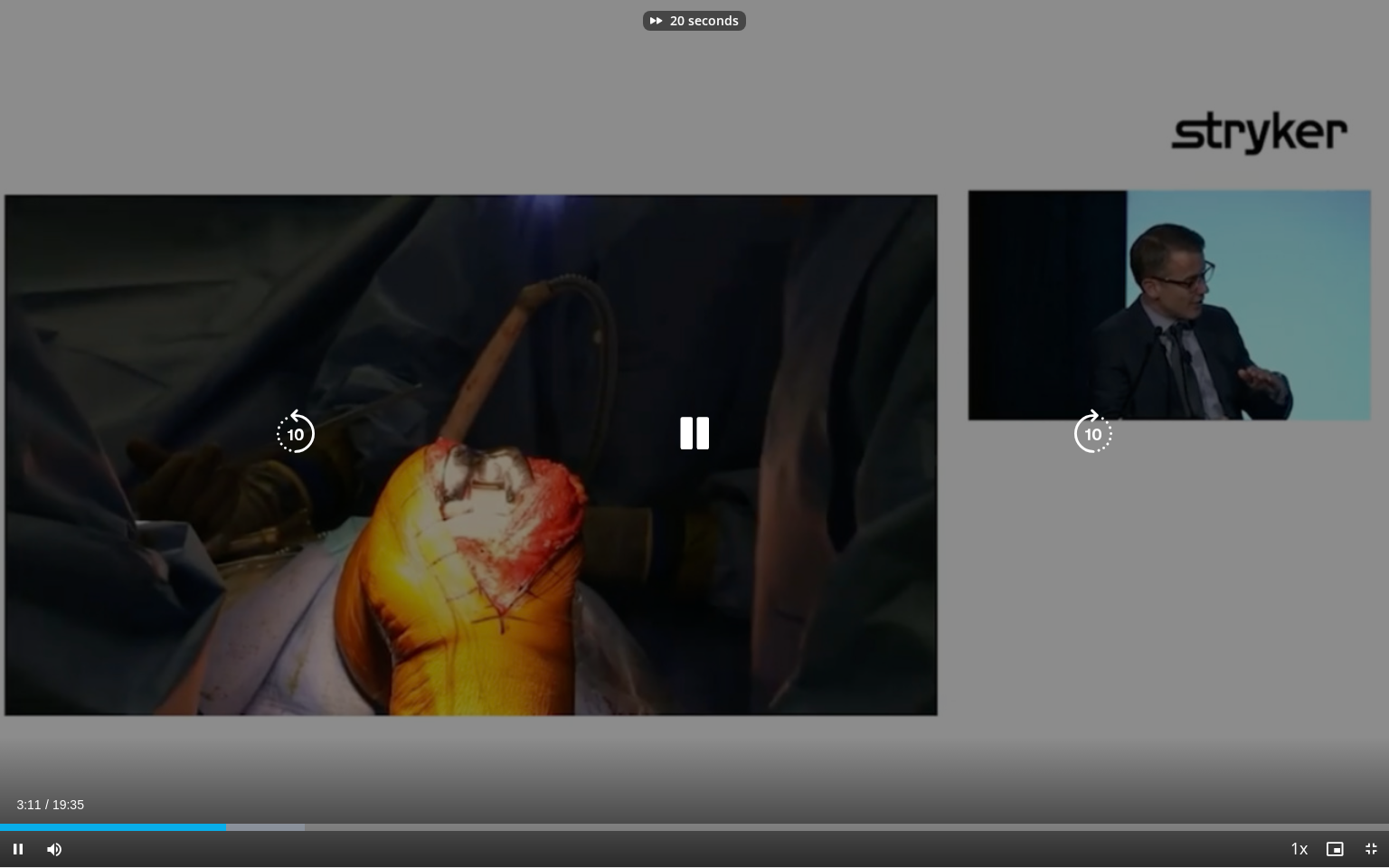 click at bounding box center [1093, 434] 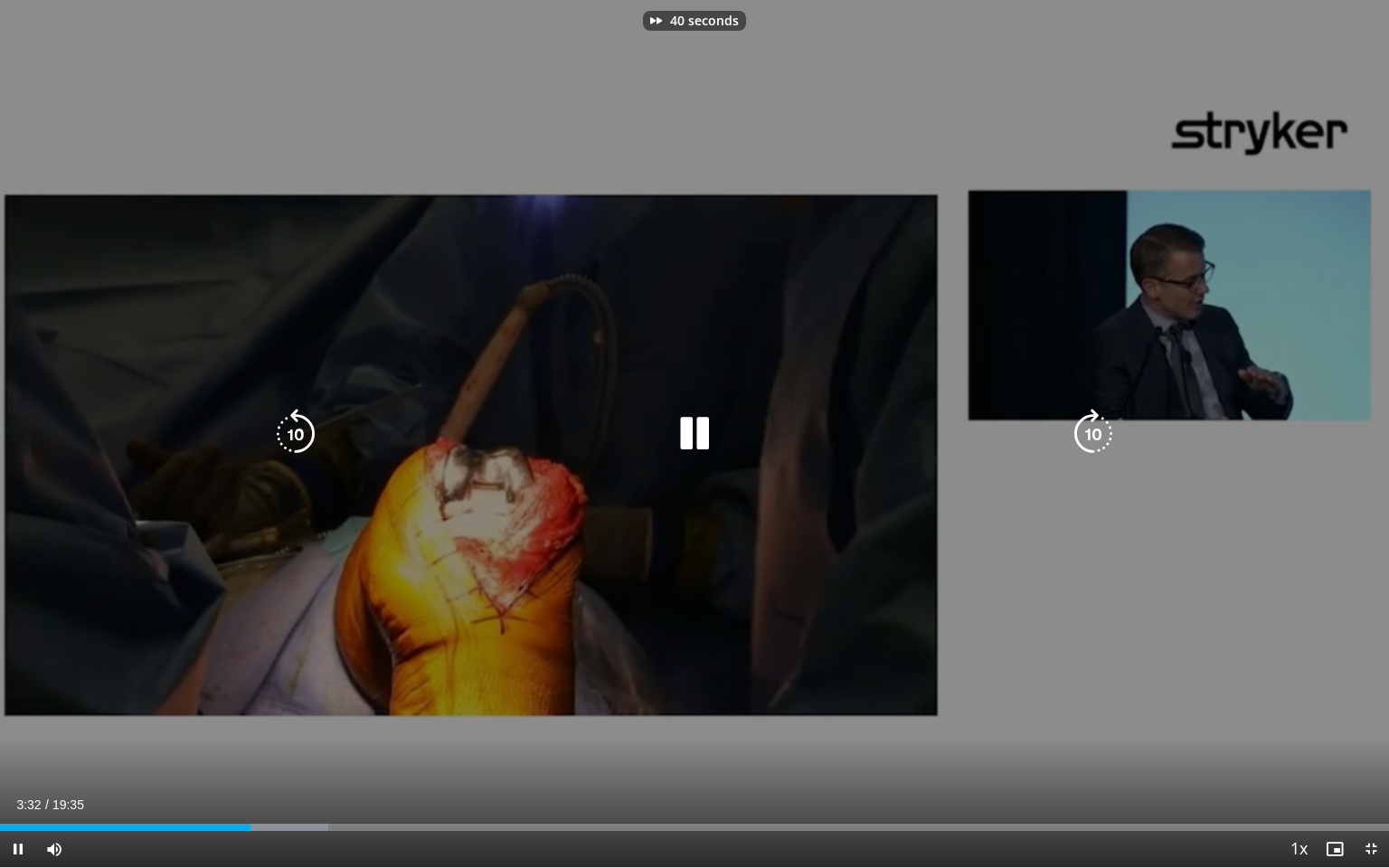 click at bounding box center [1093, 434] 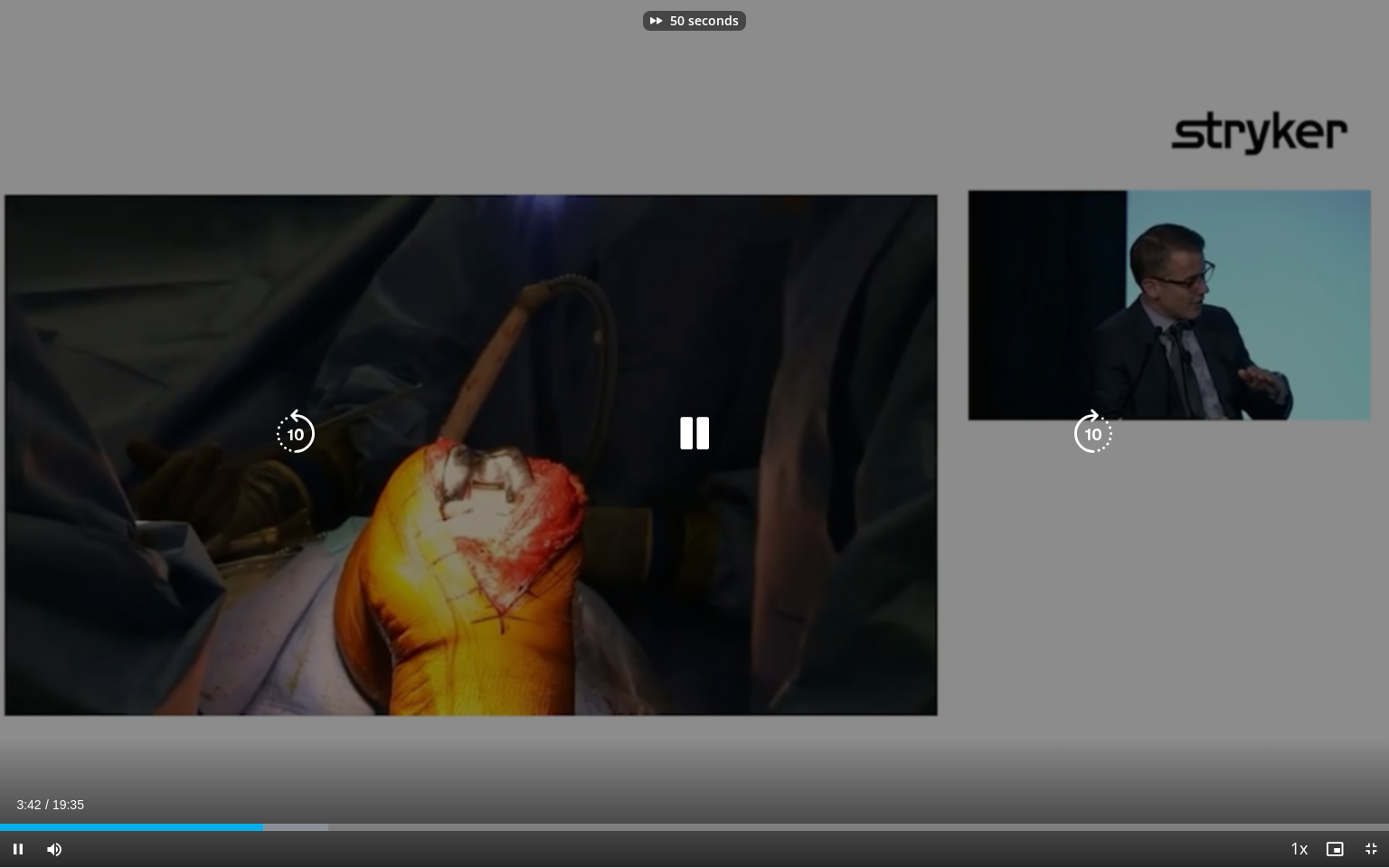 click at bounding box center (1093, 434) 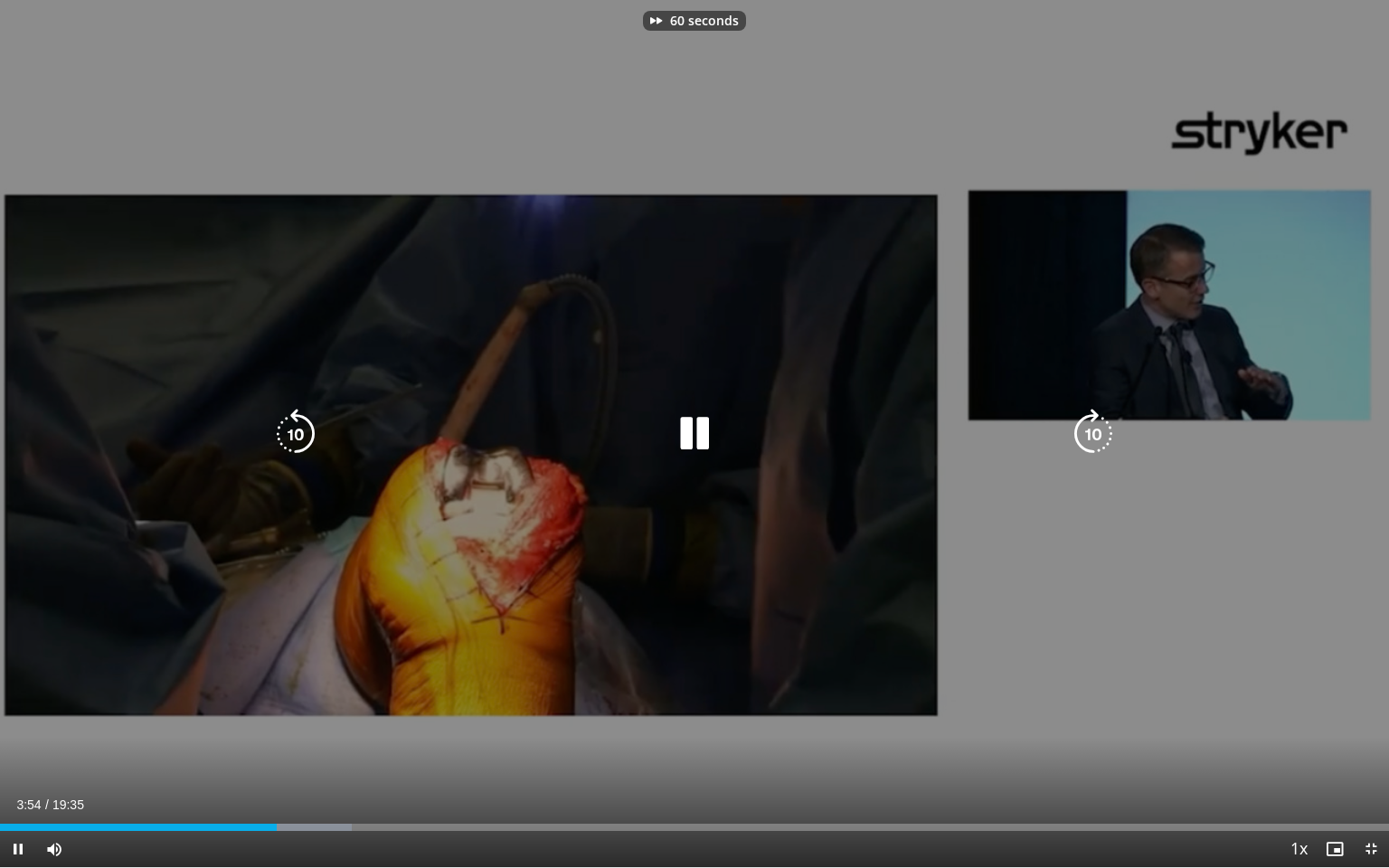 click at bounding box center [1093, 434] 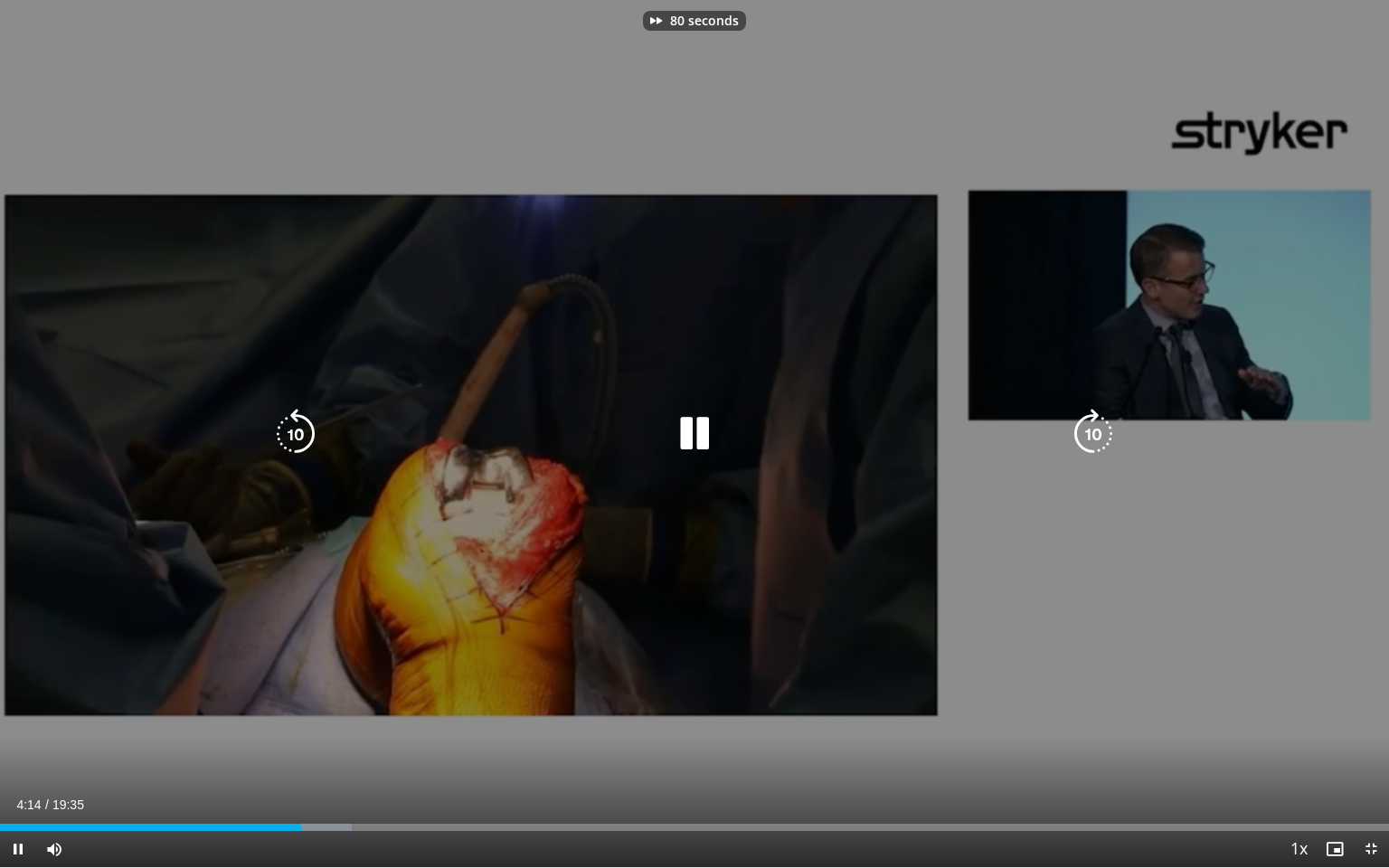 click at bounding box center [1093, 434] 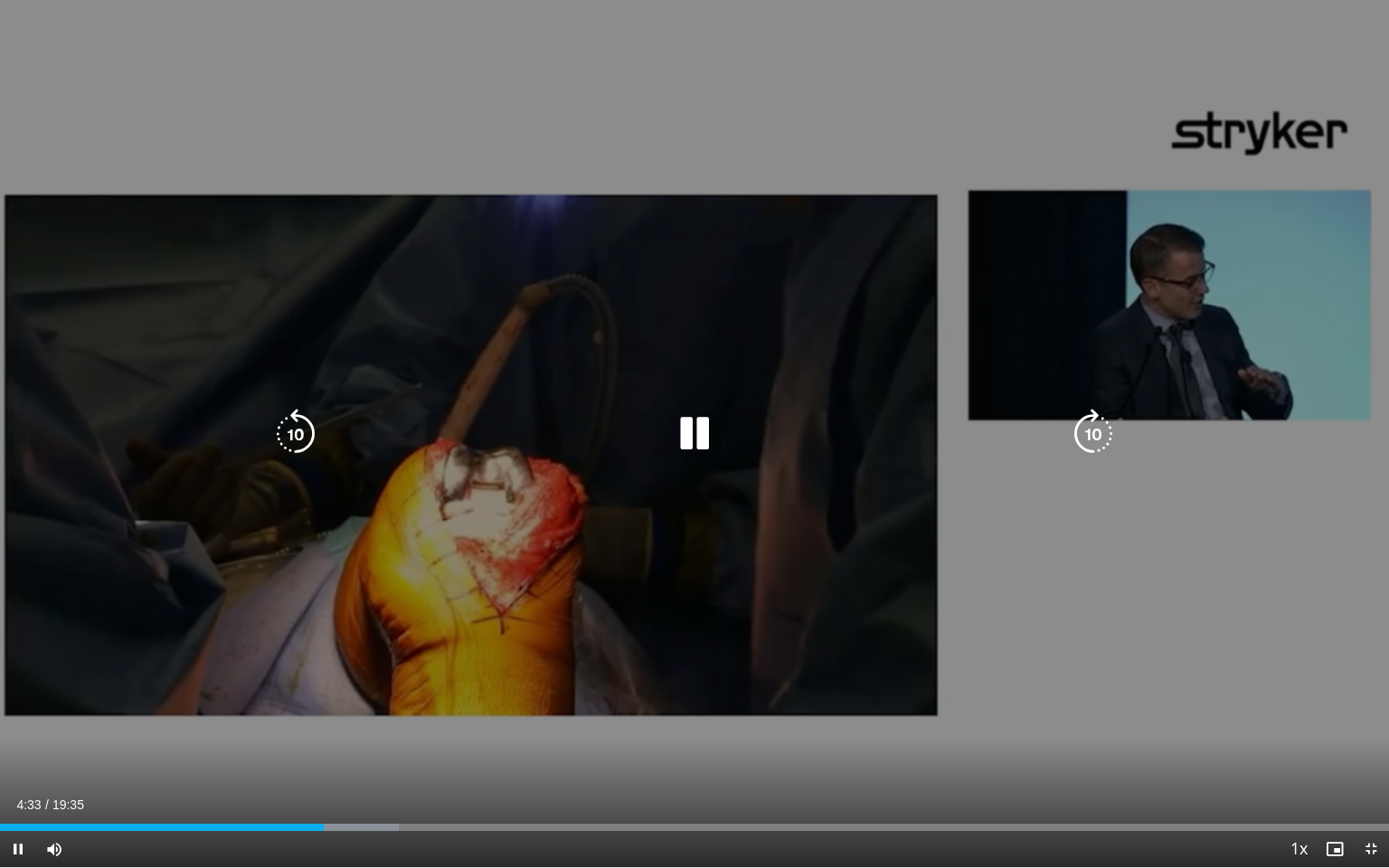 click at bounding box center (1093, 434) 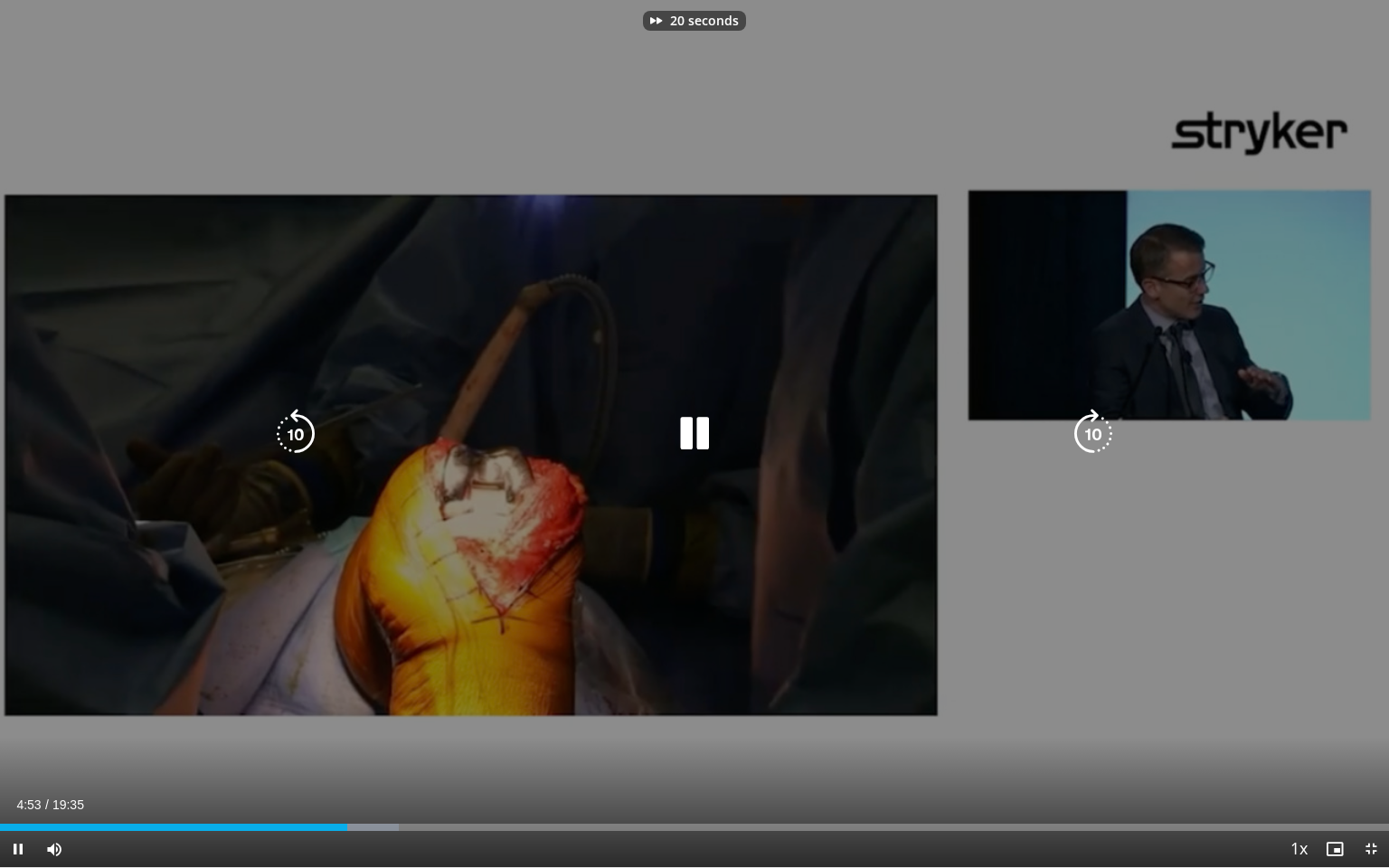 click at bounding box center (1093, 434) 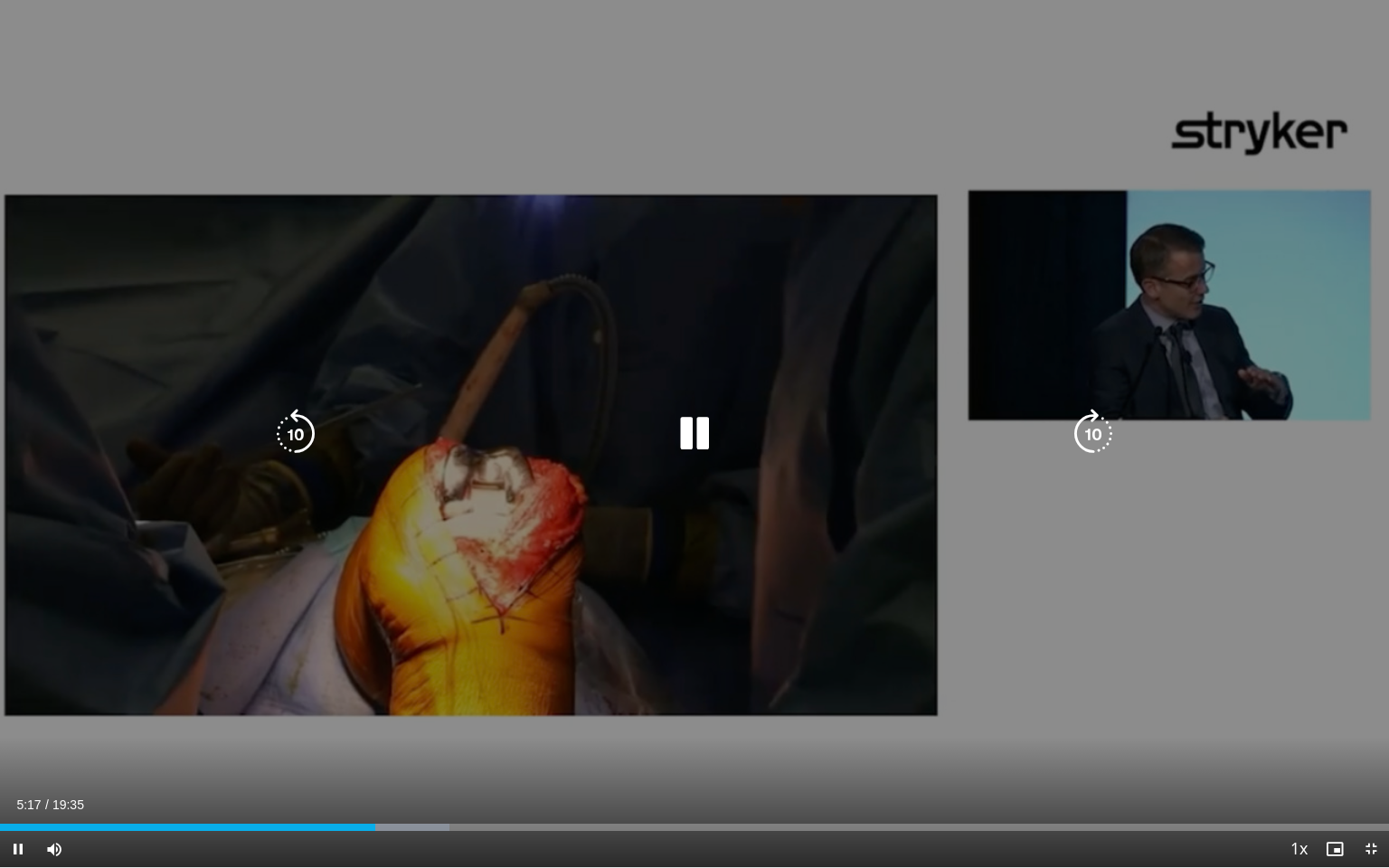click at bounding box center (1093, 434) 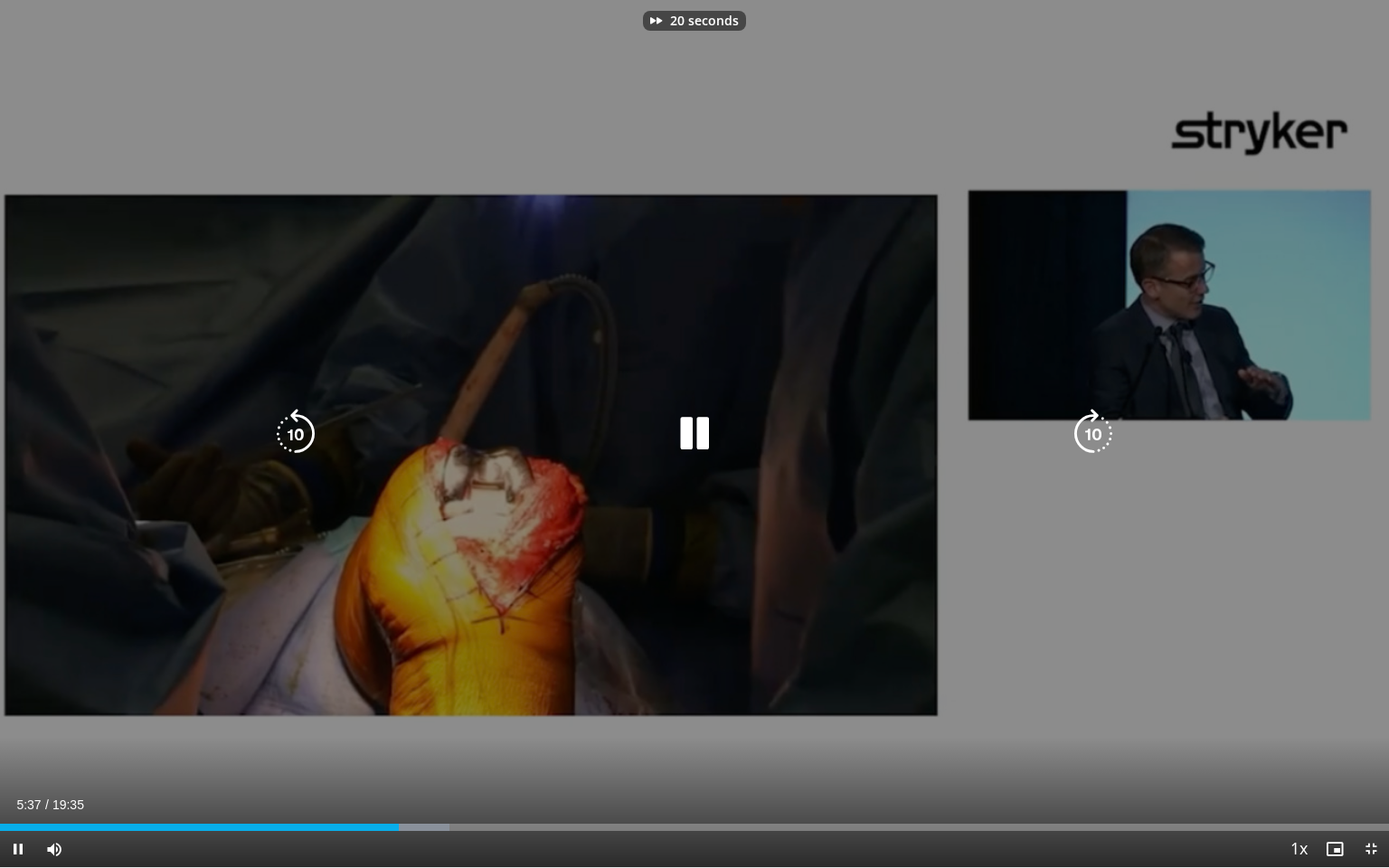 click at bounding box center [1093, 434] 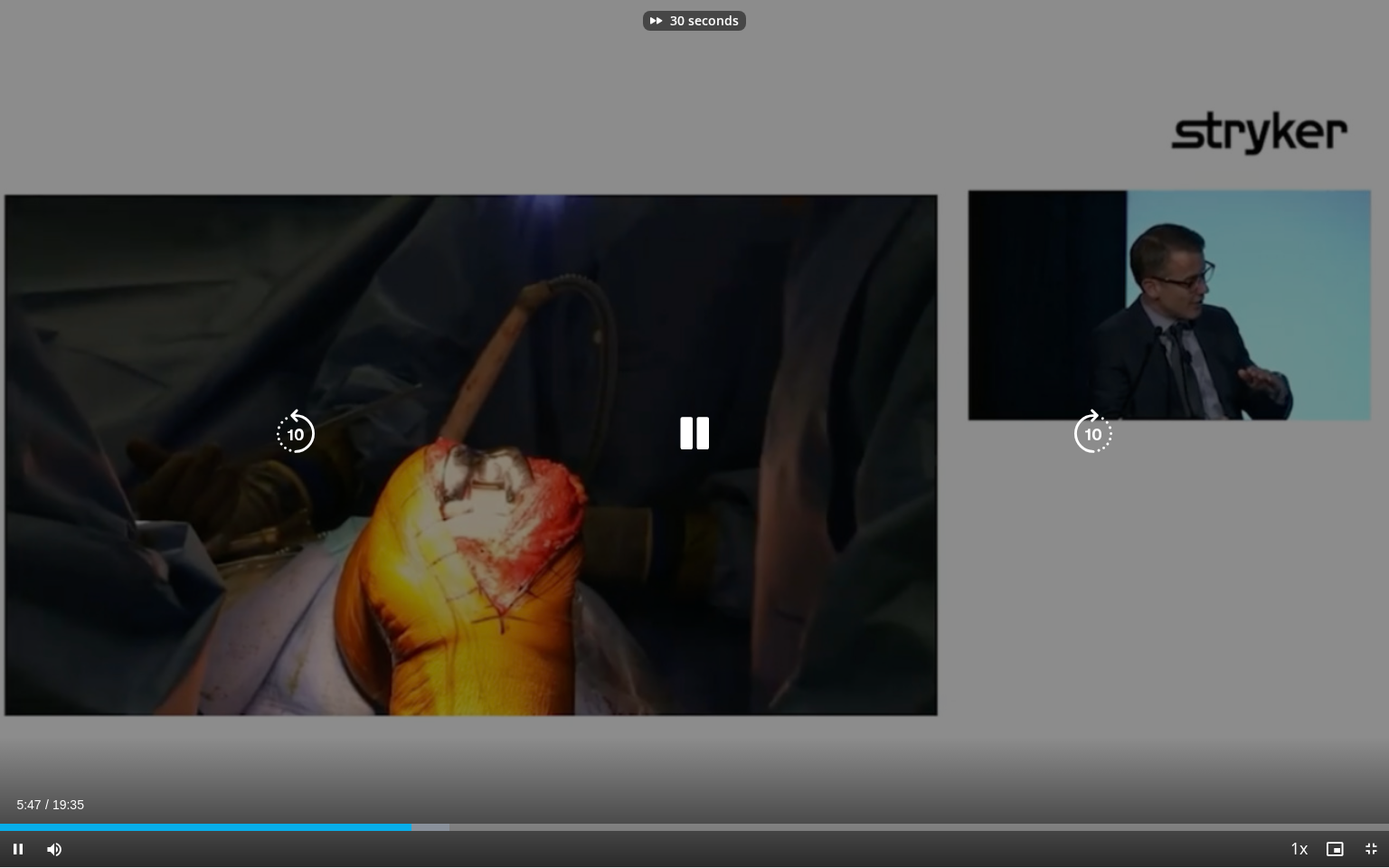 click at bounding box center [1093, 434] 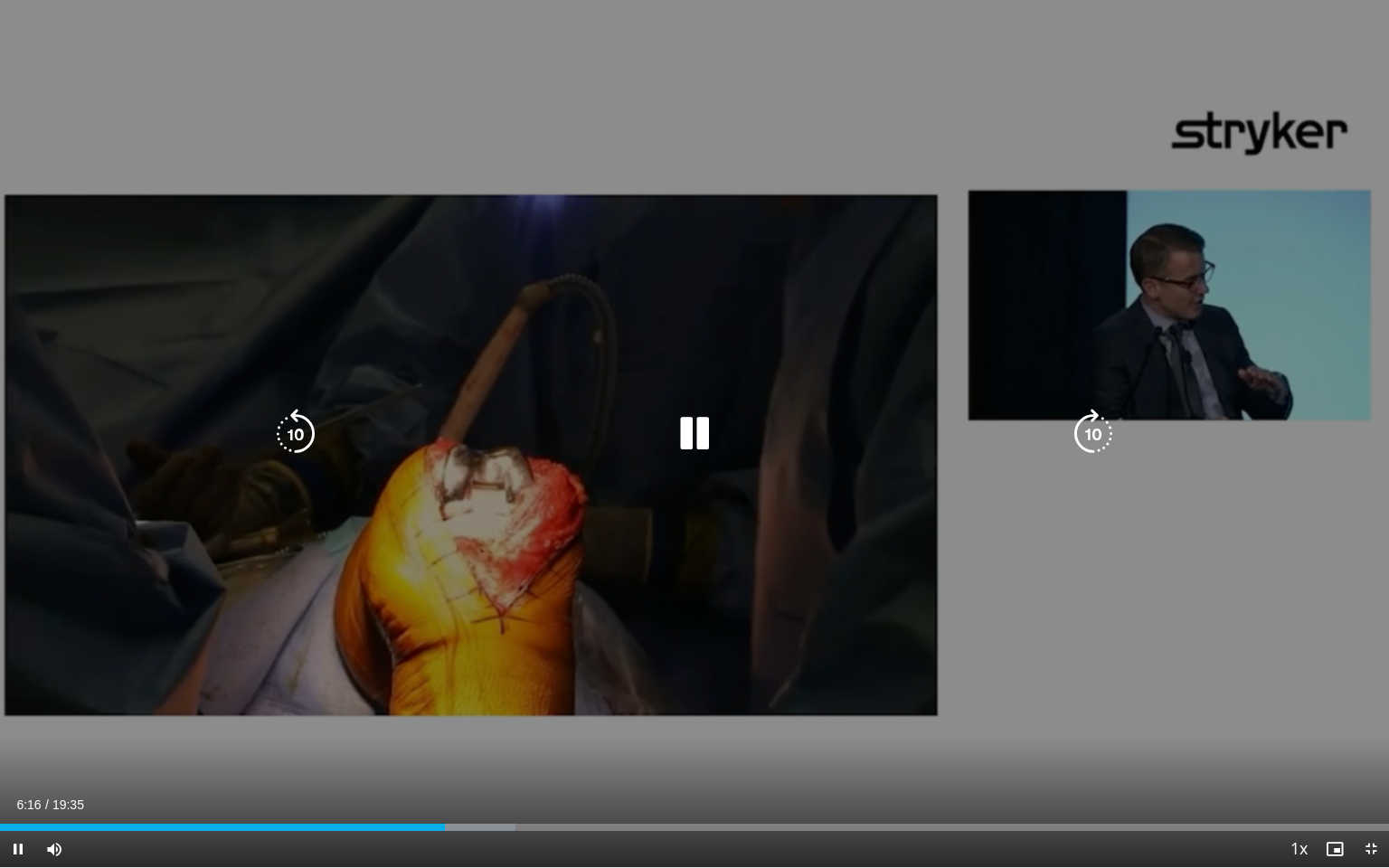 click on "40 seconds
Tap to unmute" at bounding box center (694, 433) 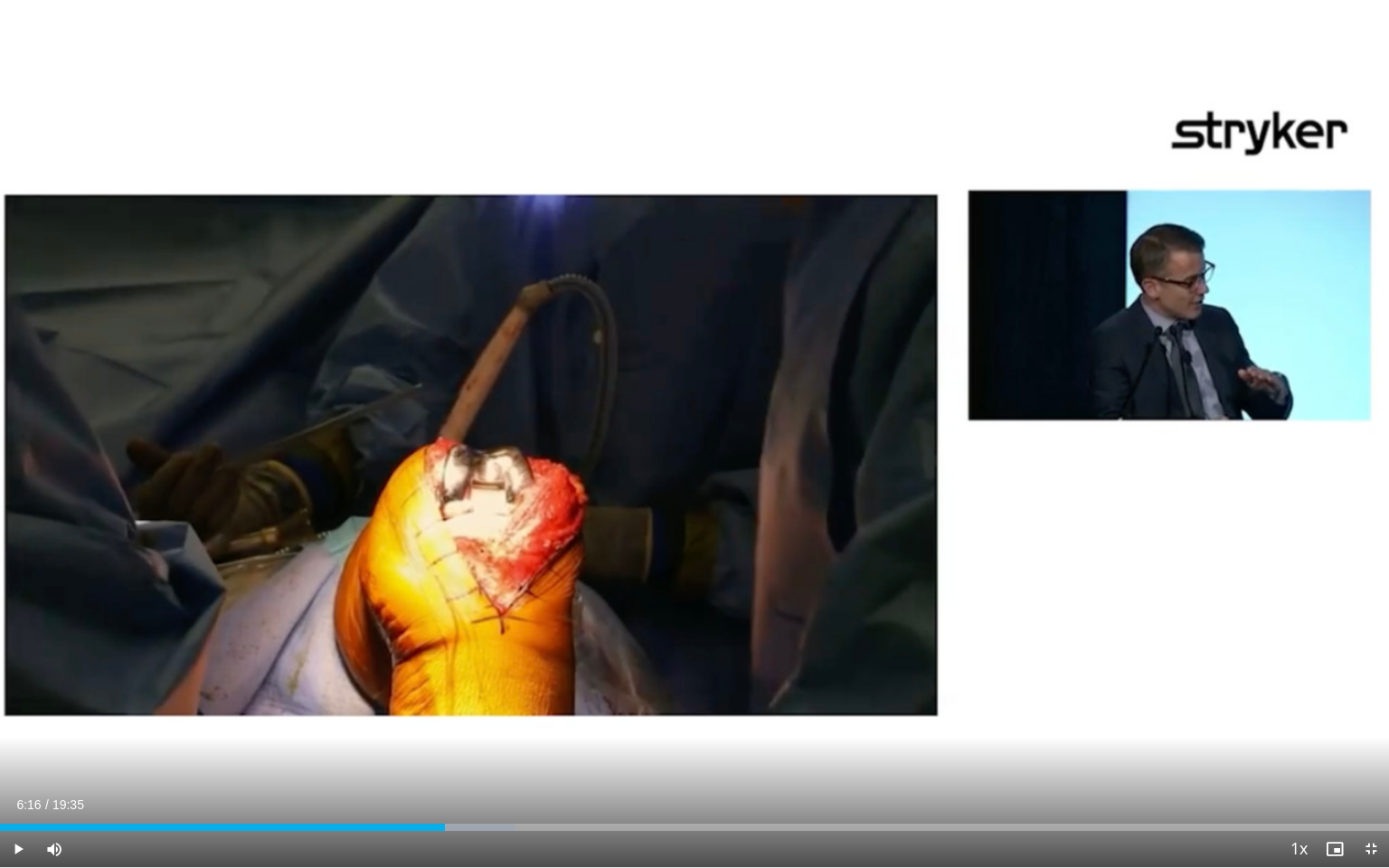 click on "40 seconds
Tap to unmute" at bounding box center [694, 433] 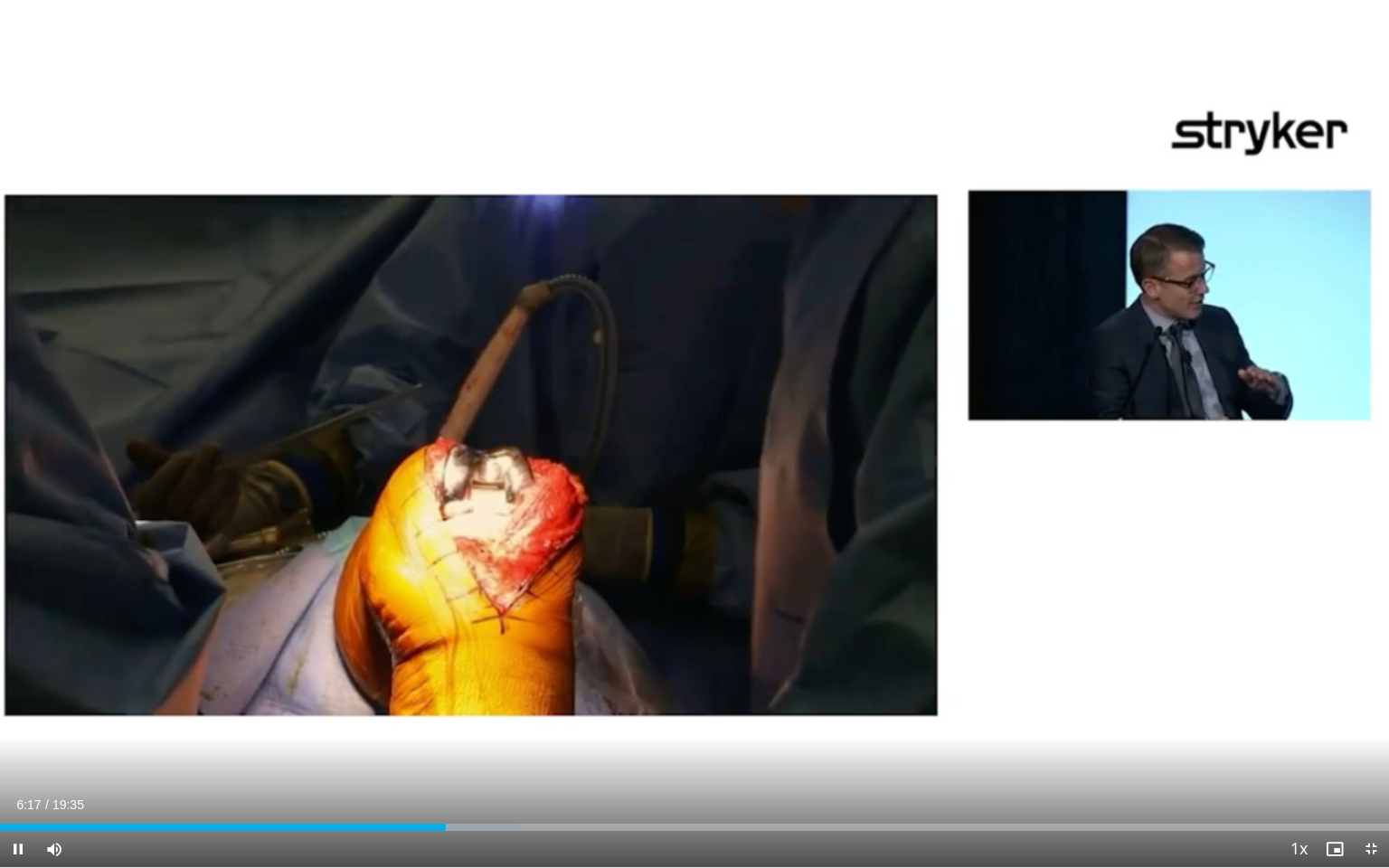 click on "40 seconds
Tap to unmute" at bounding box center (694, 433) 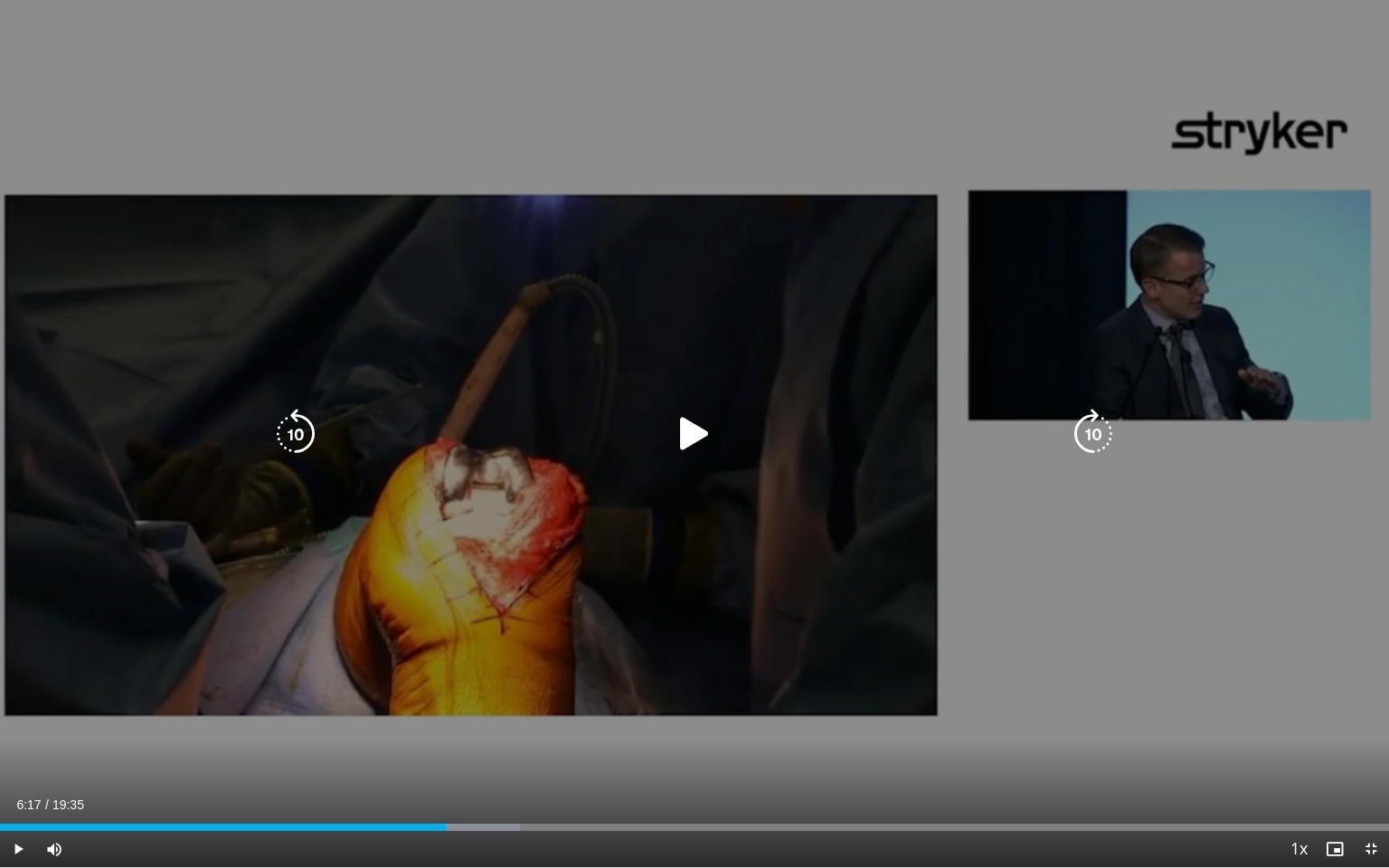 click at bounding box center (694, 434) 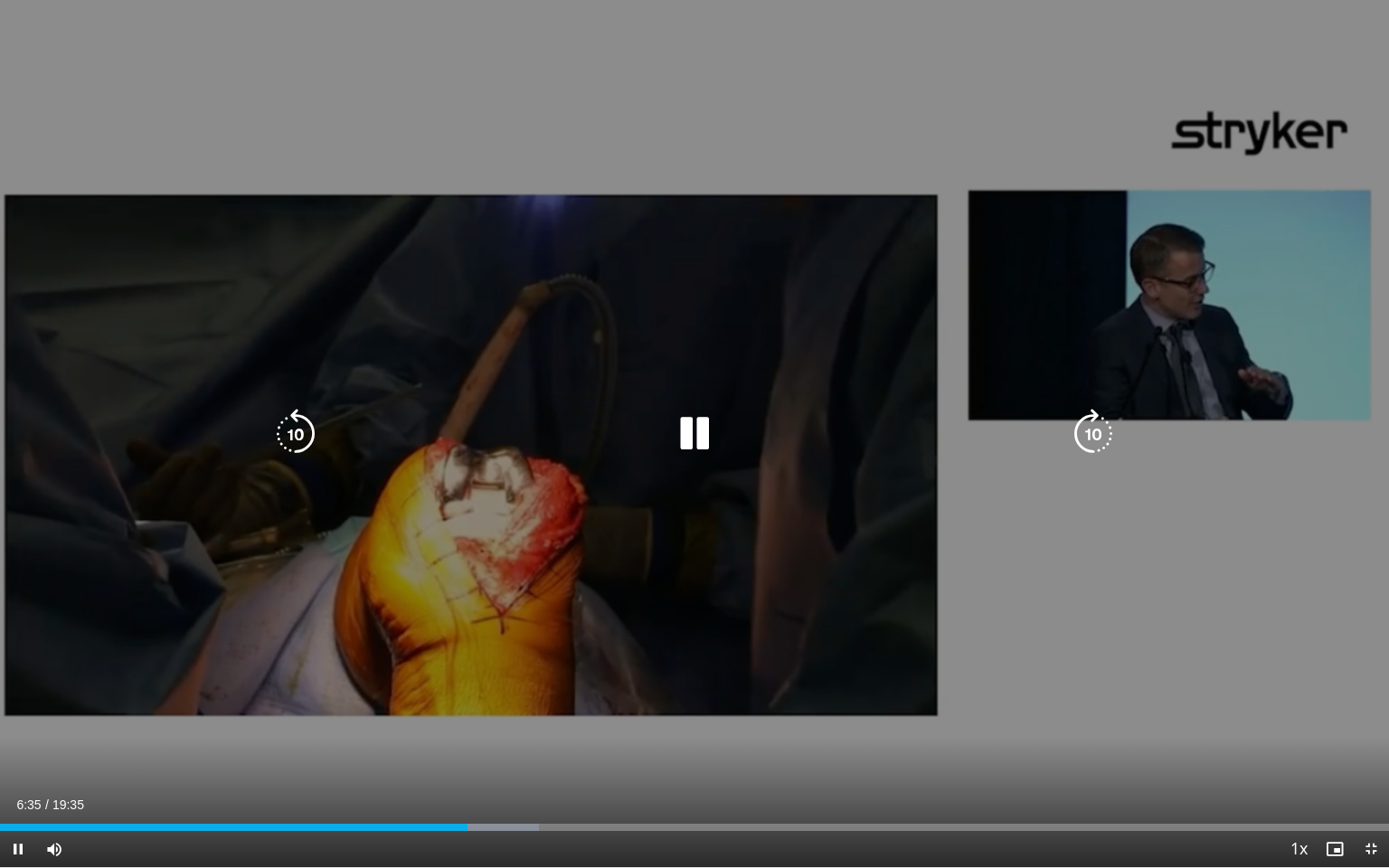 click at bounding box center [1093, 434] 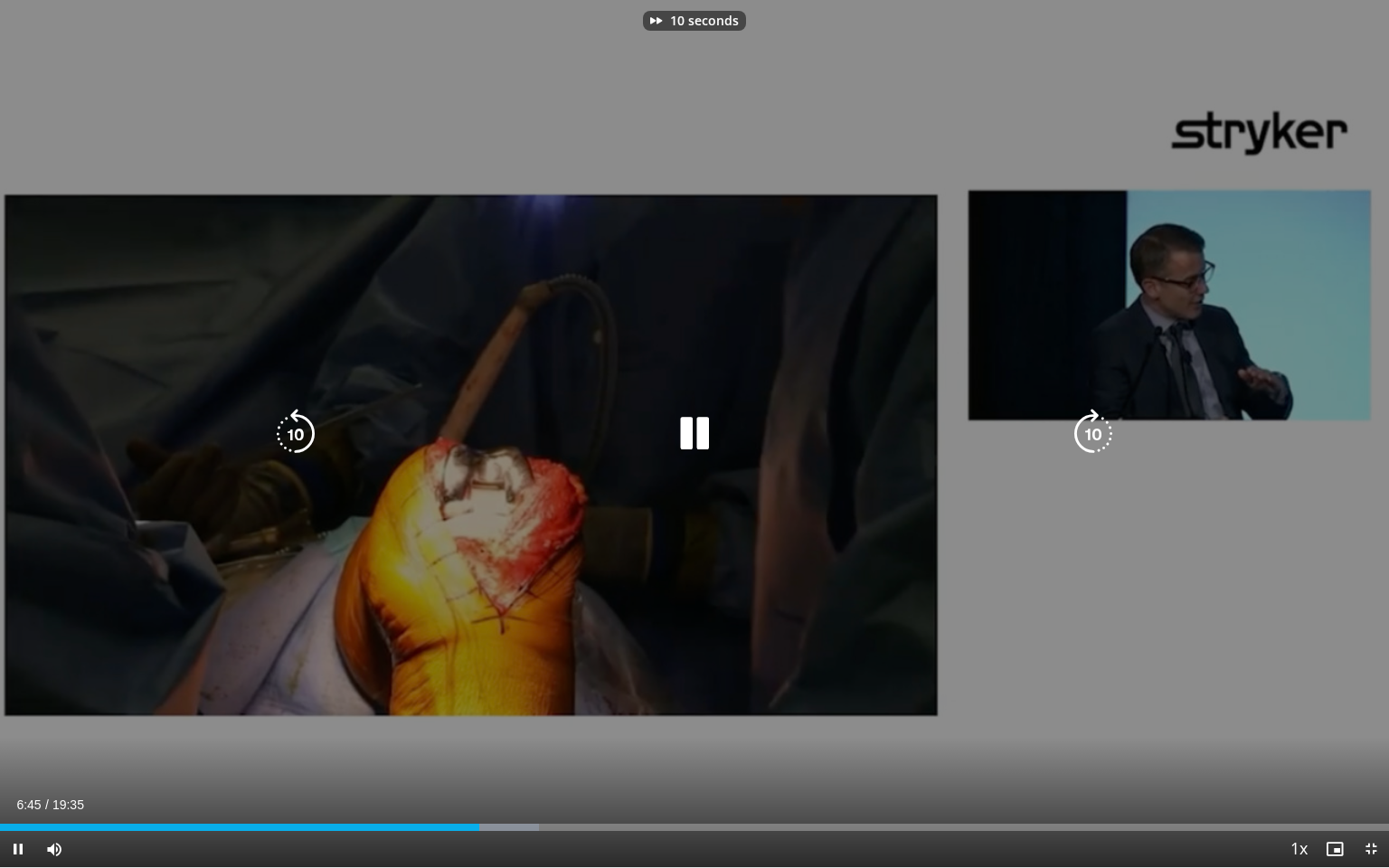 click at bounding box center [1093, 434] 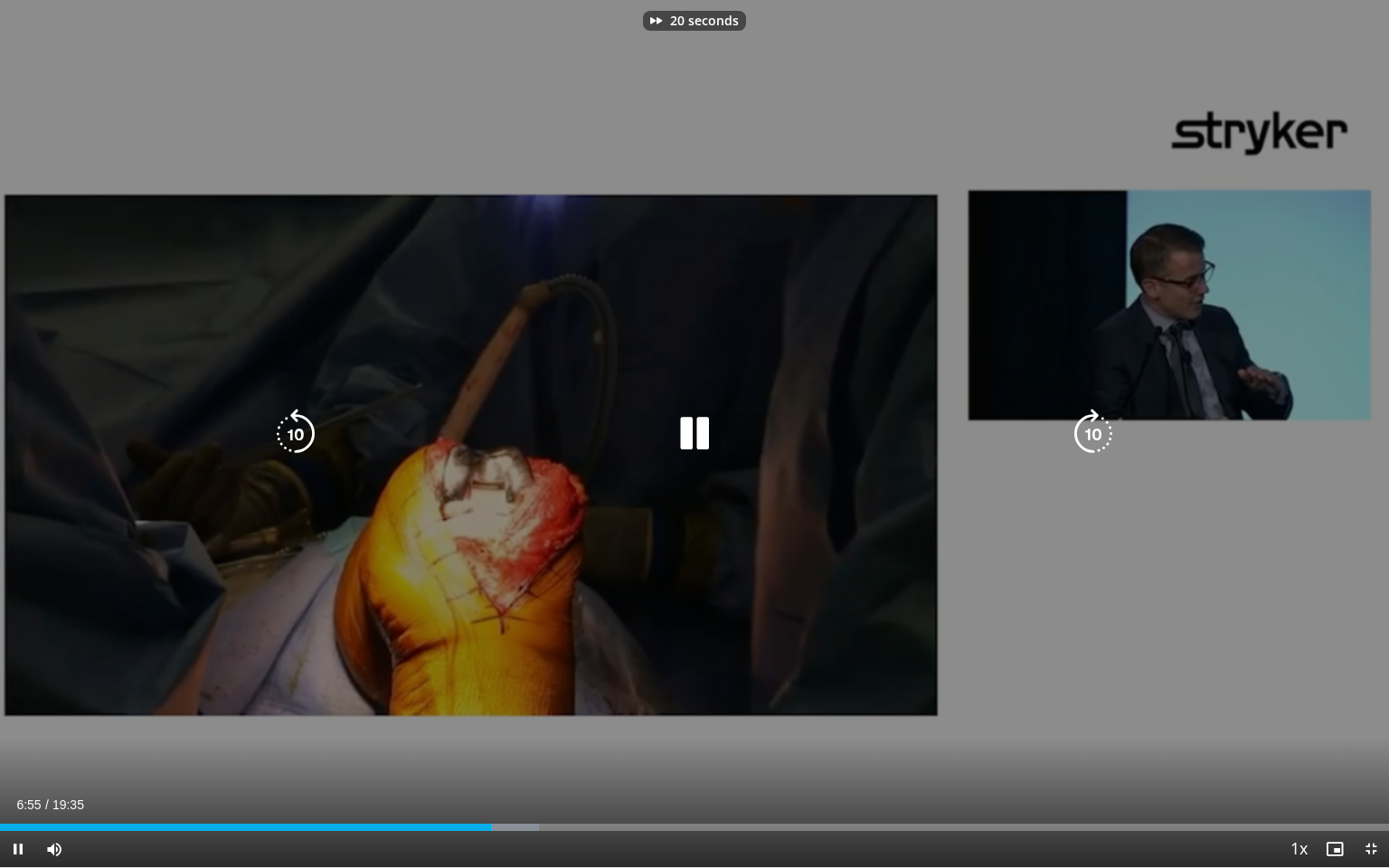 click at bounding box center (1093, 434) 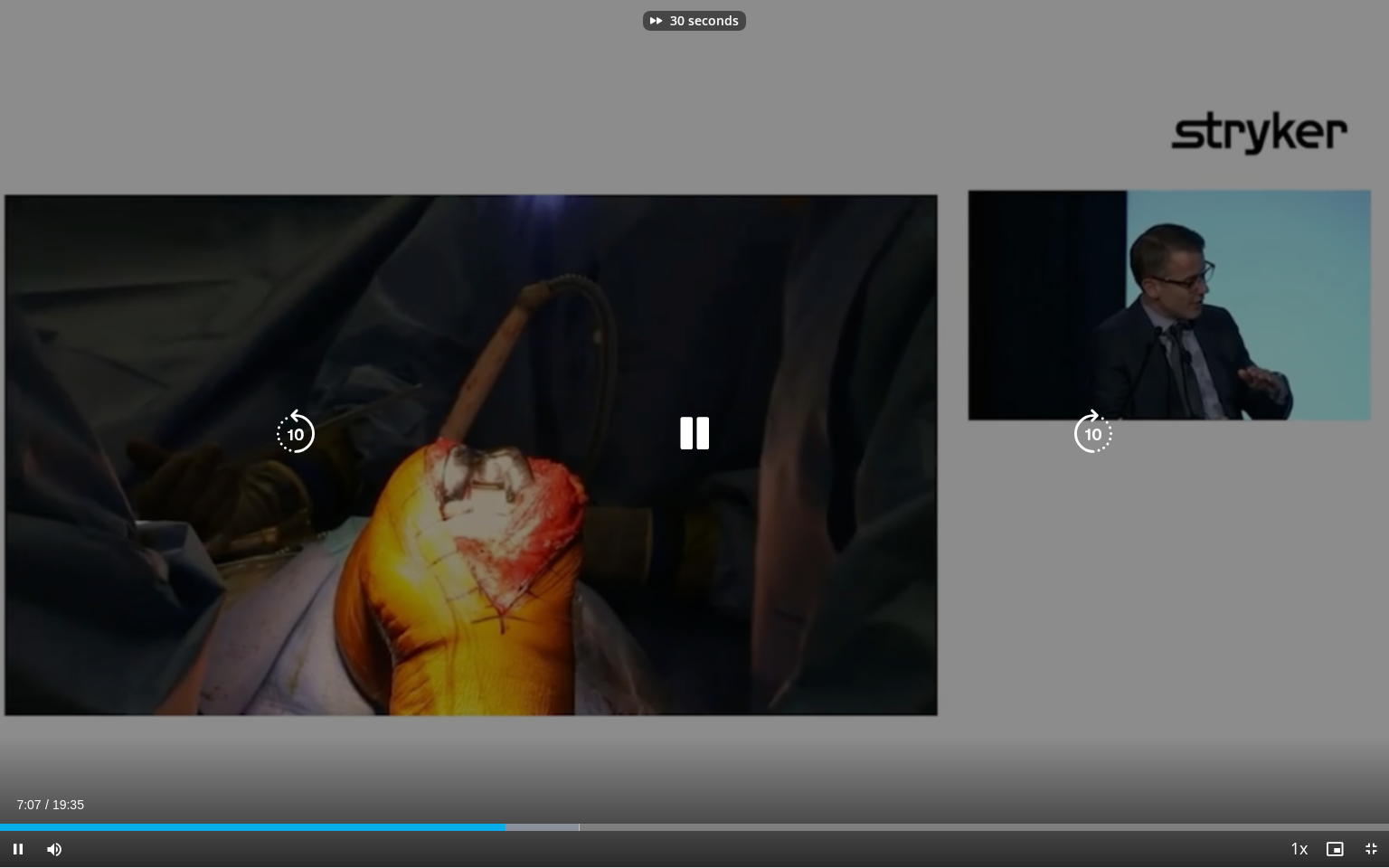 click at bounding box center [1093, 434] 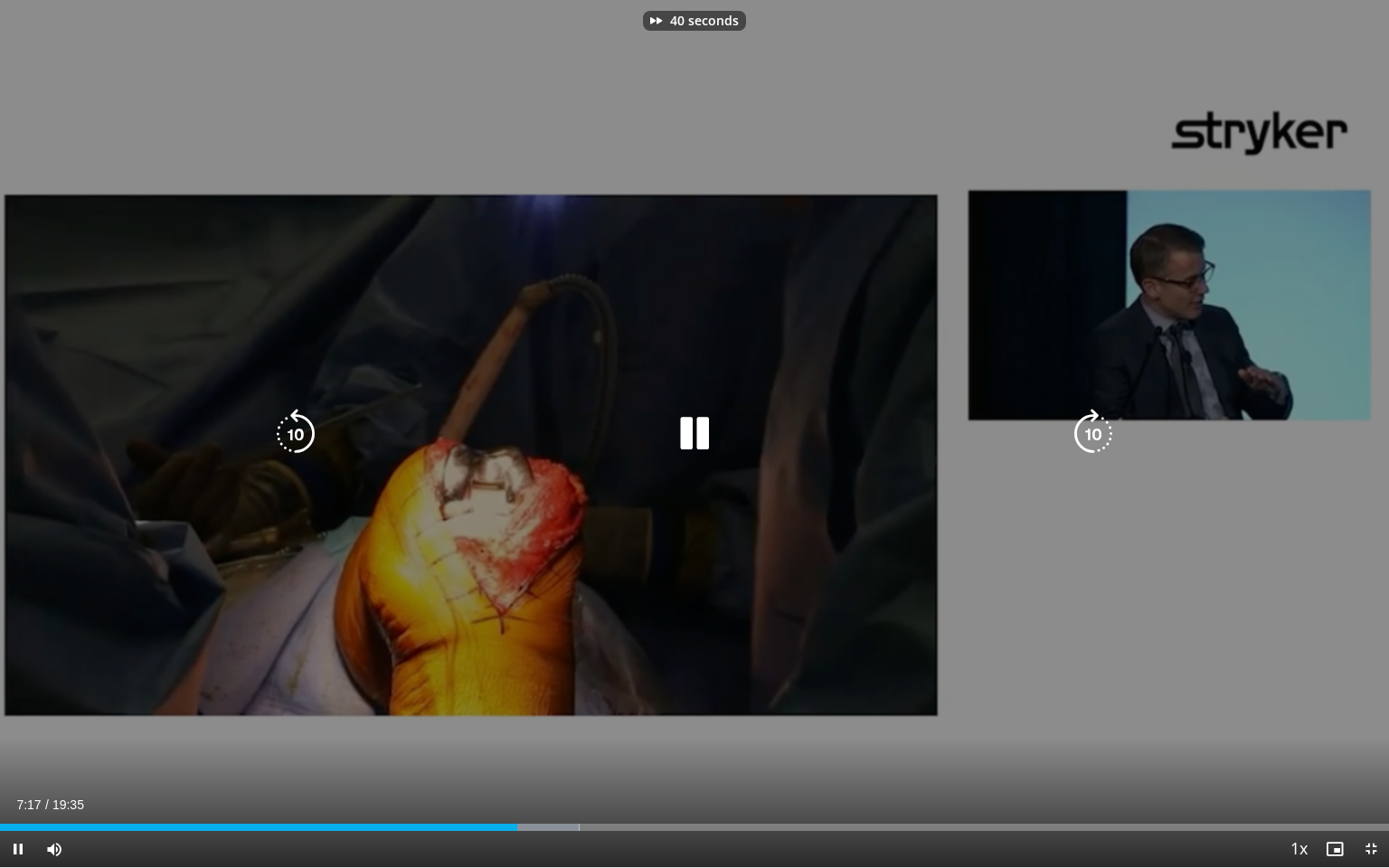 click at bounding box center [1093, 434] 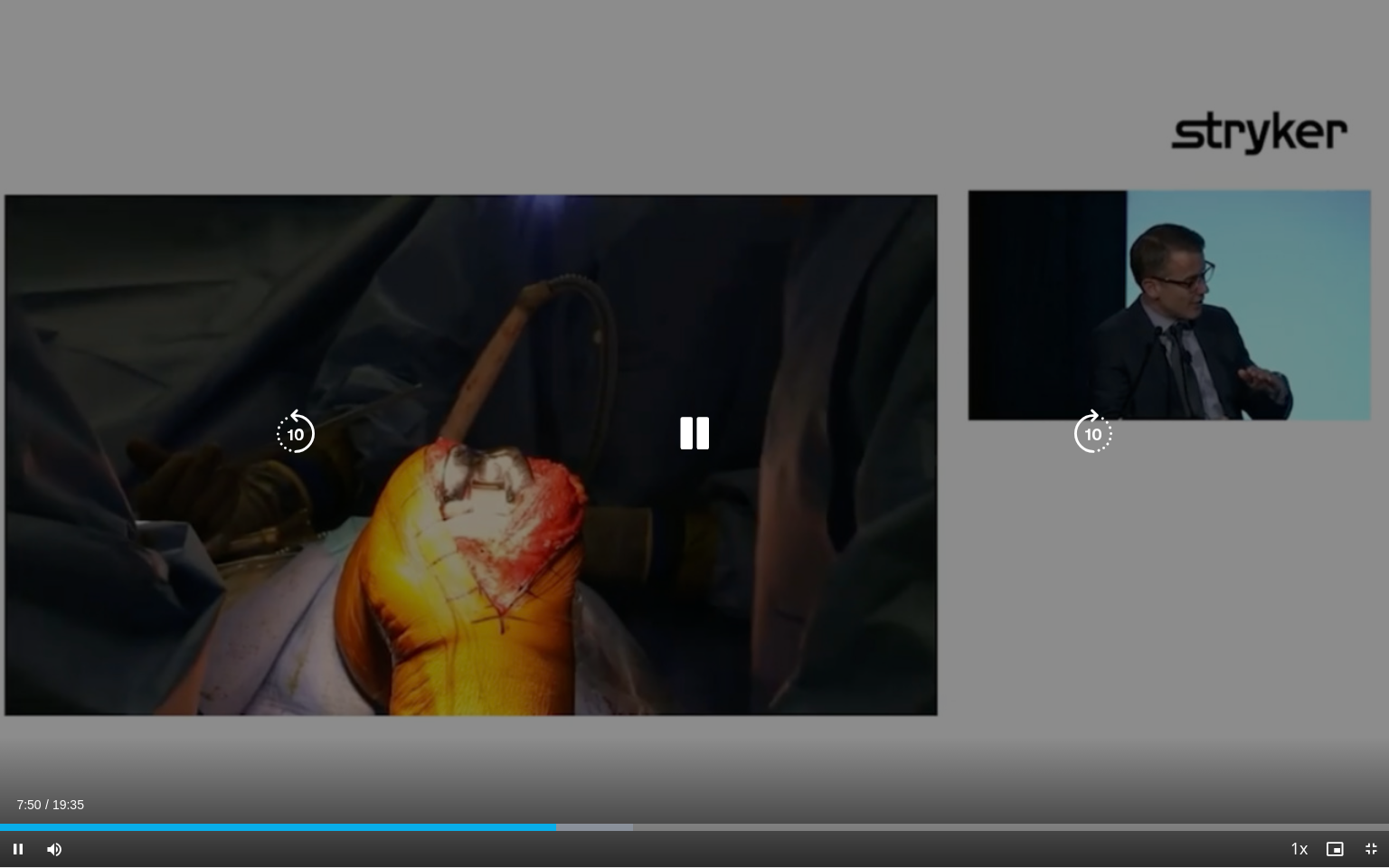 click at bounding box center (1093, 434) 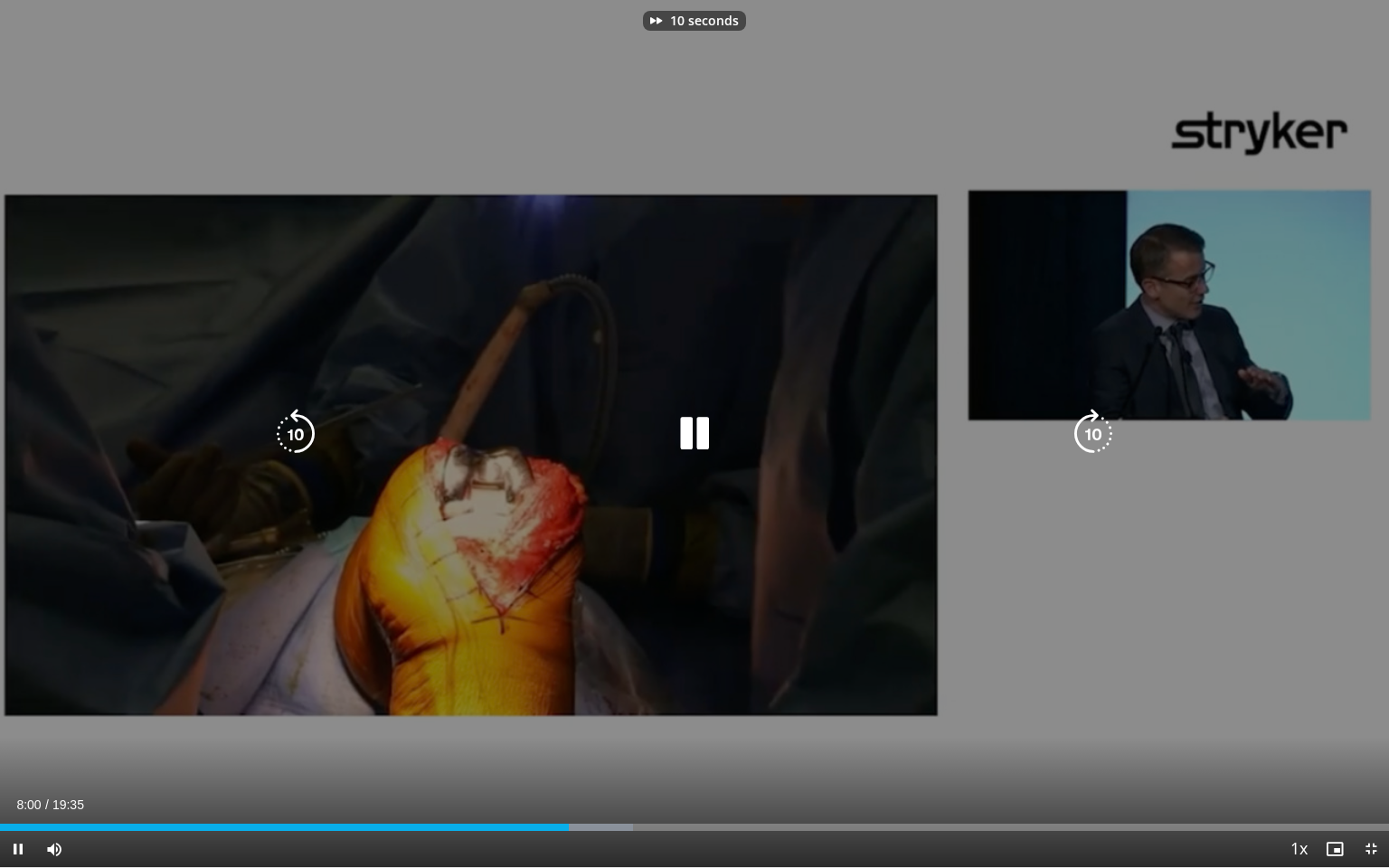 click at bounding box center (1093, 434) 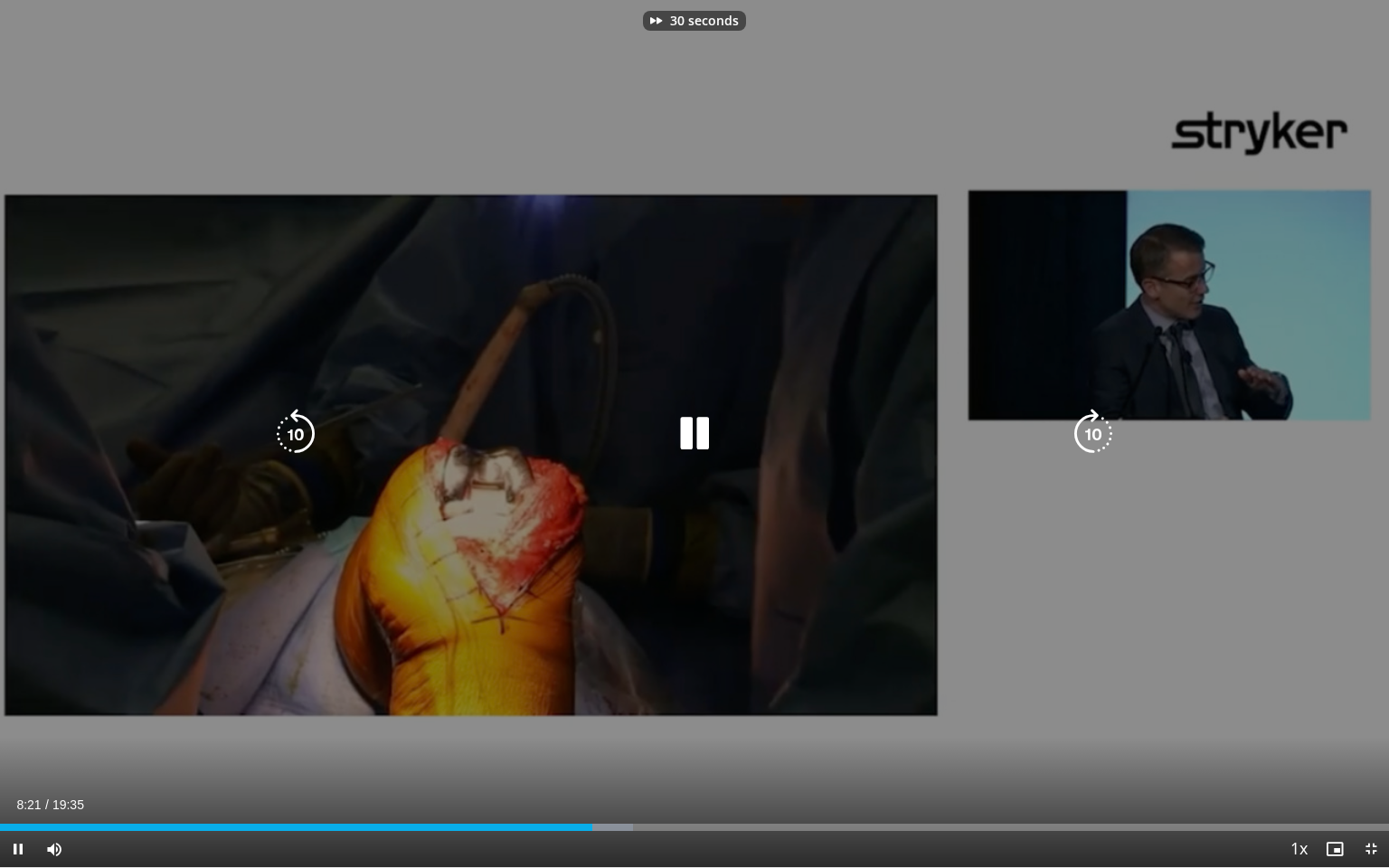 click at bounding box center [1093, 434] 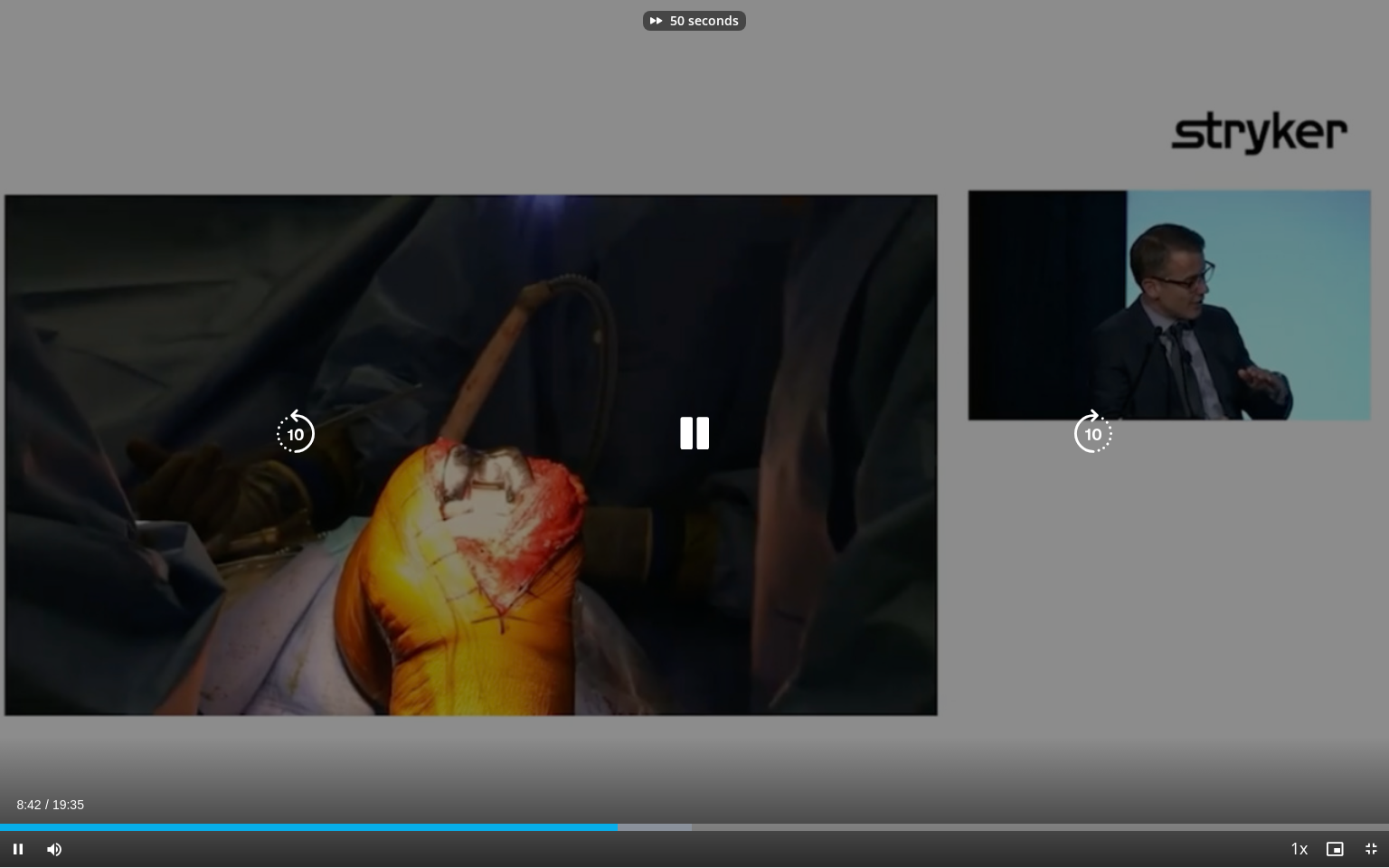 click at bounding box center [1093, 434] 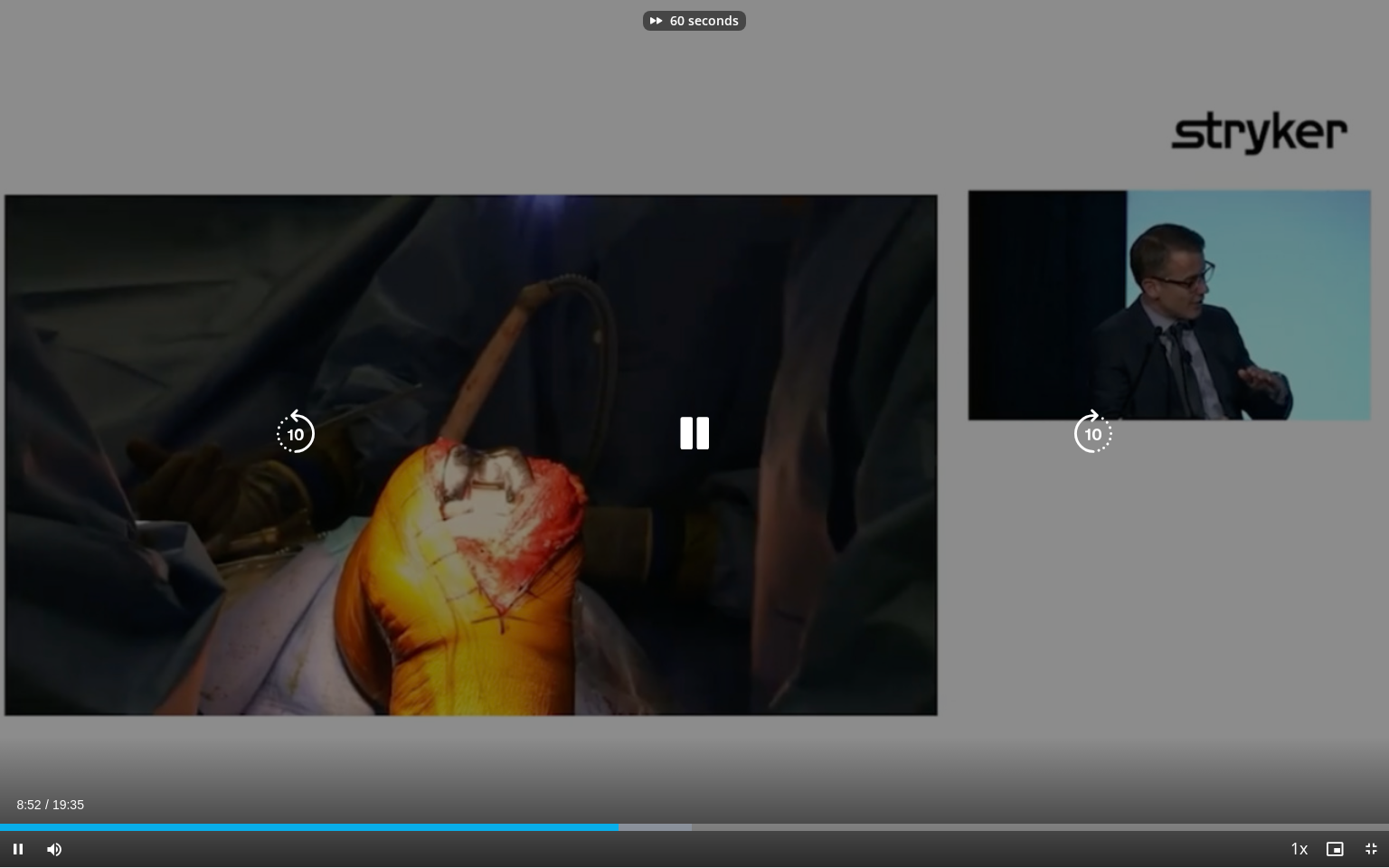 click at bounding box center [1093, 434] 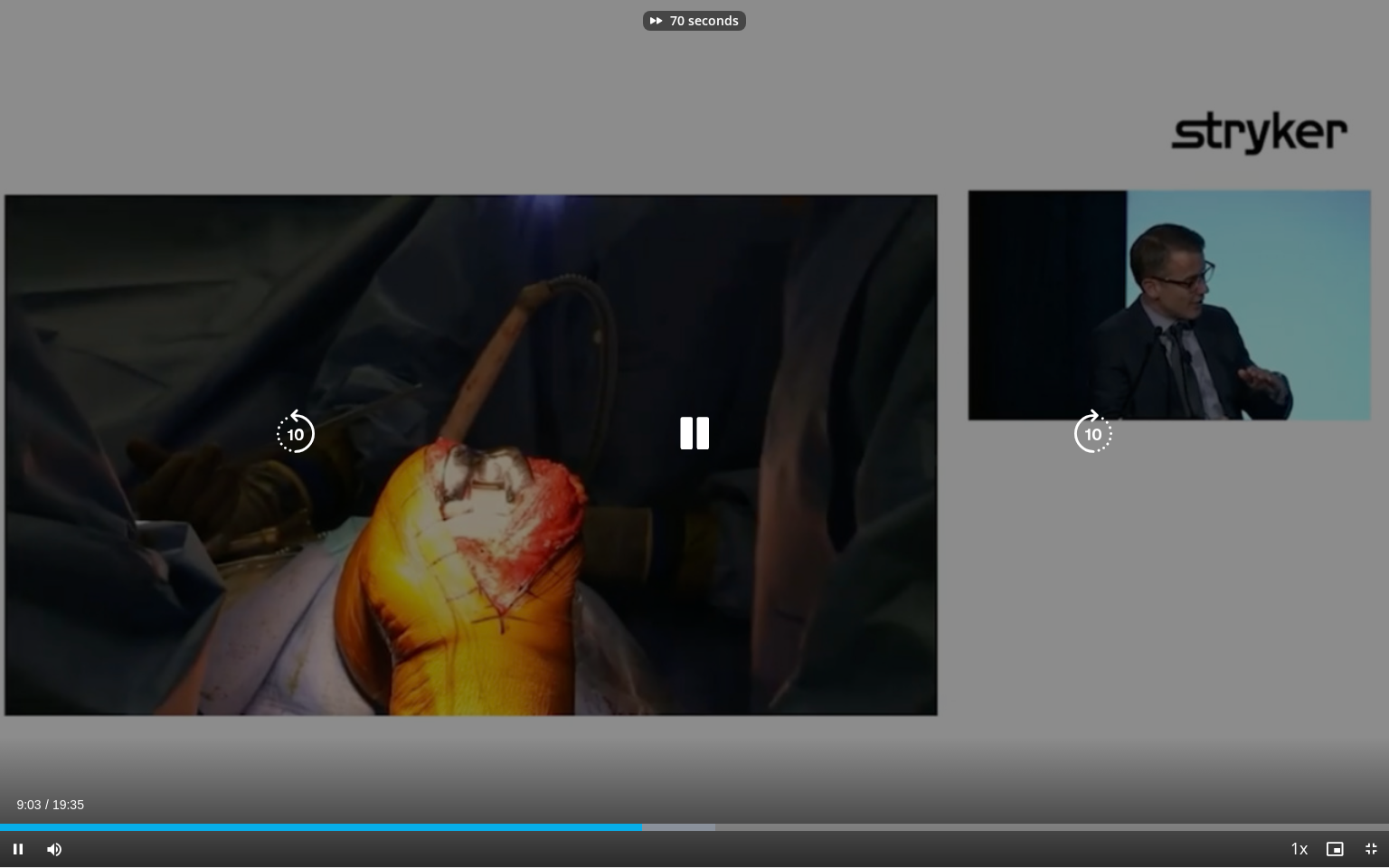 click at bounding box center [1093, 434] 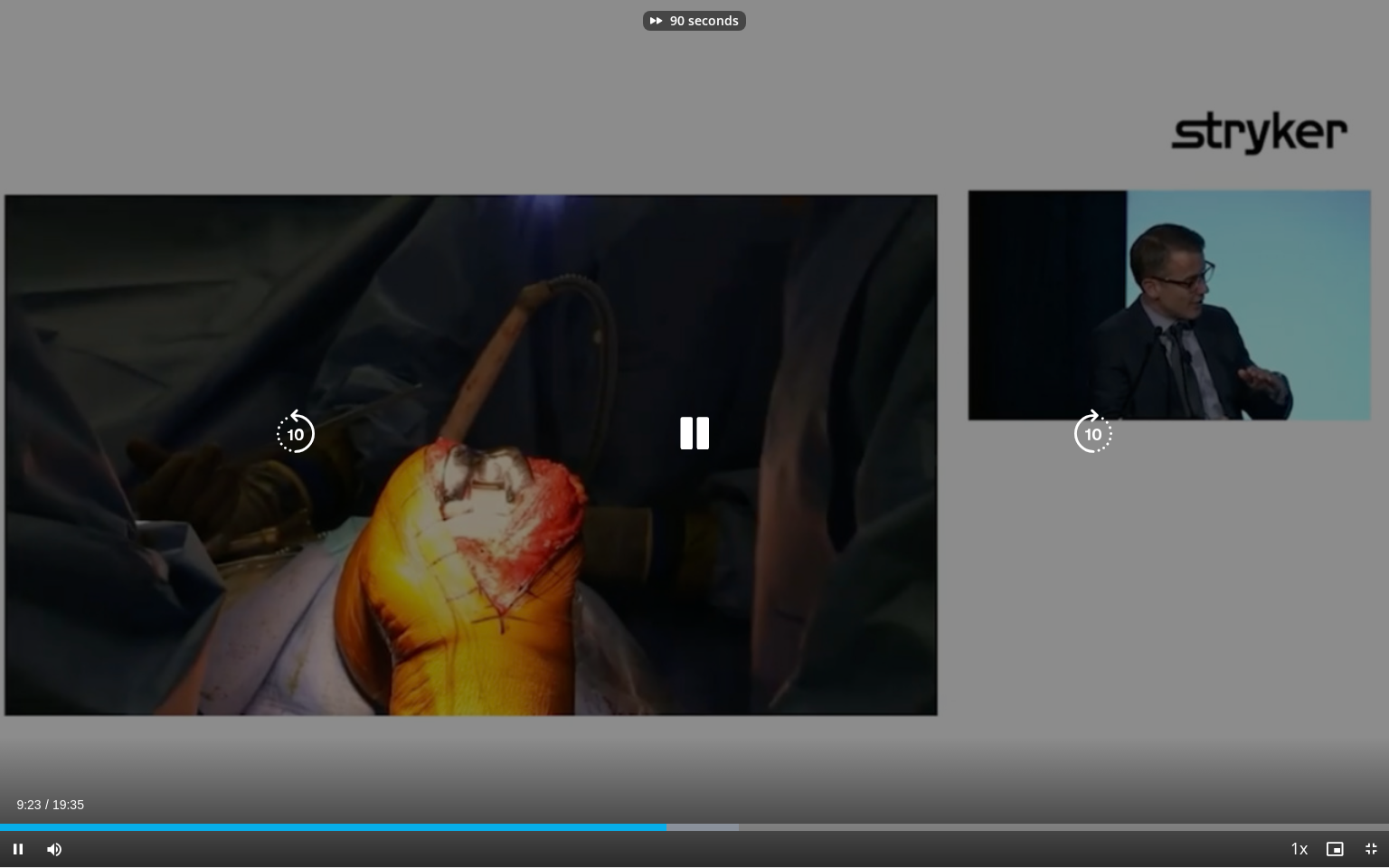 click at bounding box center (1093, 434) 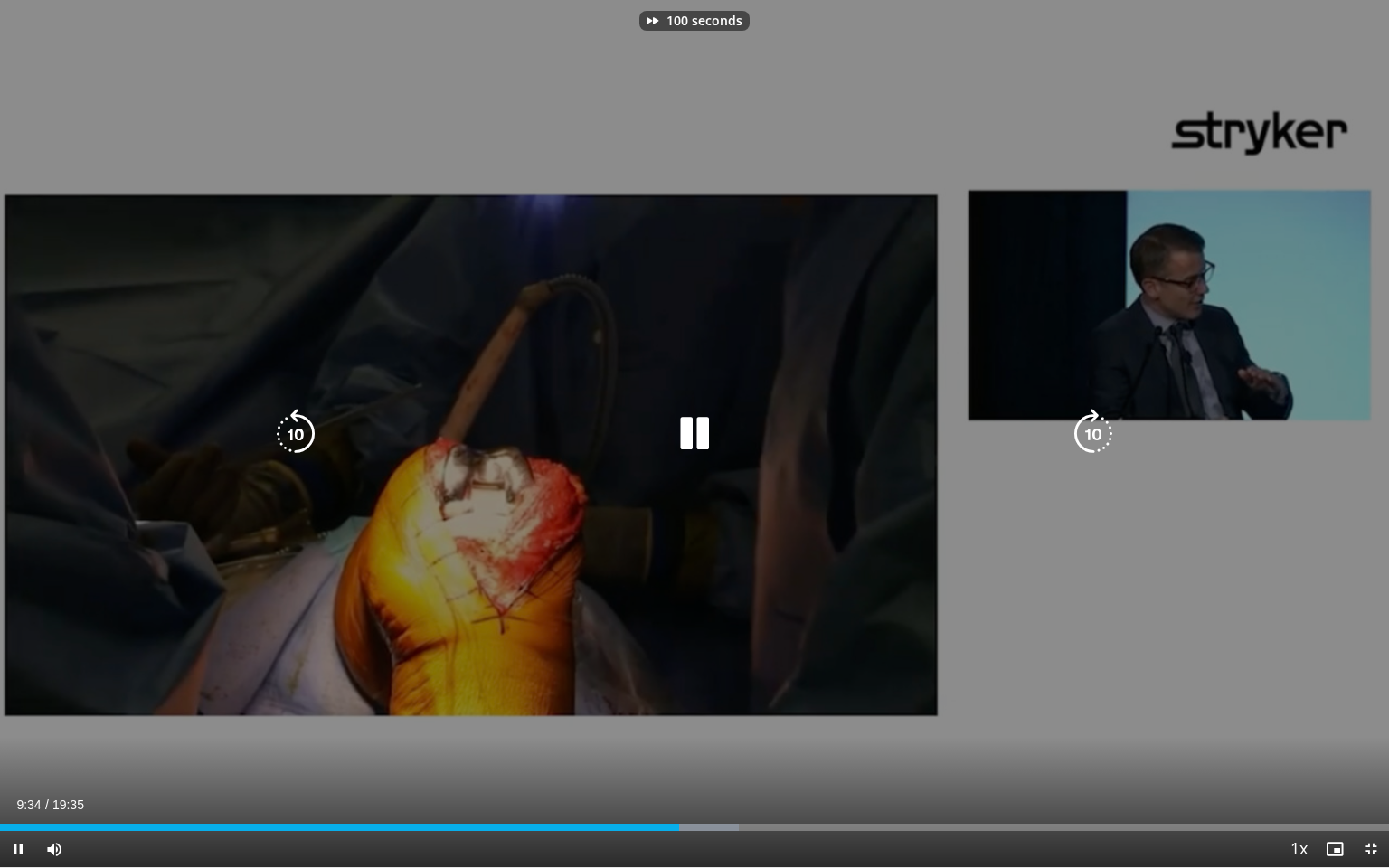 click at bounding box center [1093, 434] 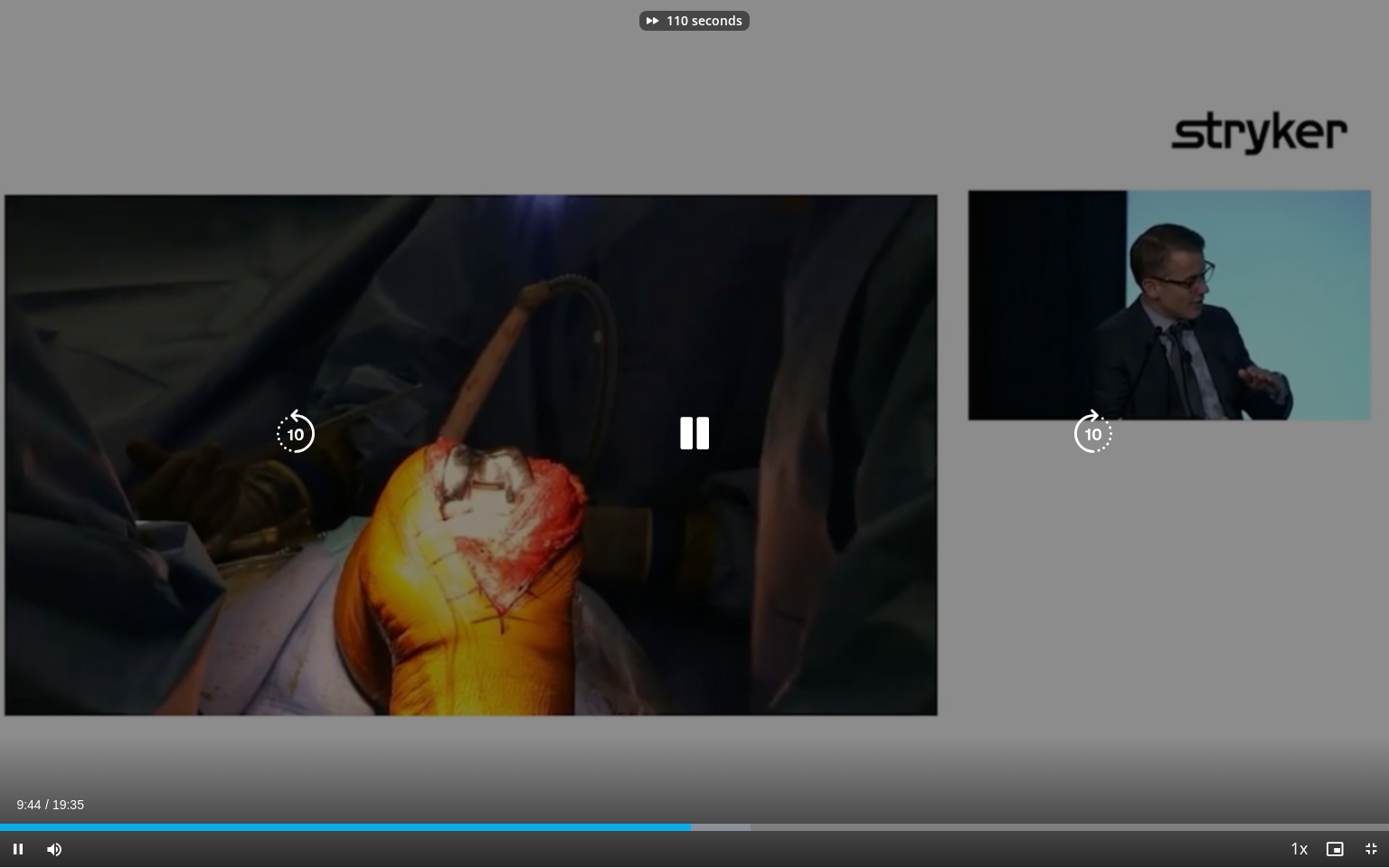 click at bounding box center [1093, 434] 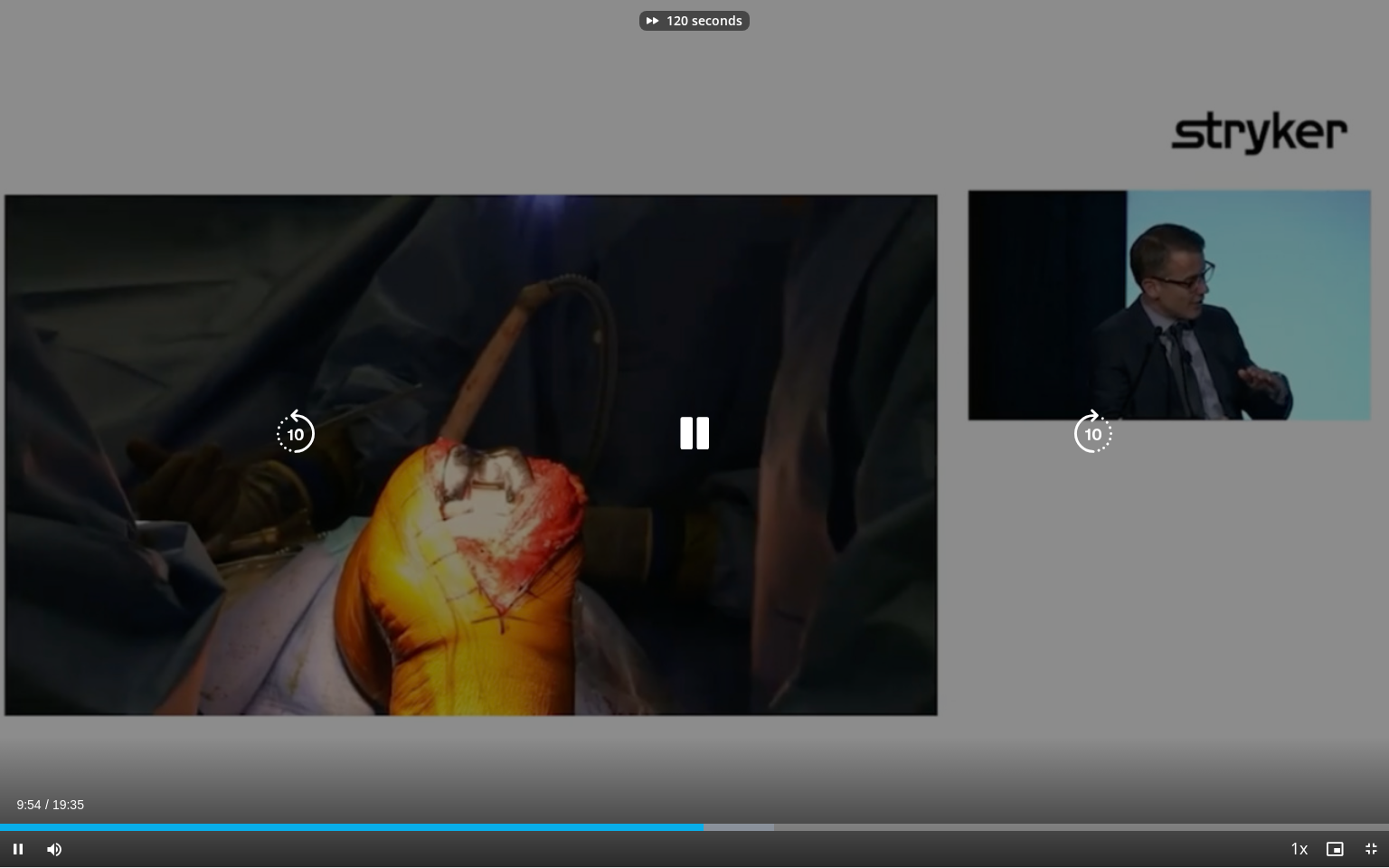 click at bounding box center [1093, 434] 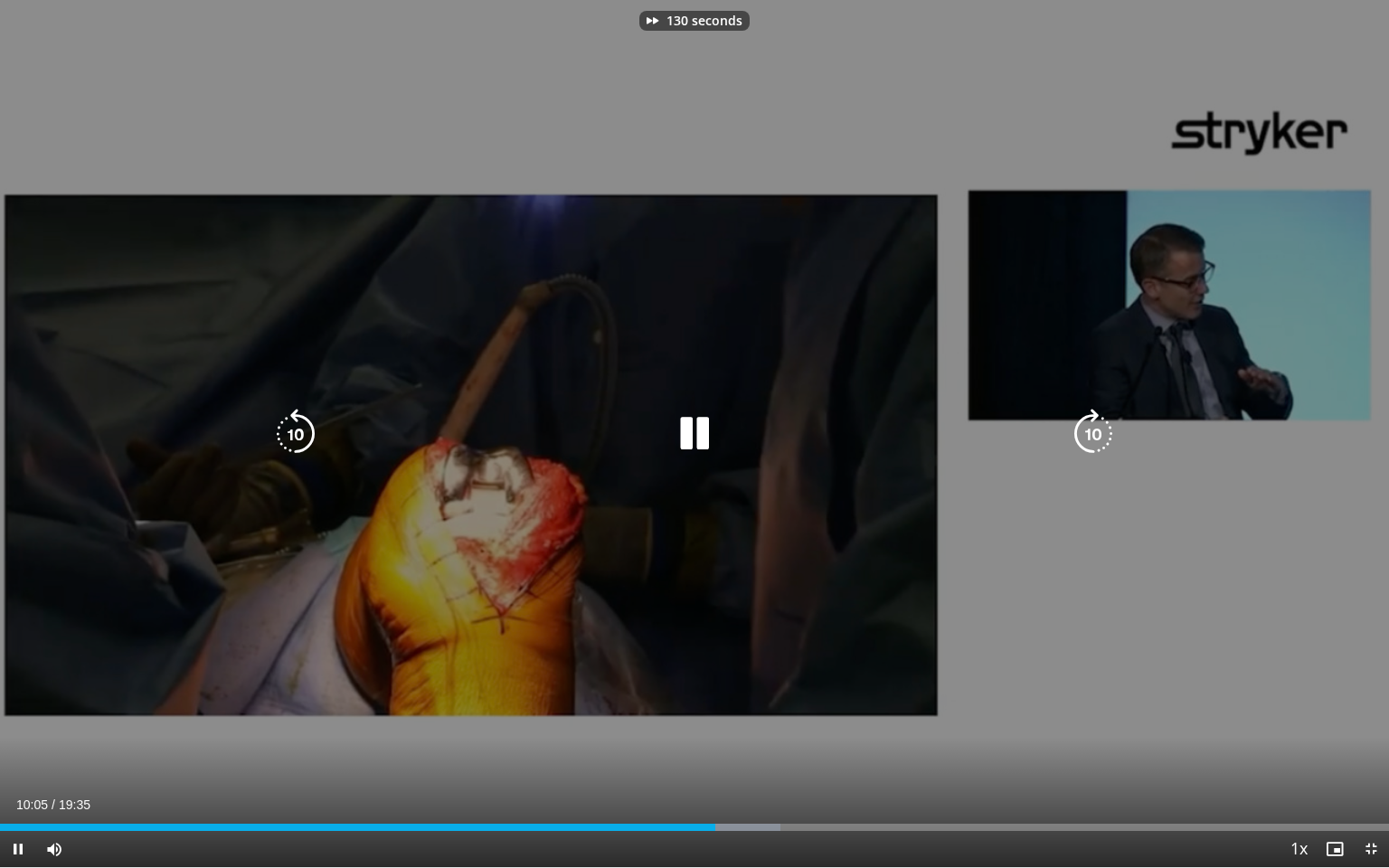 click at bounding box center [1093, 434] 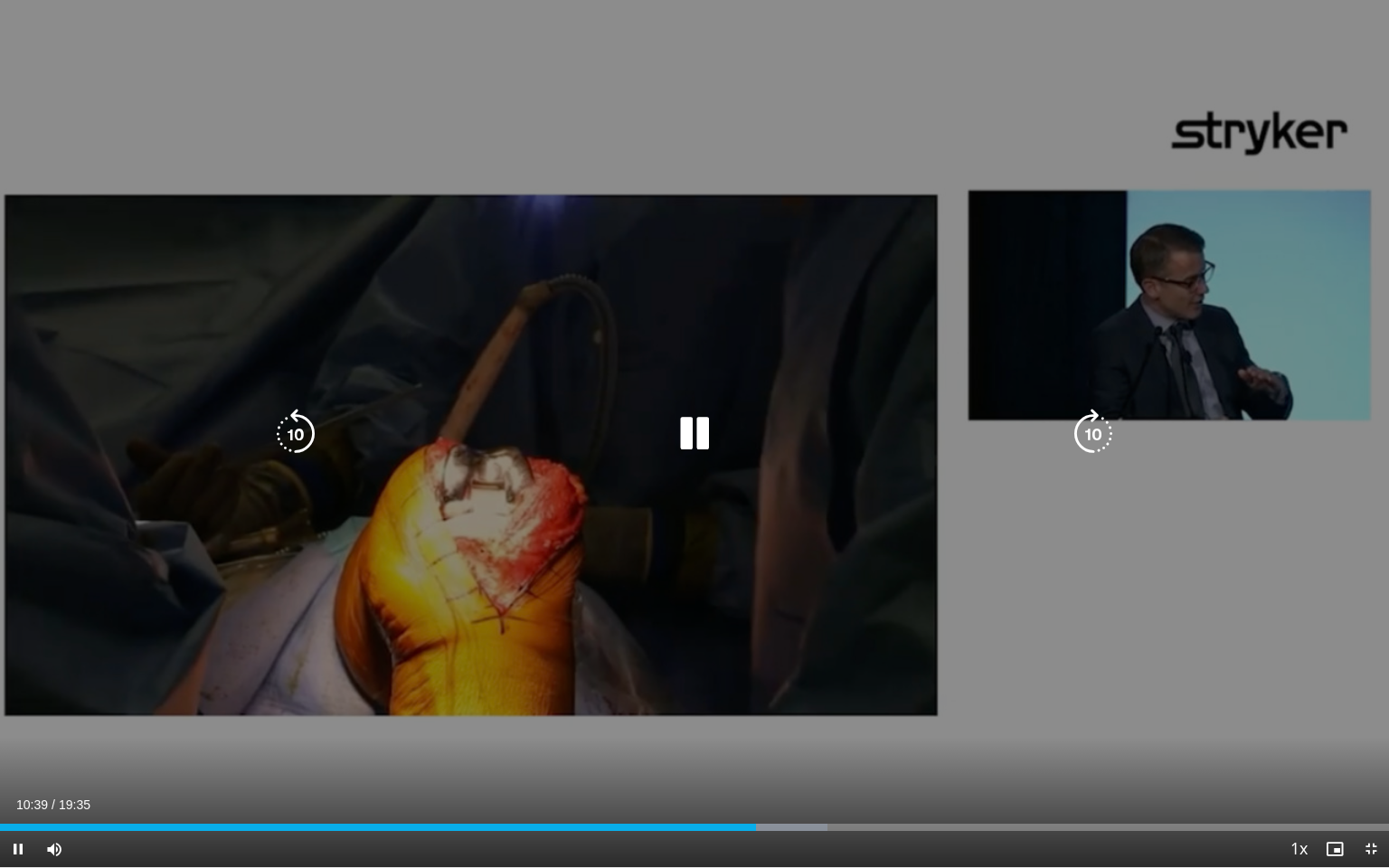 click at bounding box center (1093, 434) 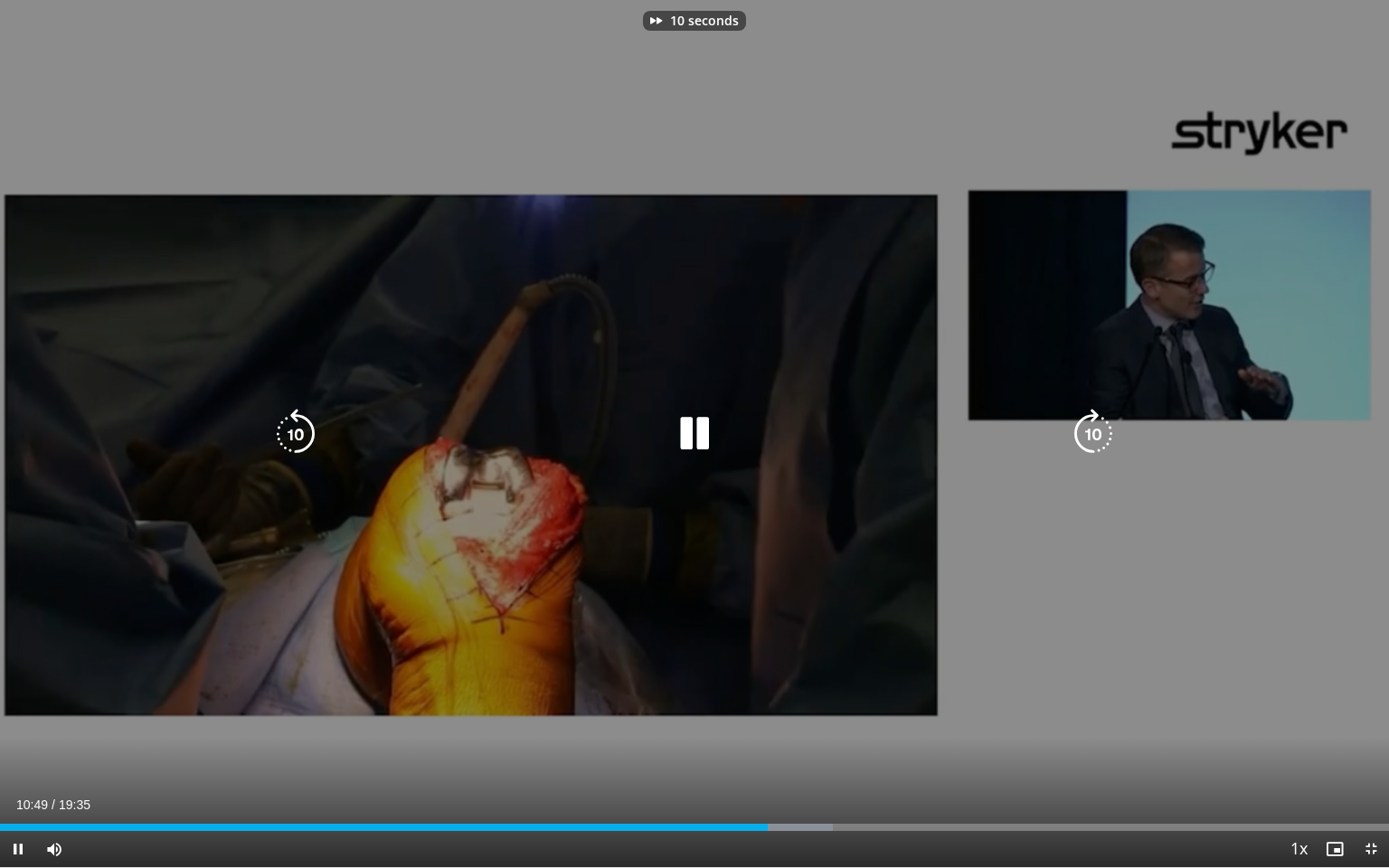 click at bounding box center (1093, 434) 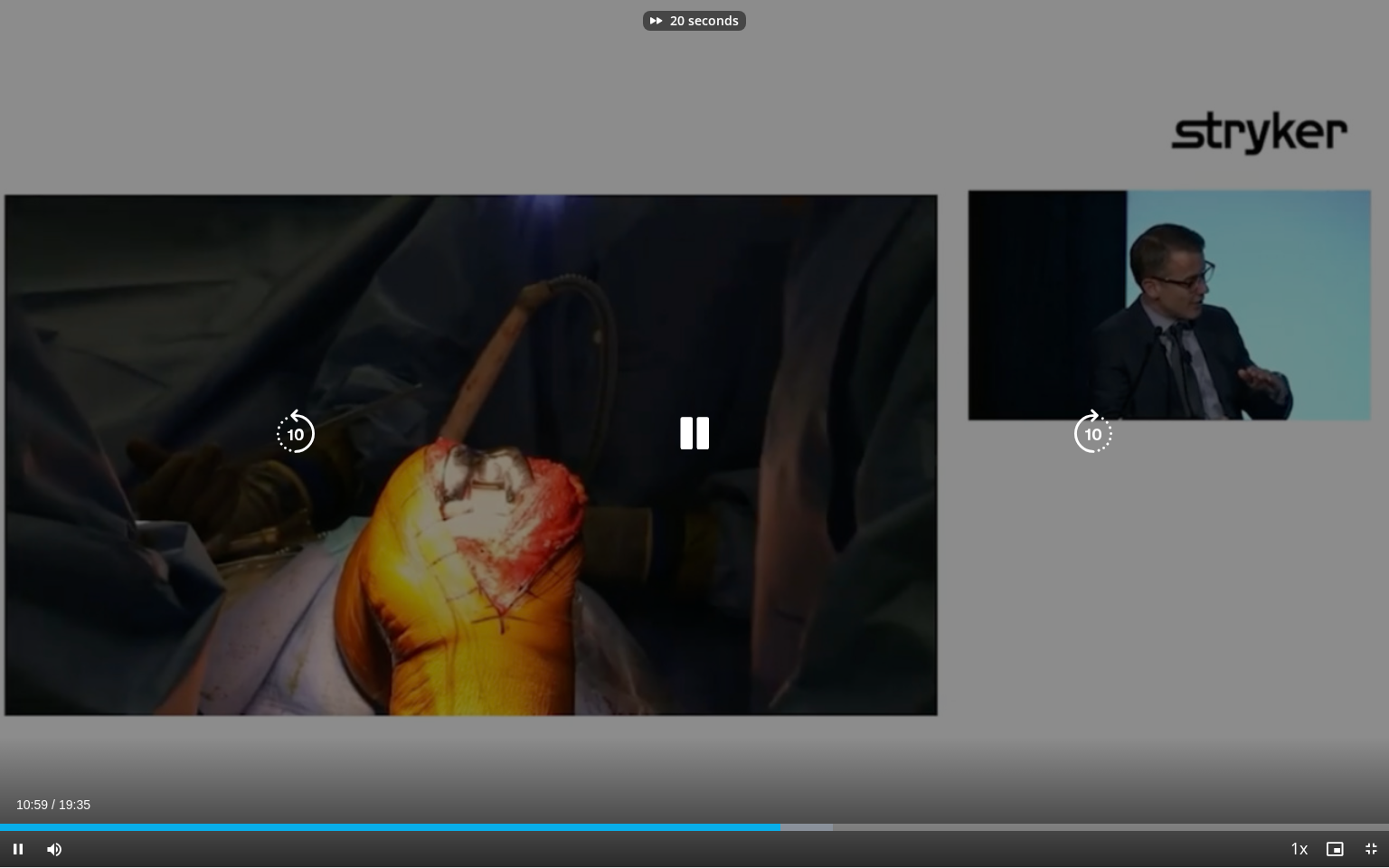 click at bounding box center [1093, 434] 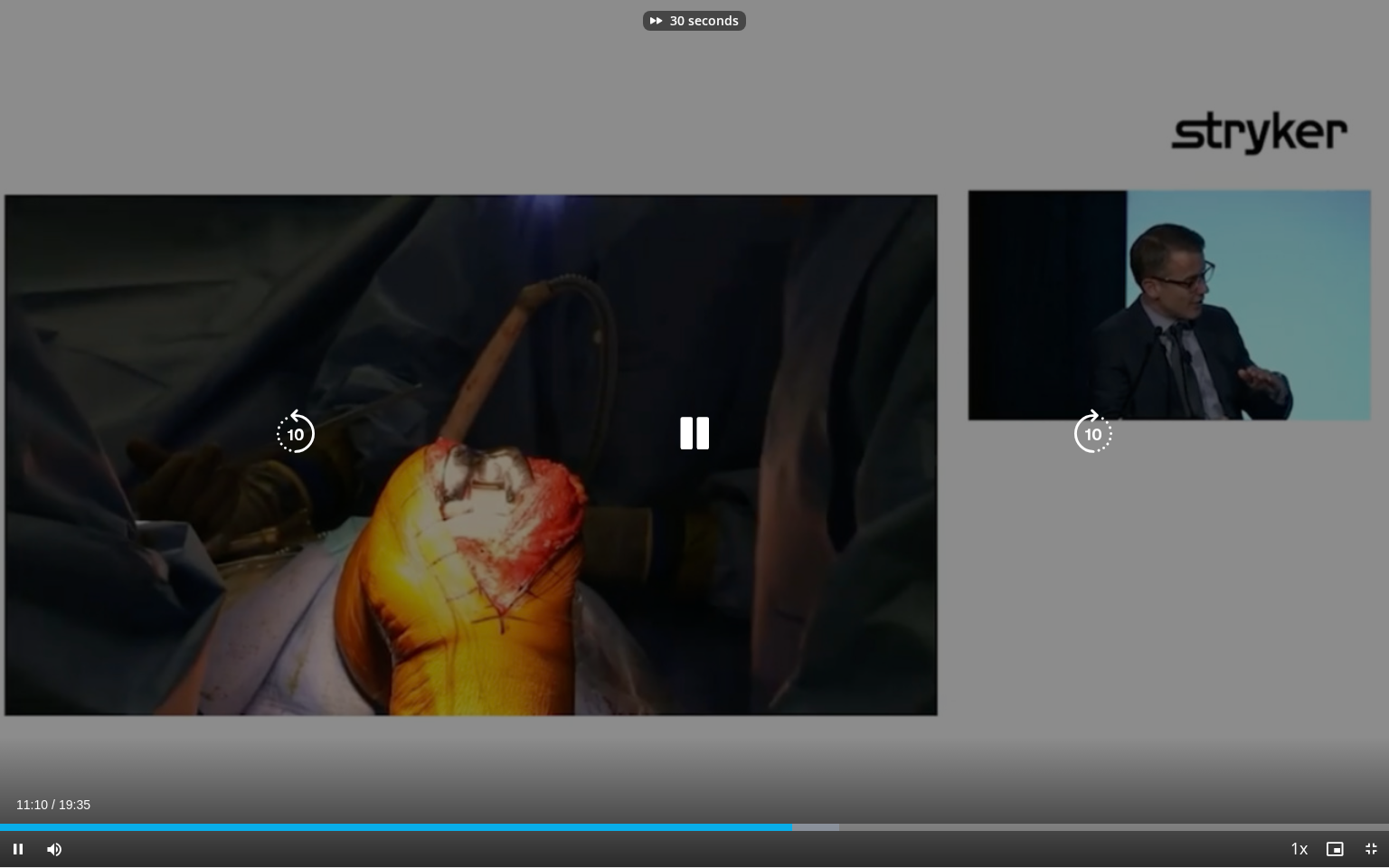 click at bounding box center [1093, 434] 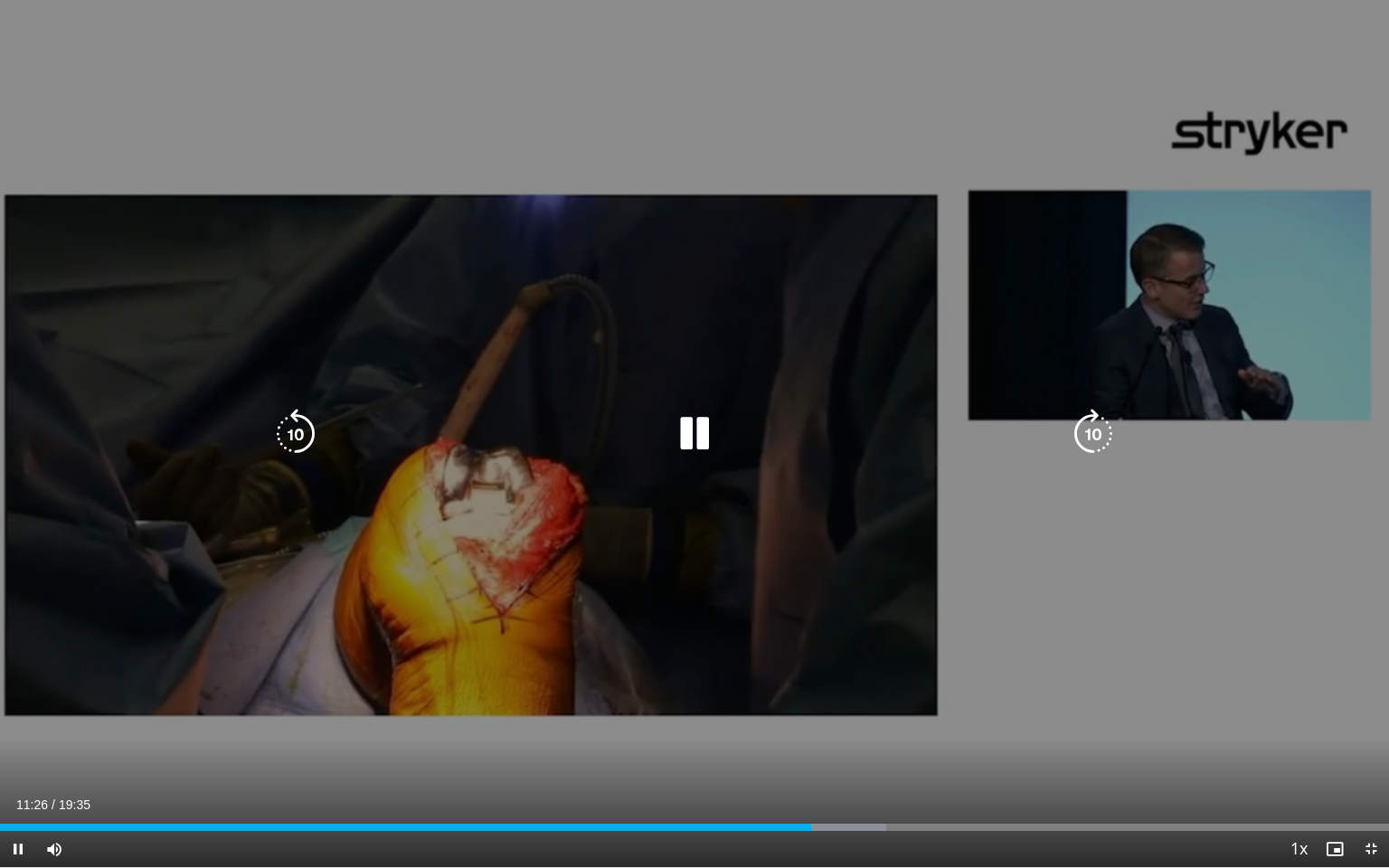 click at bounding box center (1093, 434) 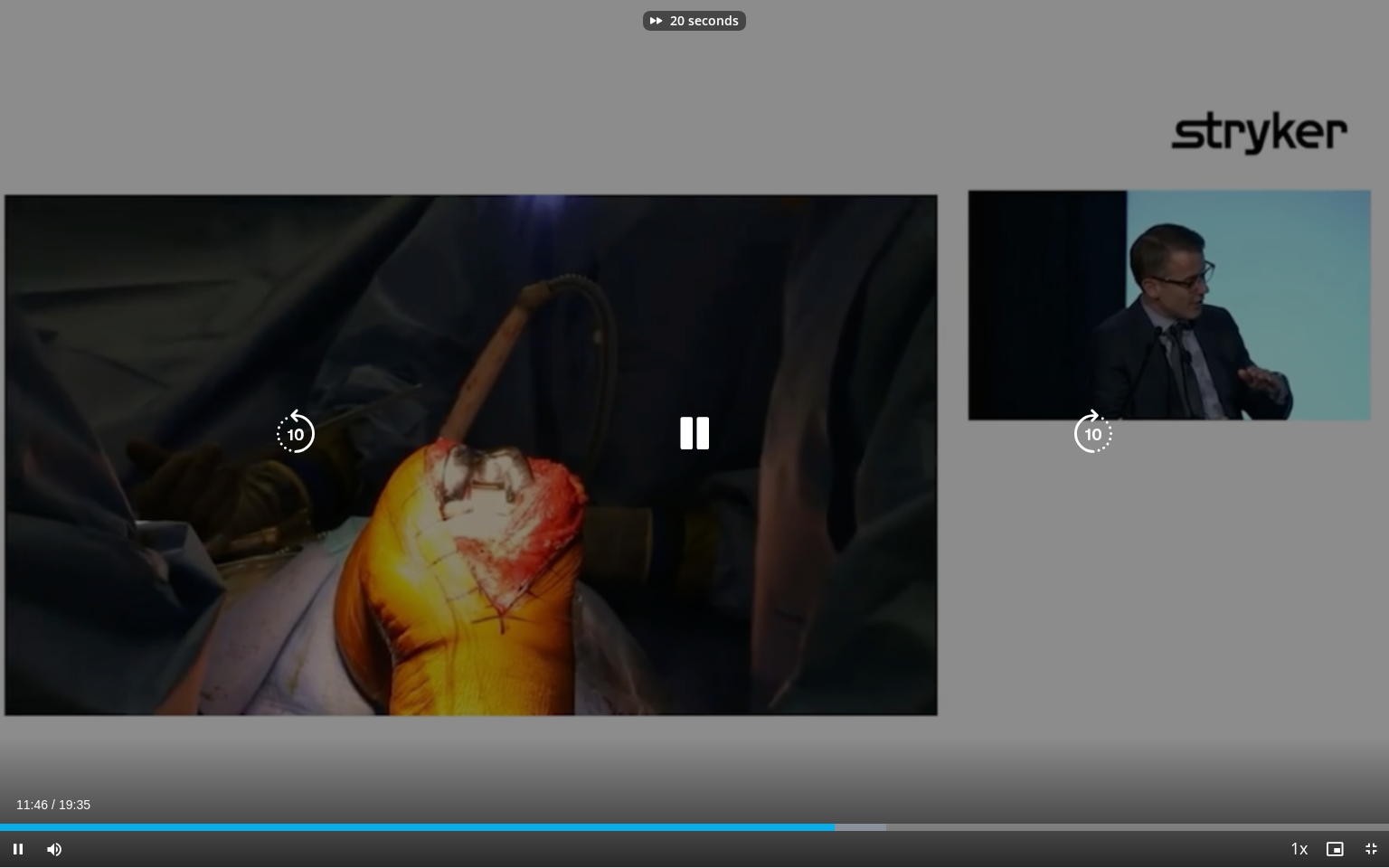 click at bounding box center [1093, 434] 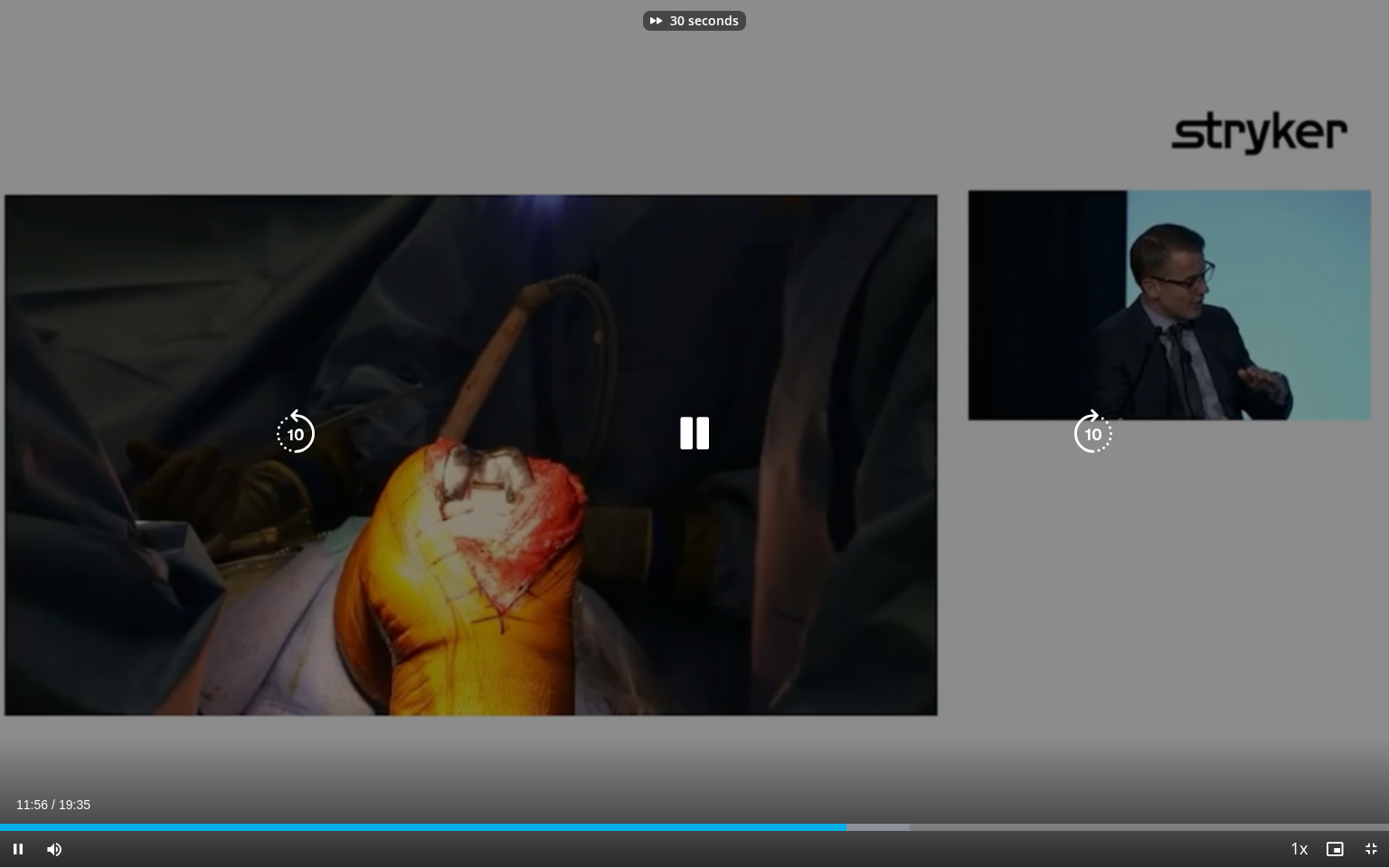 click at bounding box center [1093, 434] 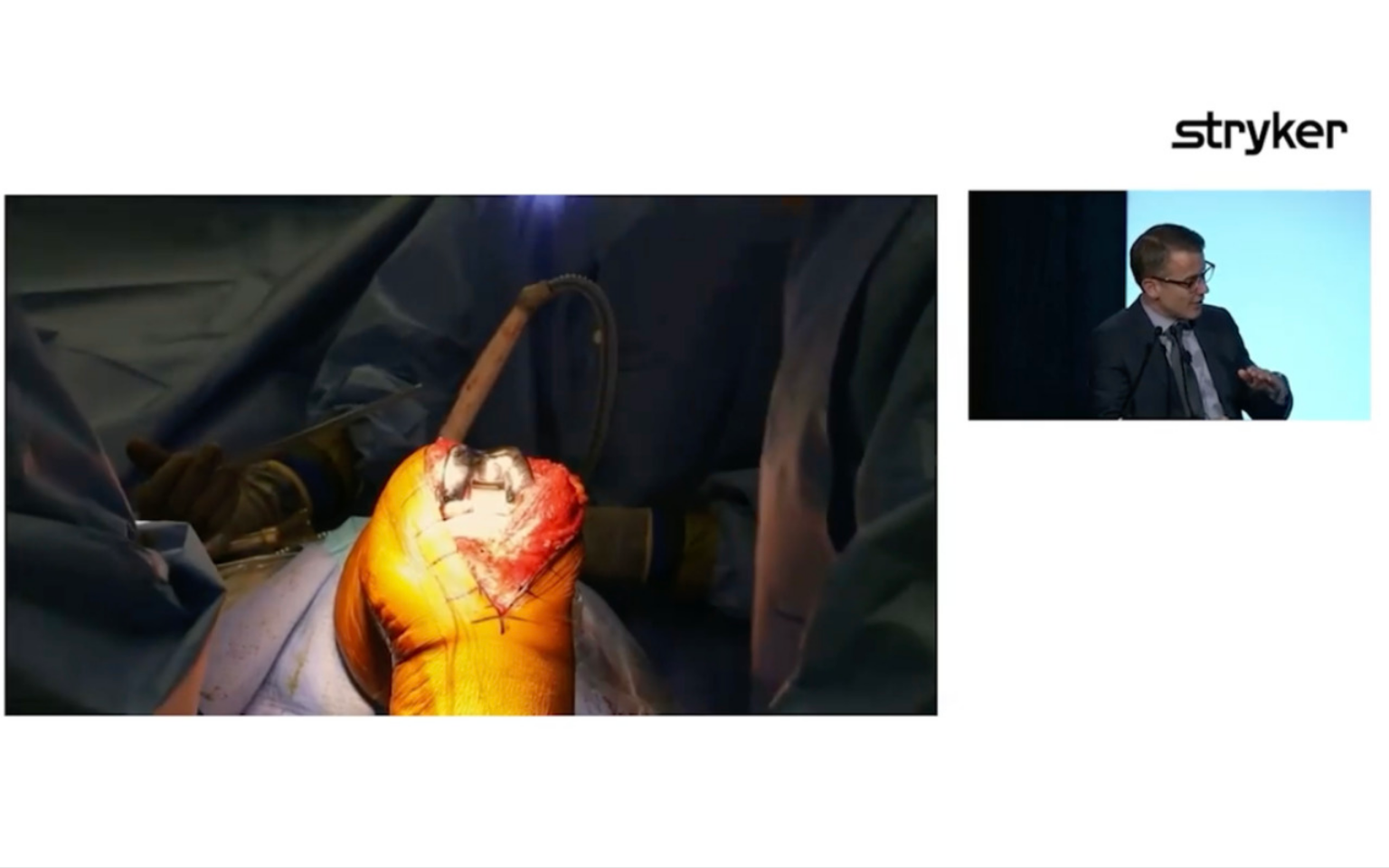 click on "40 seconds
Tap to unmute" at bounding box center [694, 433] 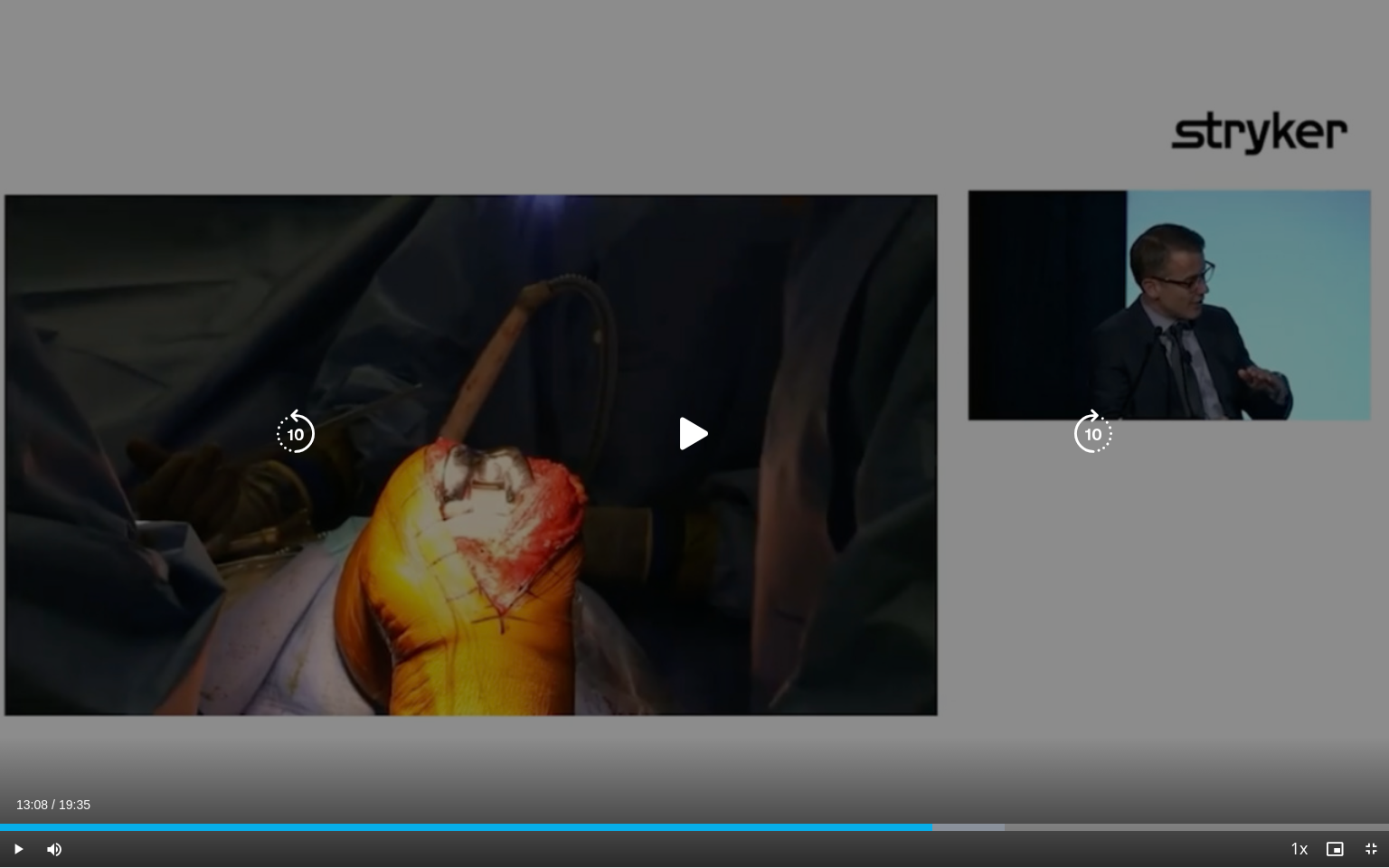 click at bounding box center (694, 434) 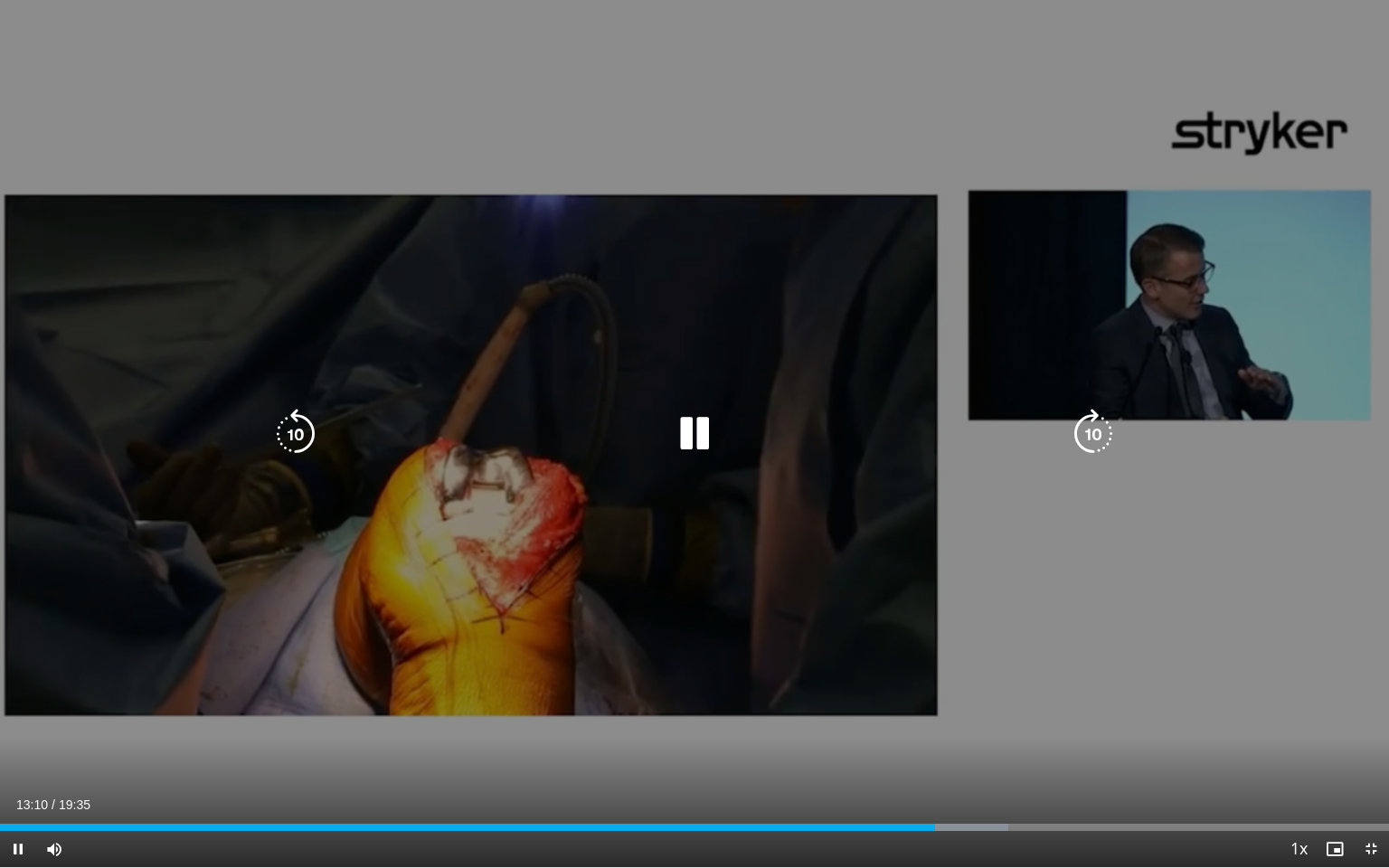 click at bounding box center [1093, 434] 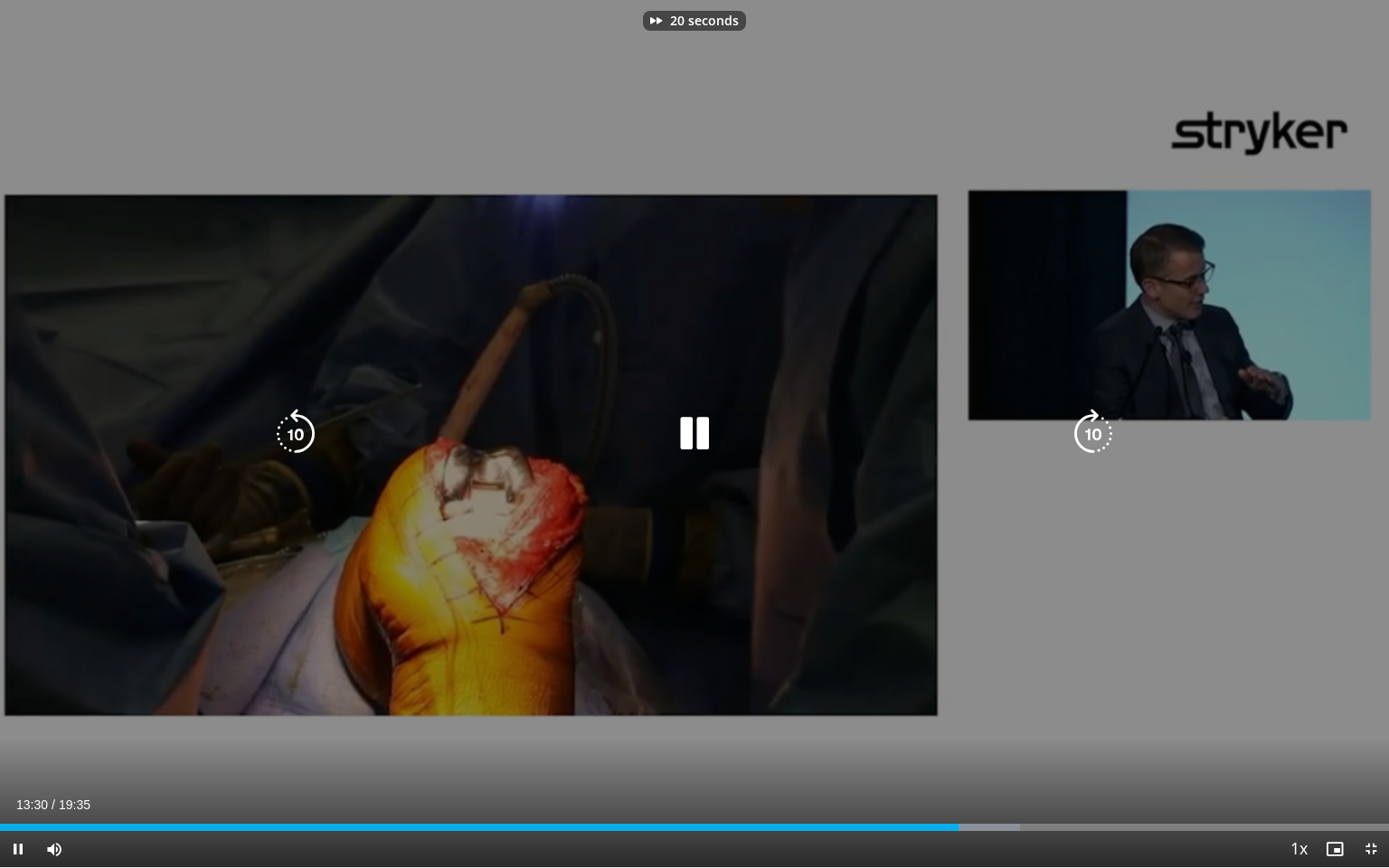 click at bounding box center [1093, 434] 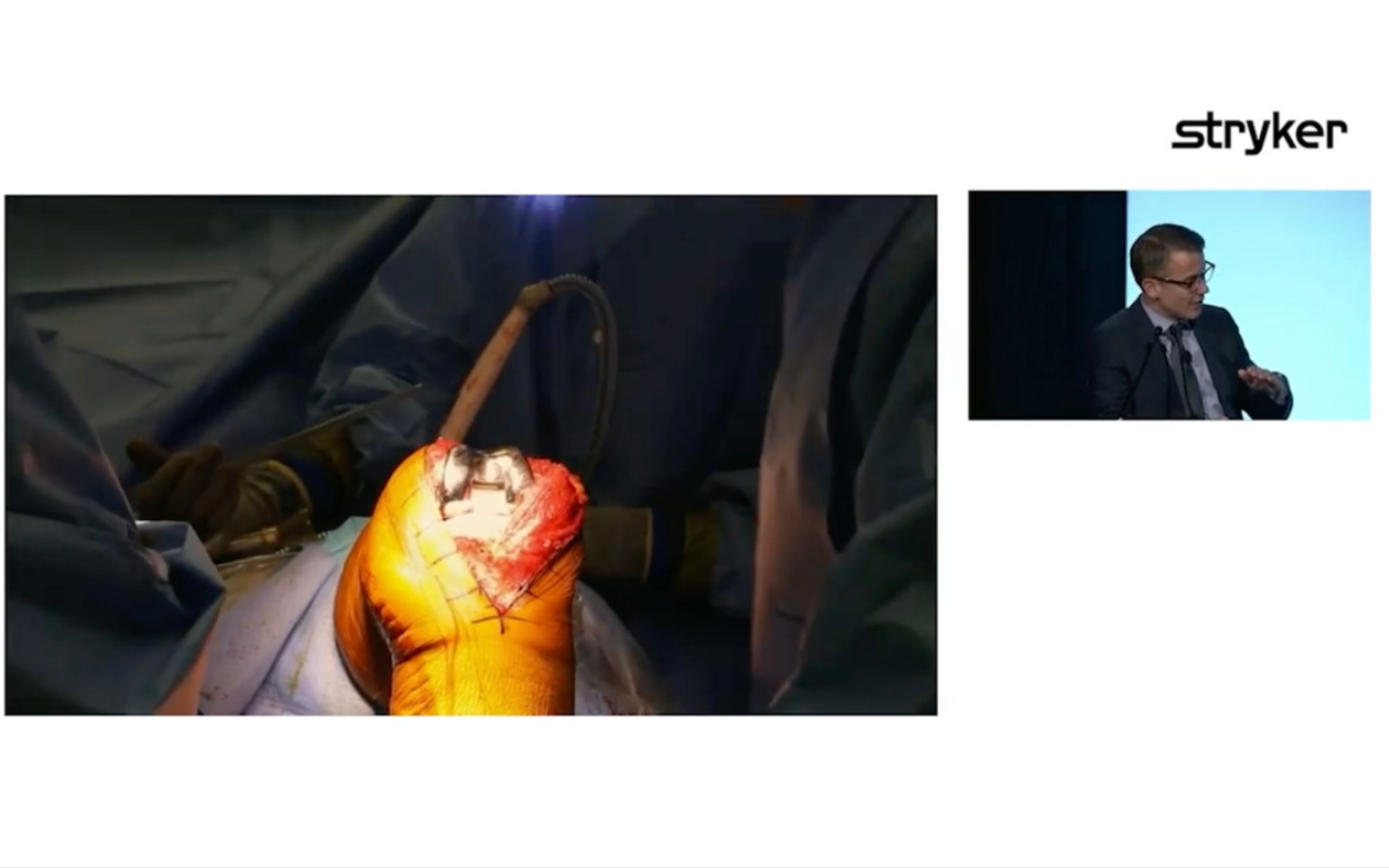 click on "30 seconds
Tap to unmute" at bounding box center (694, 433) 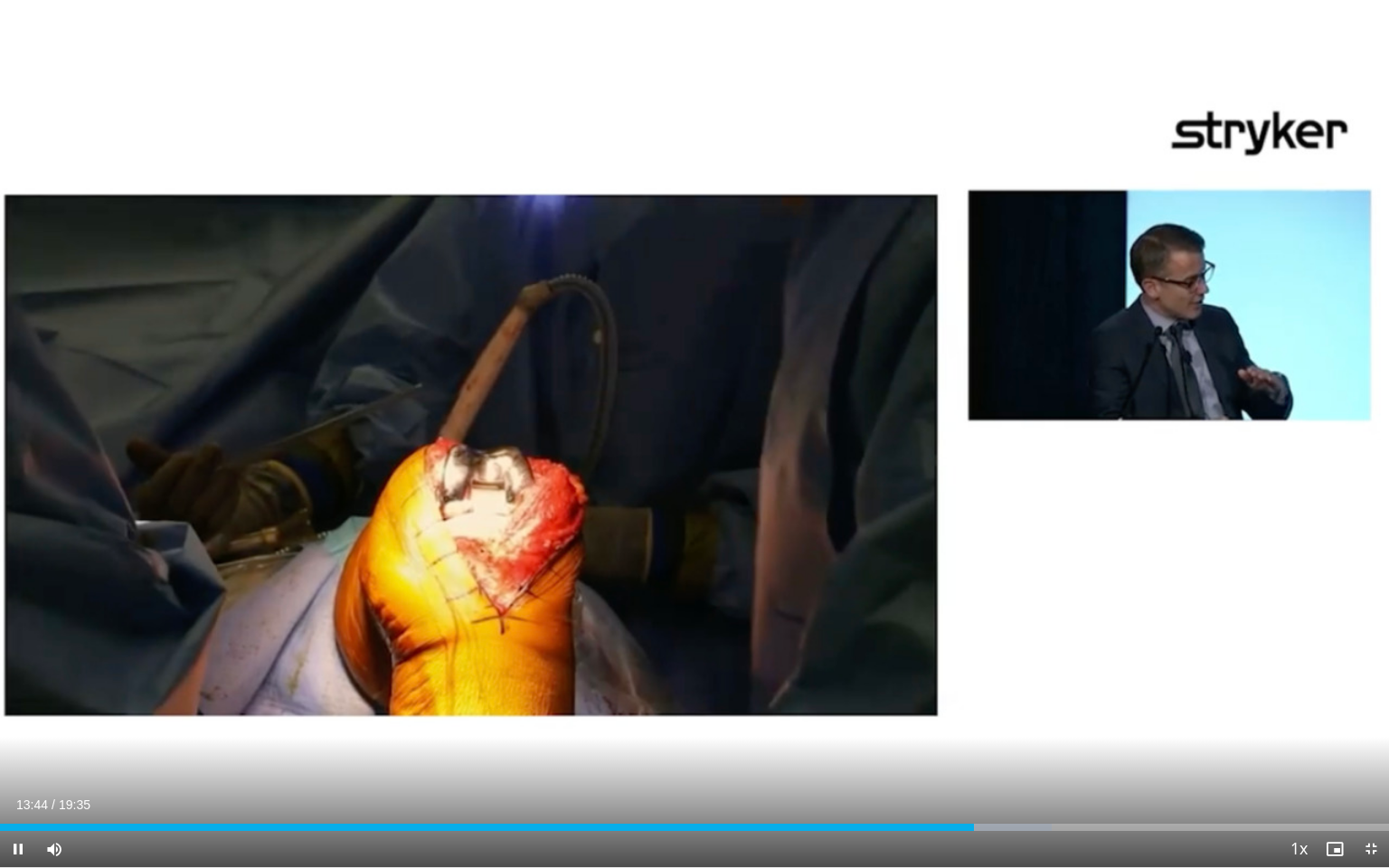 click on "30 seconds
Tap to unmute" at bounding box center [694, 433] 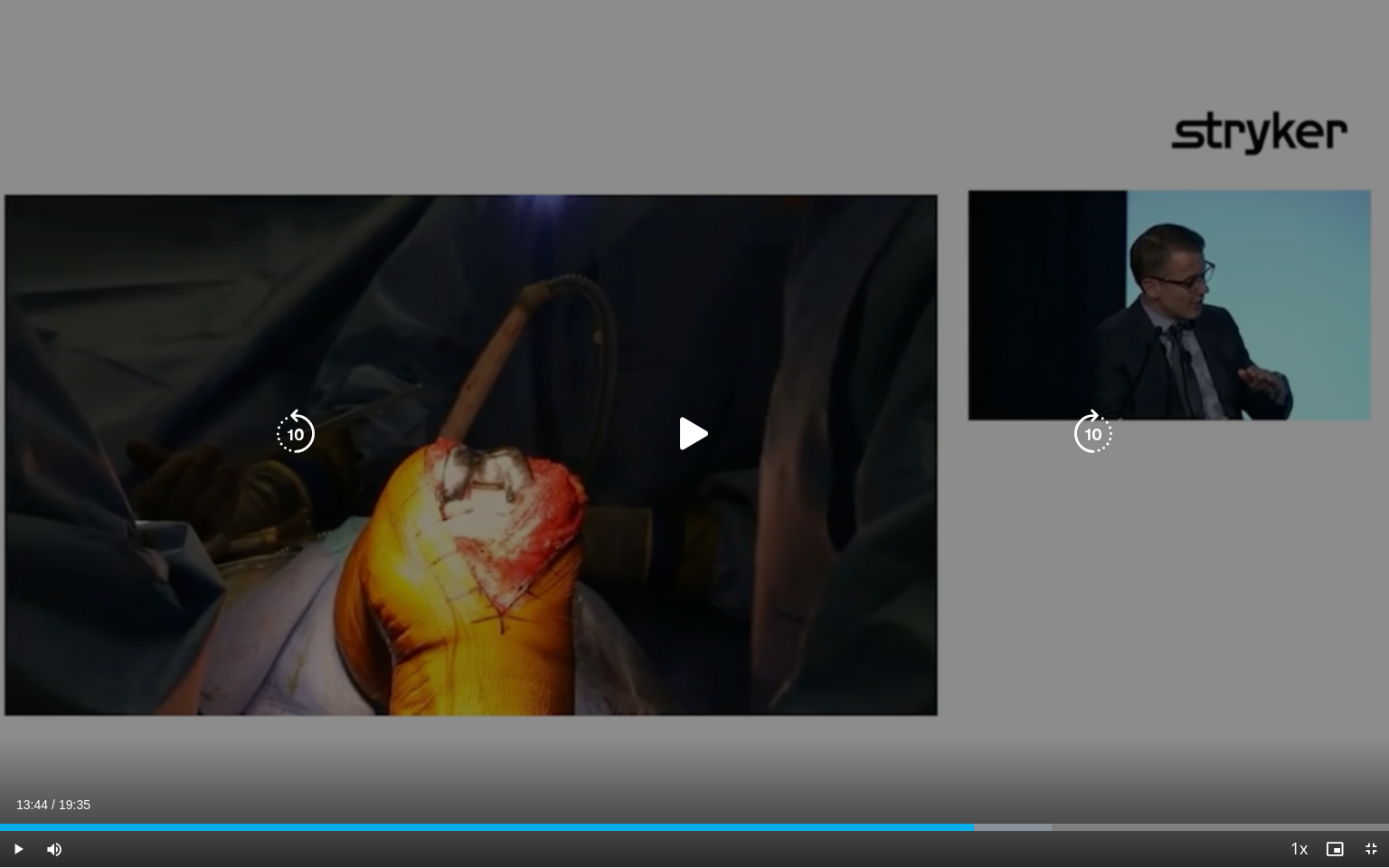 click at bounding box center [694, 434] 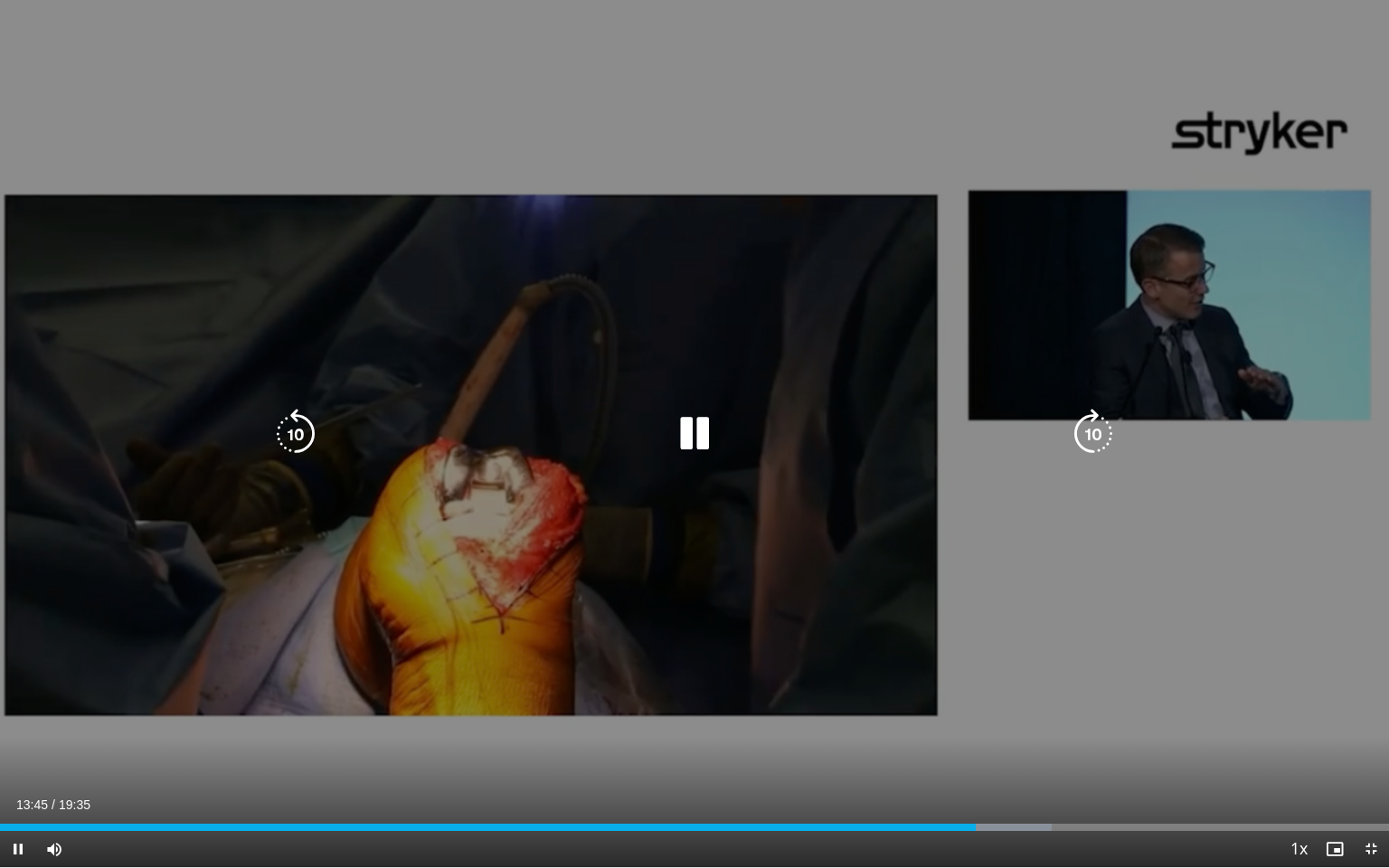 click at bounding box center (1093, 434) 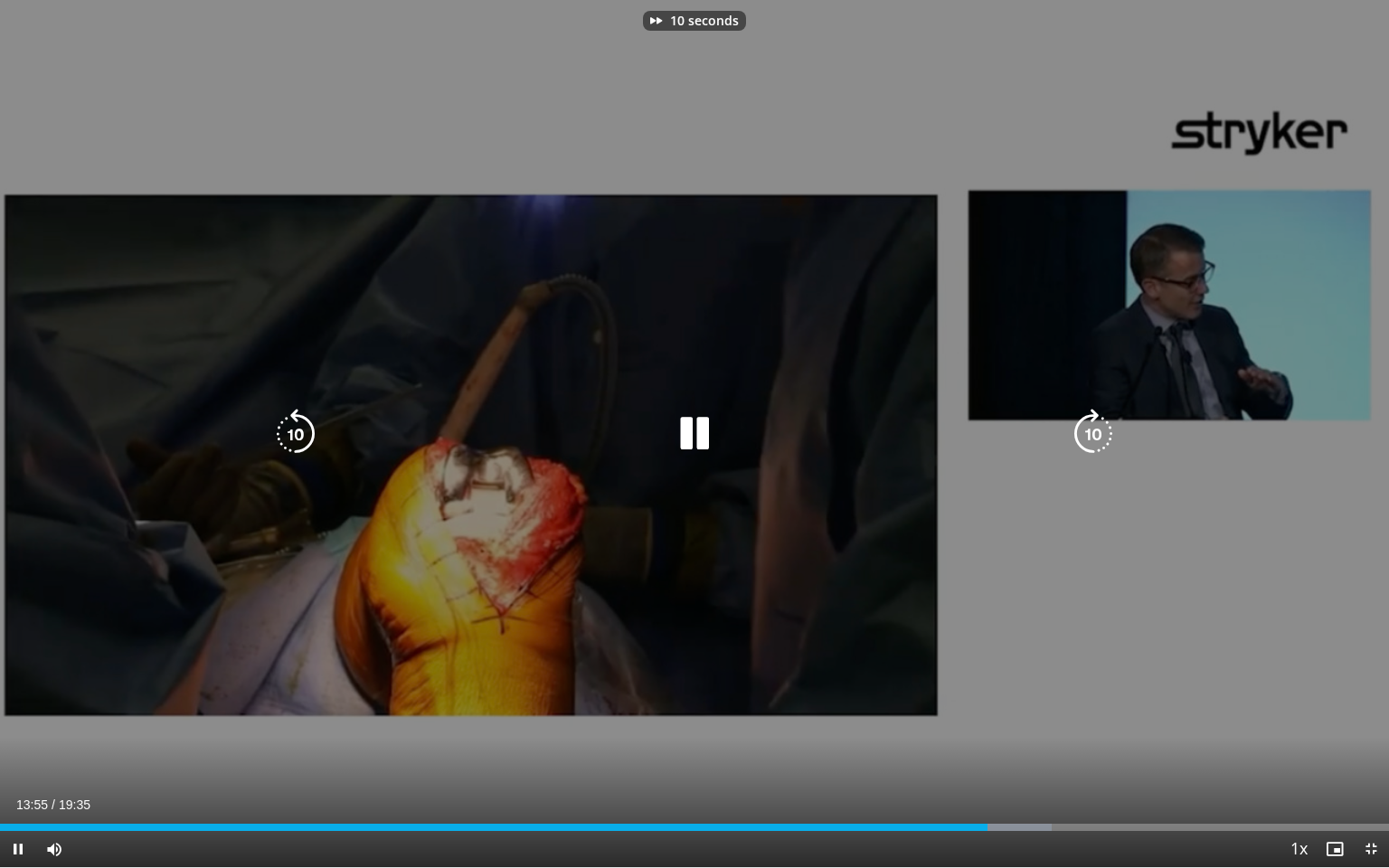 click at bounding box center [1093, 434] 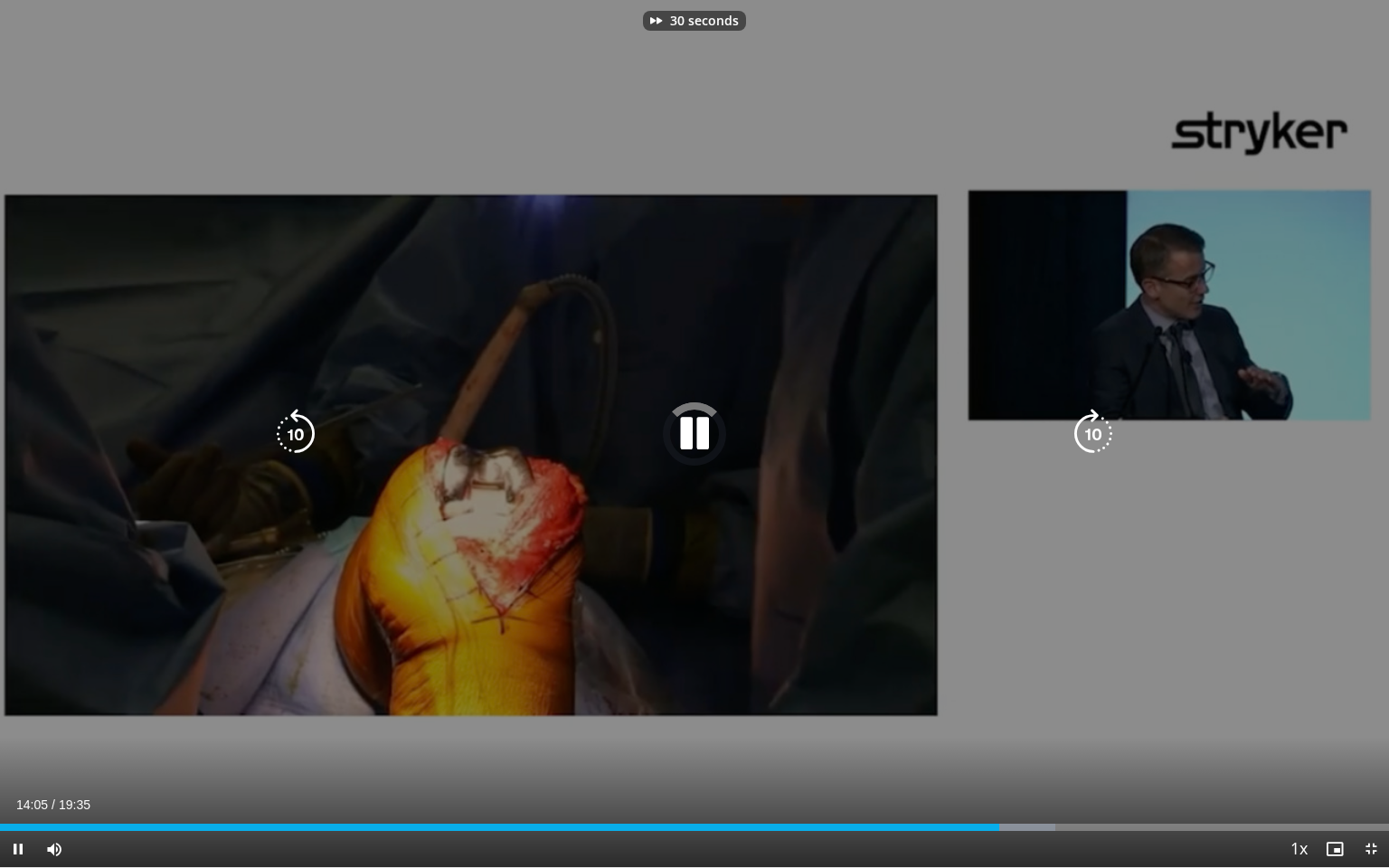 click at bounding box center (1093, 434) 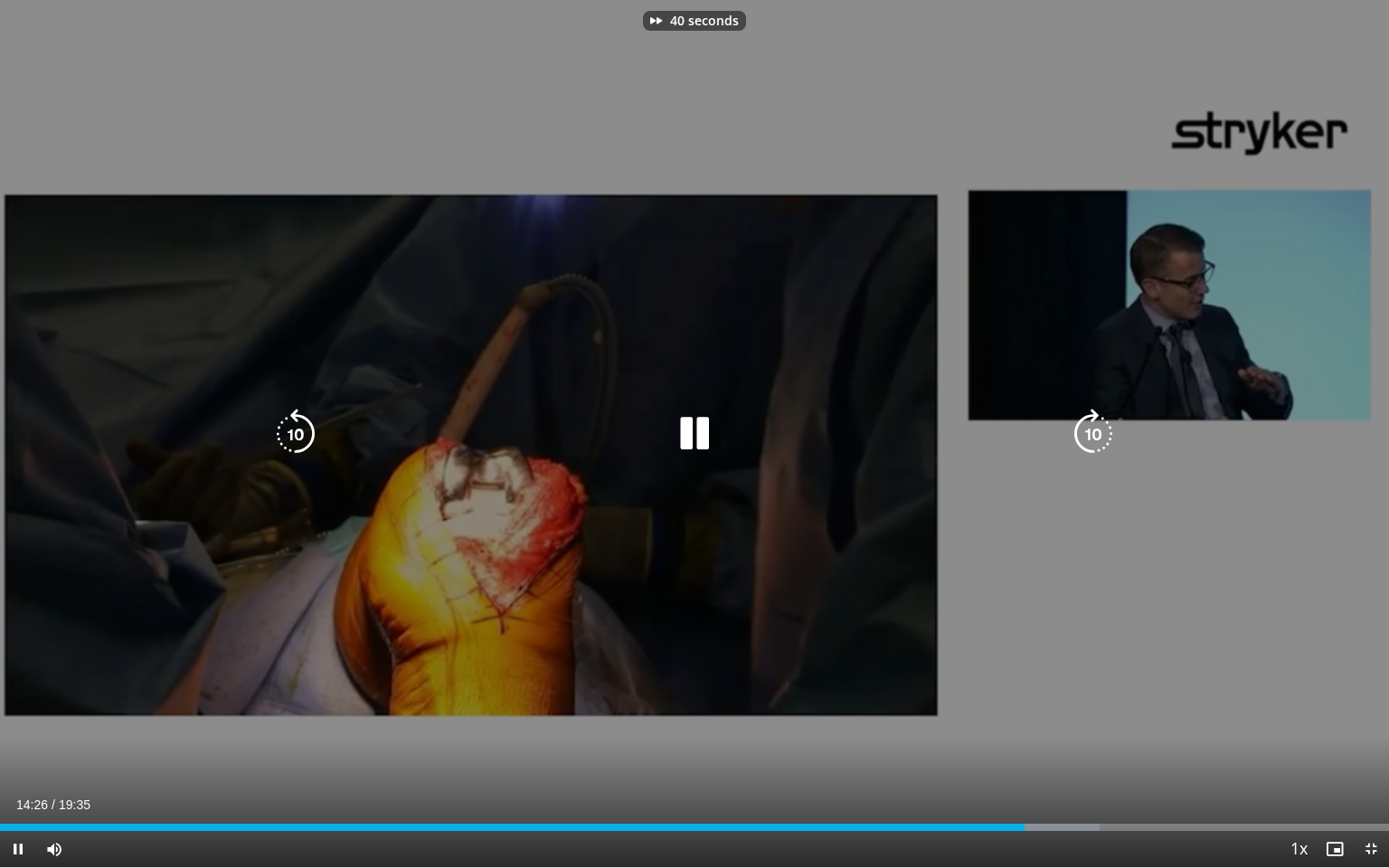 click at bounding box center [1093, 434] 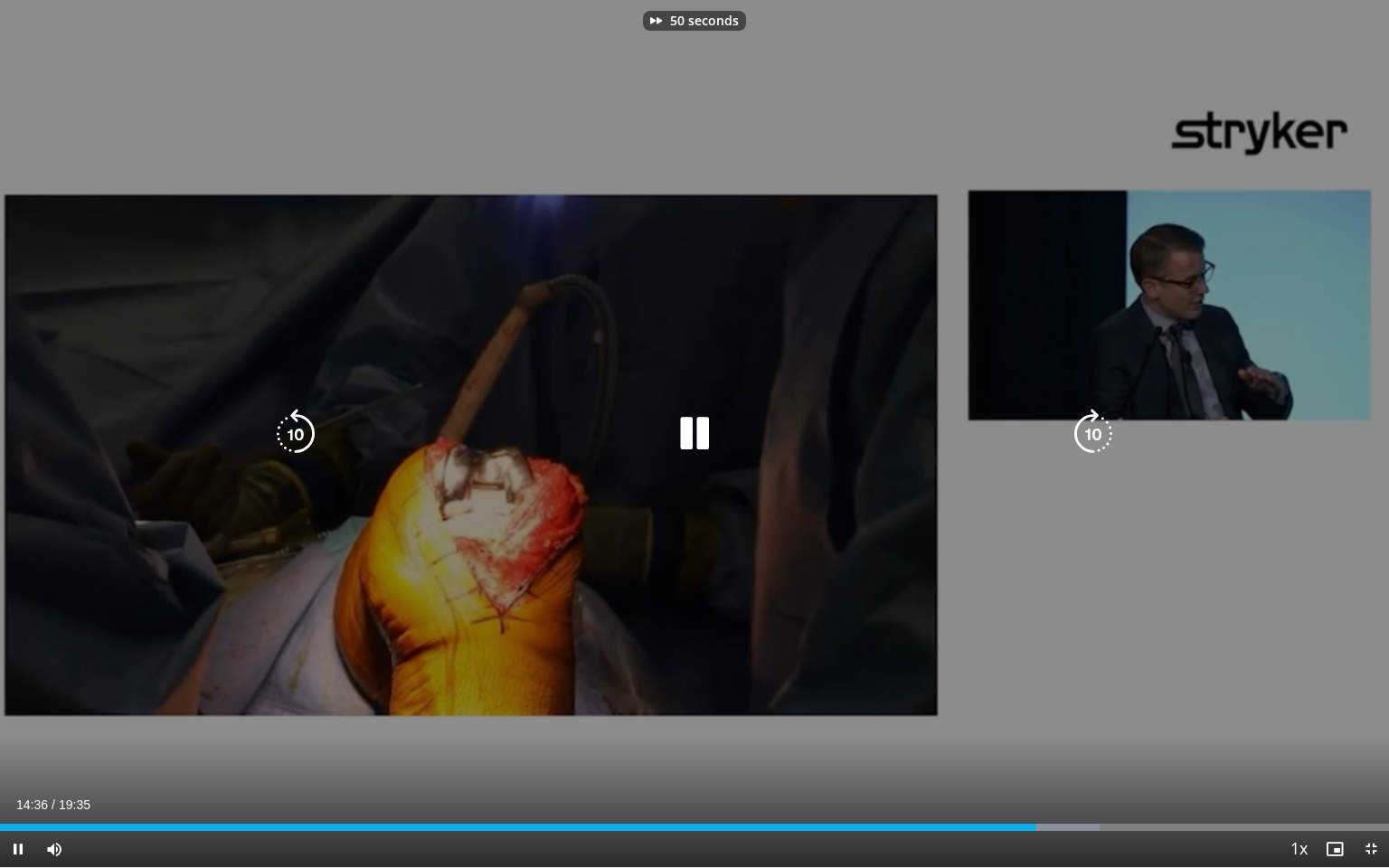 click at bounding box center [1093, 434] 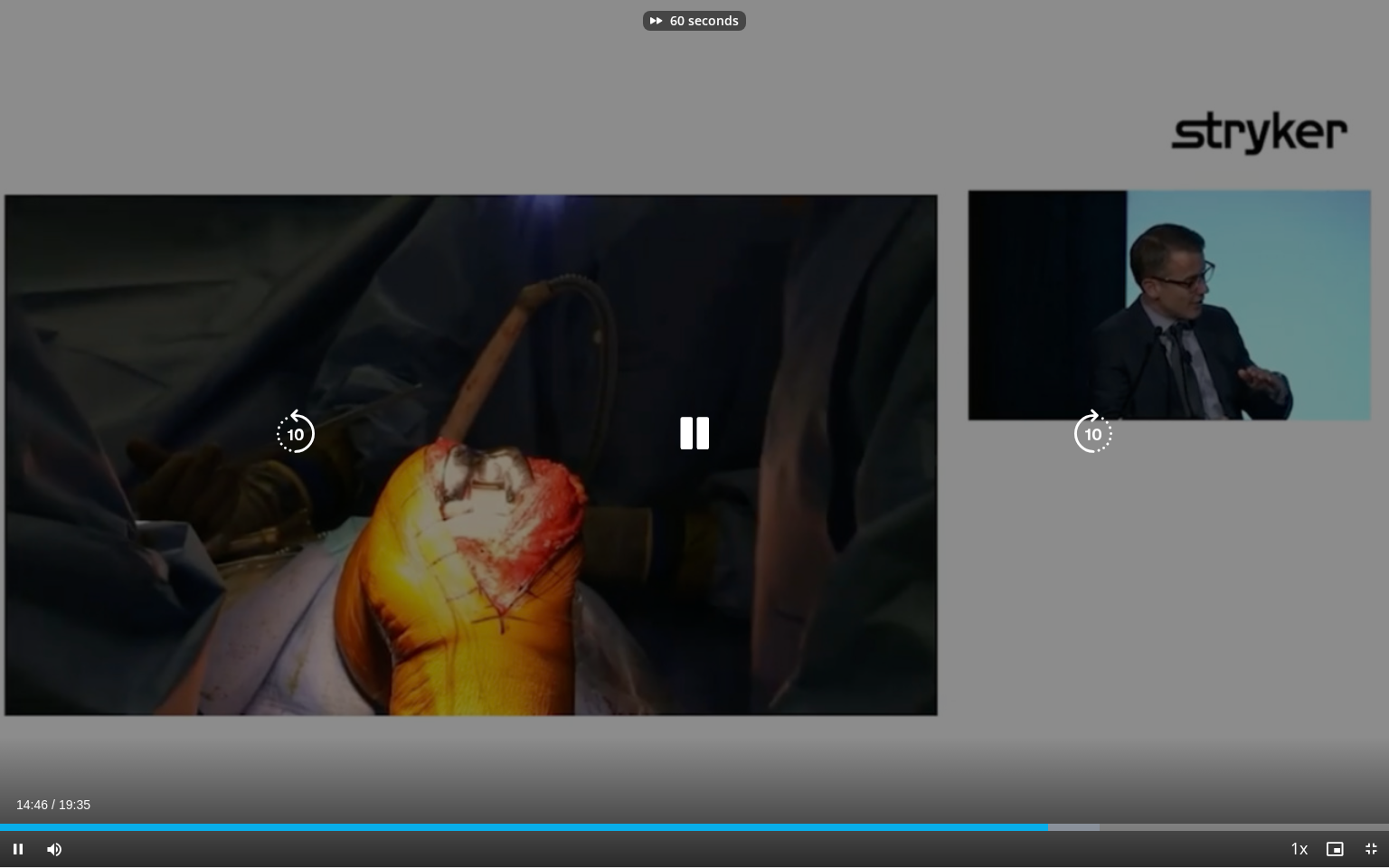 click at bounding box center (1093, 434) 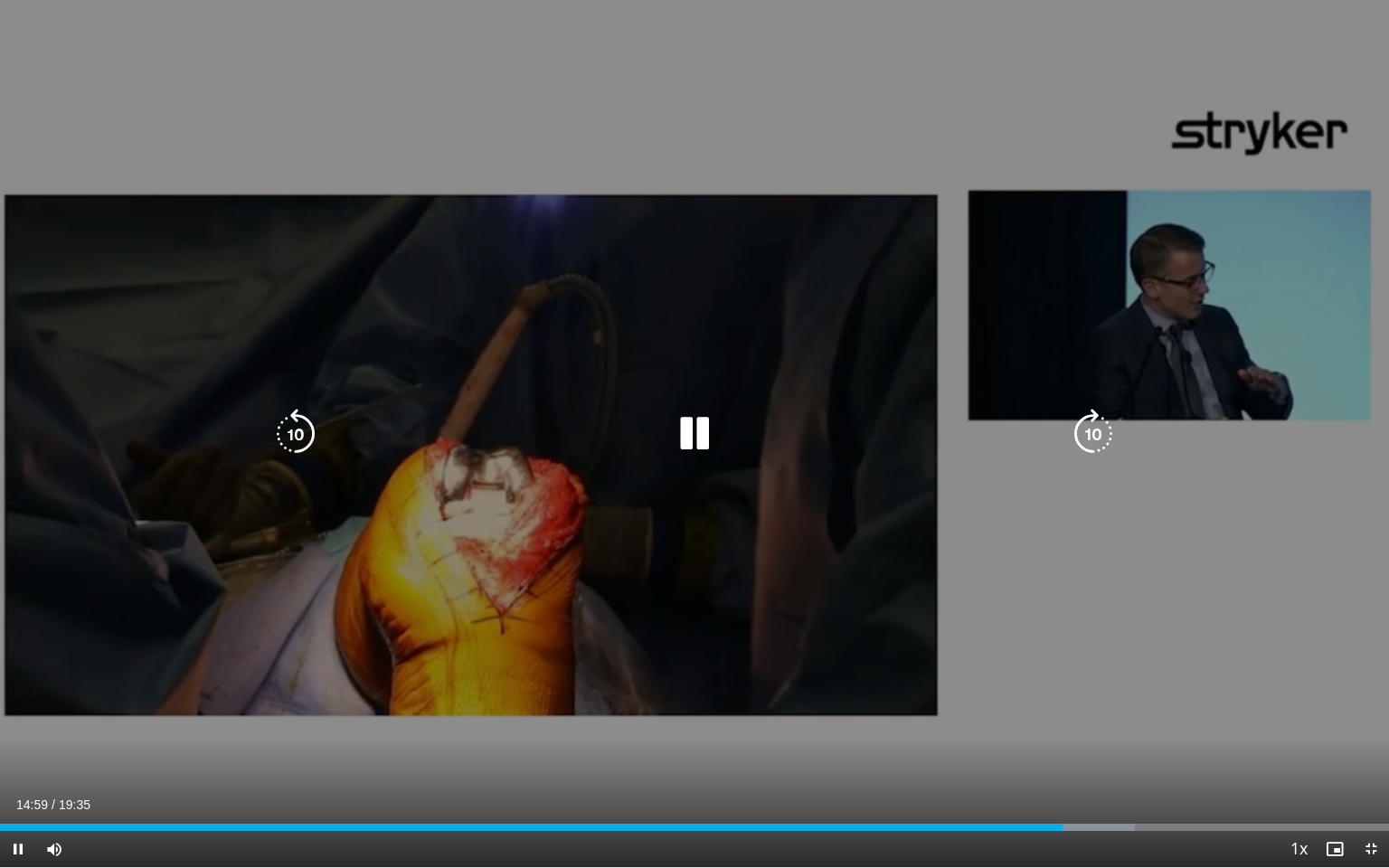 click at bounding box center [1093, 434] 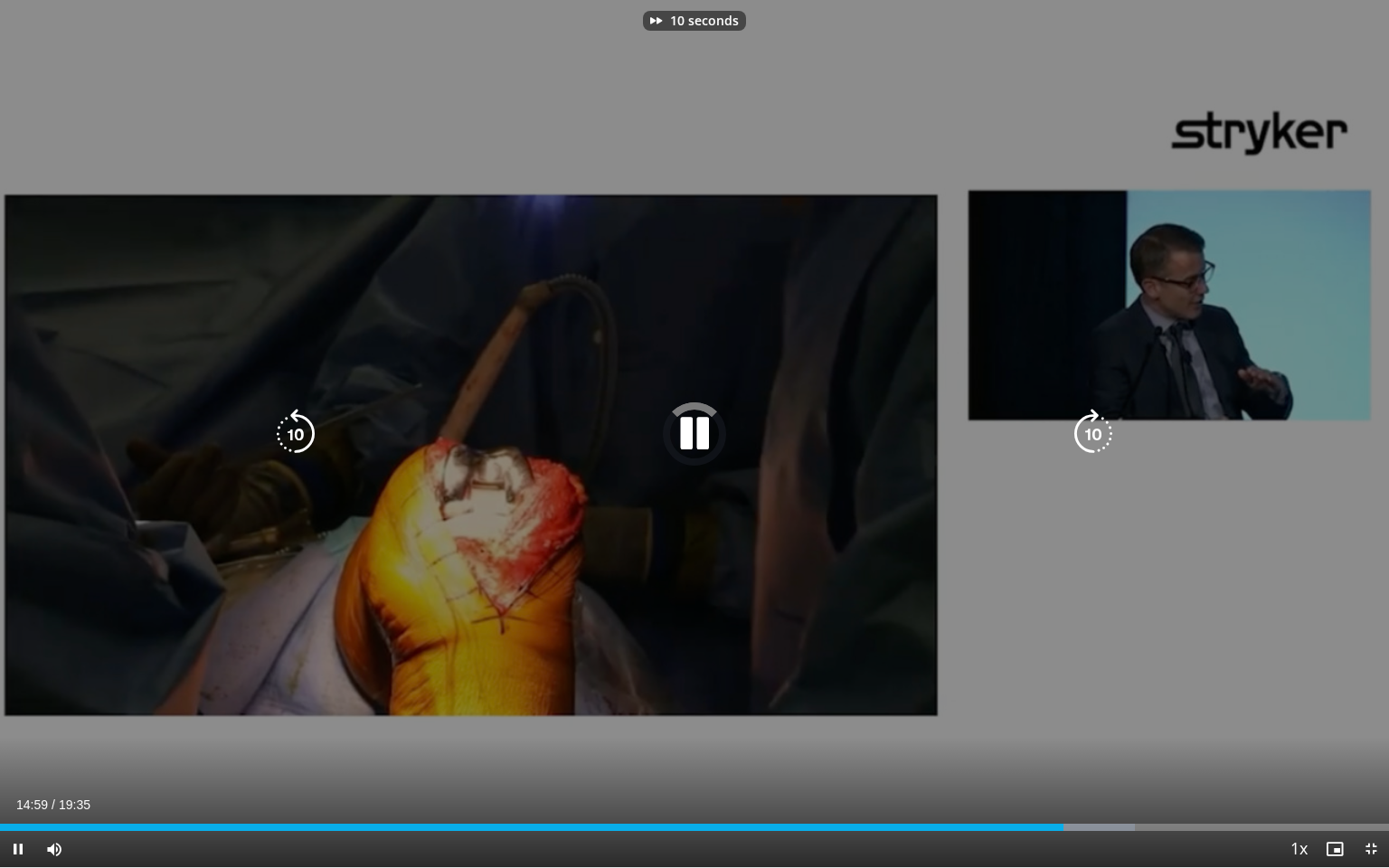 click at bounding box center [1093, 434] 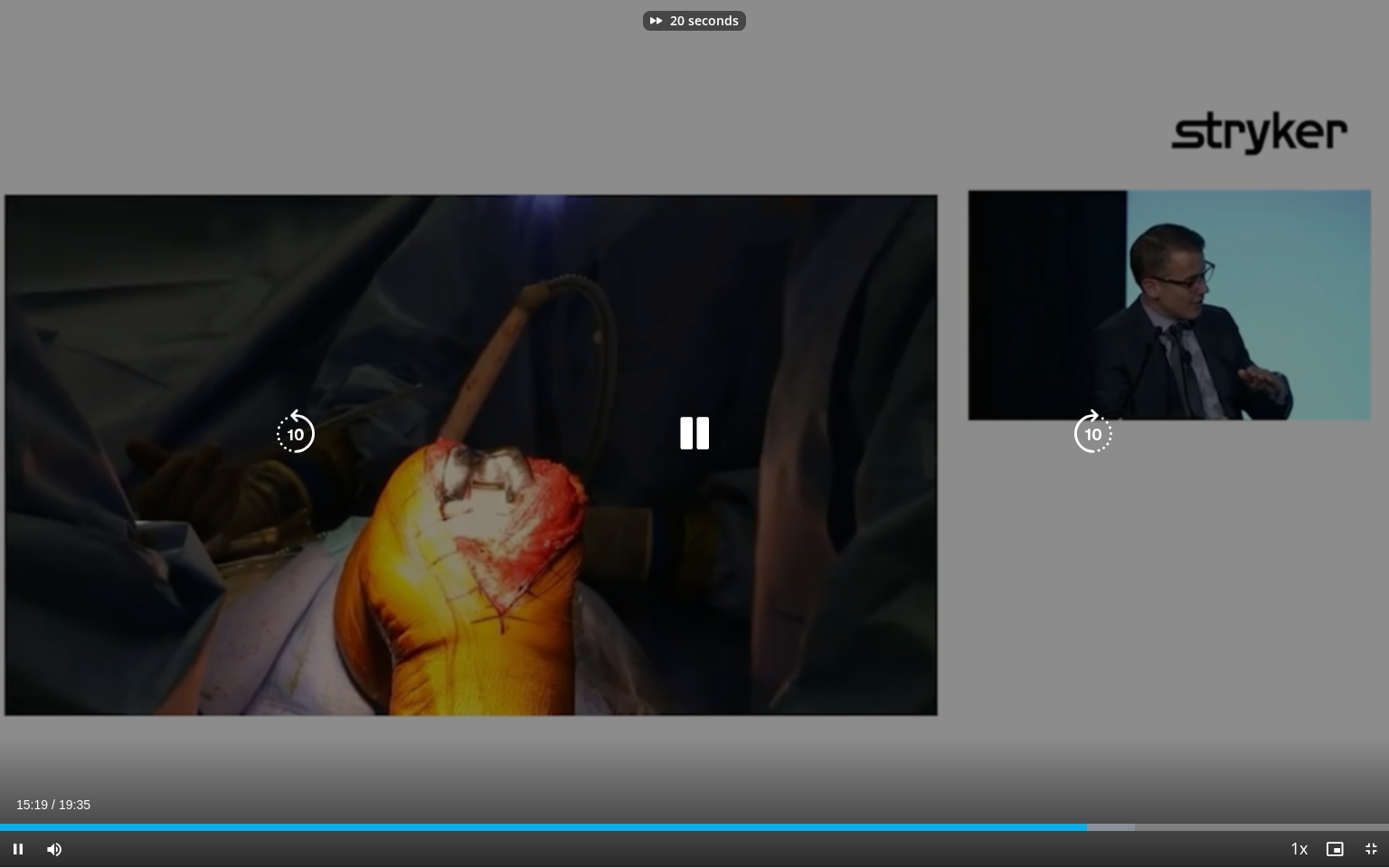 click at bounding box center [1093, 434] 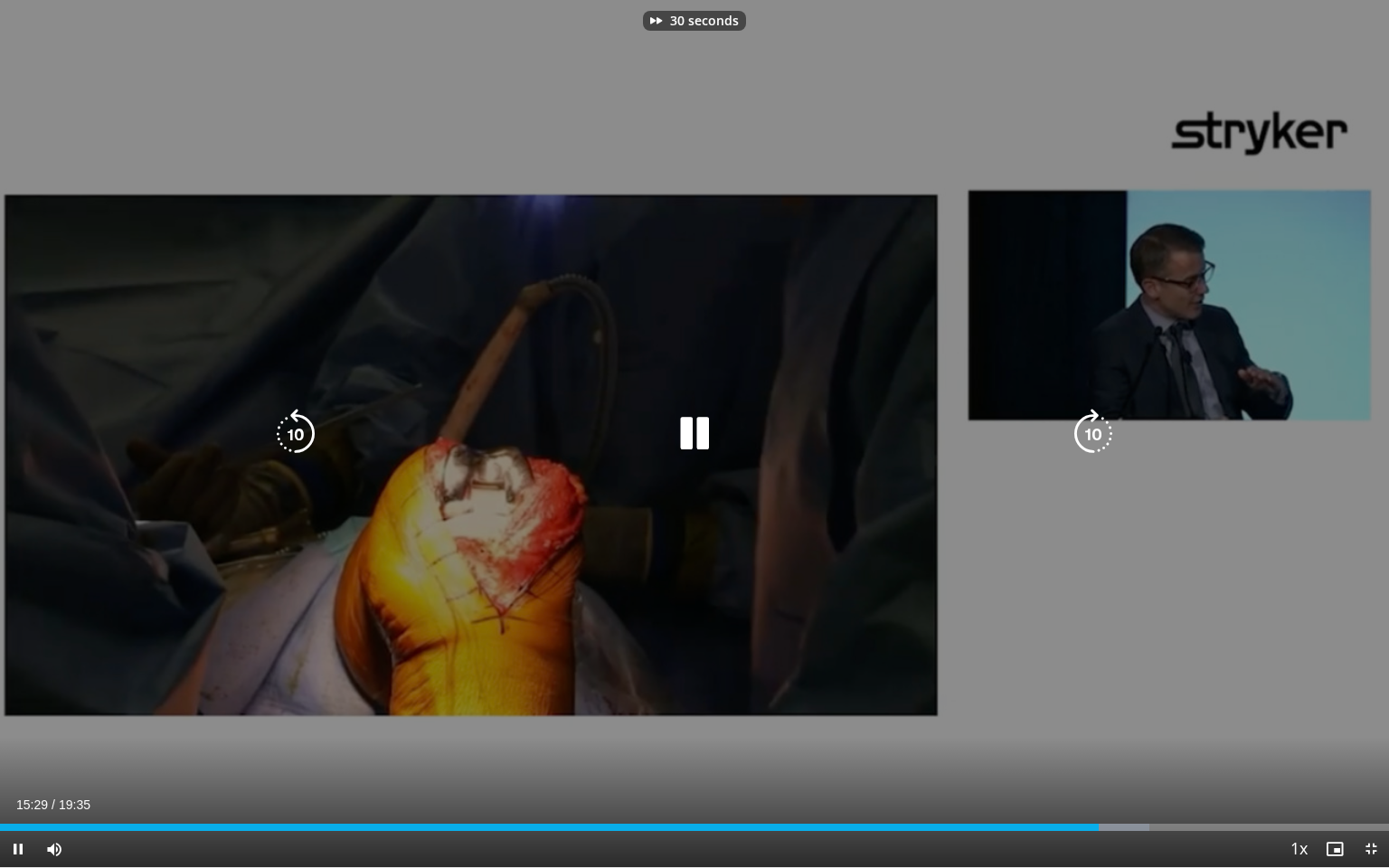 click at bounding box center (1093, 434) 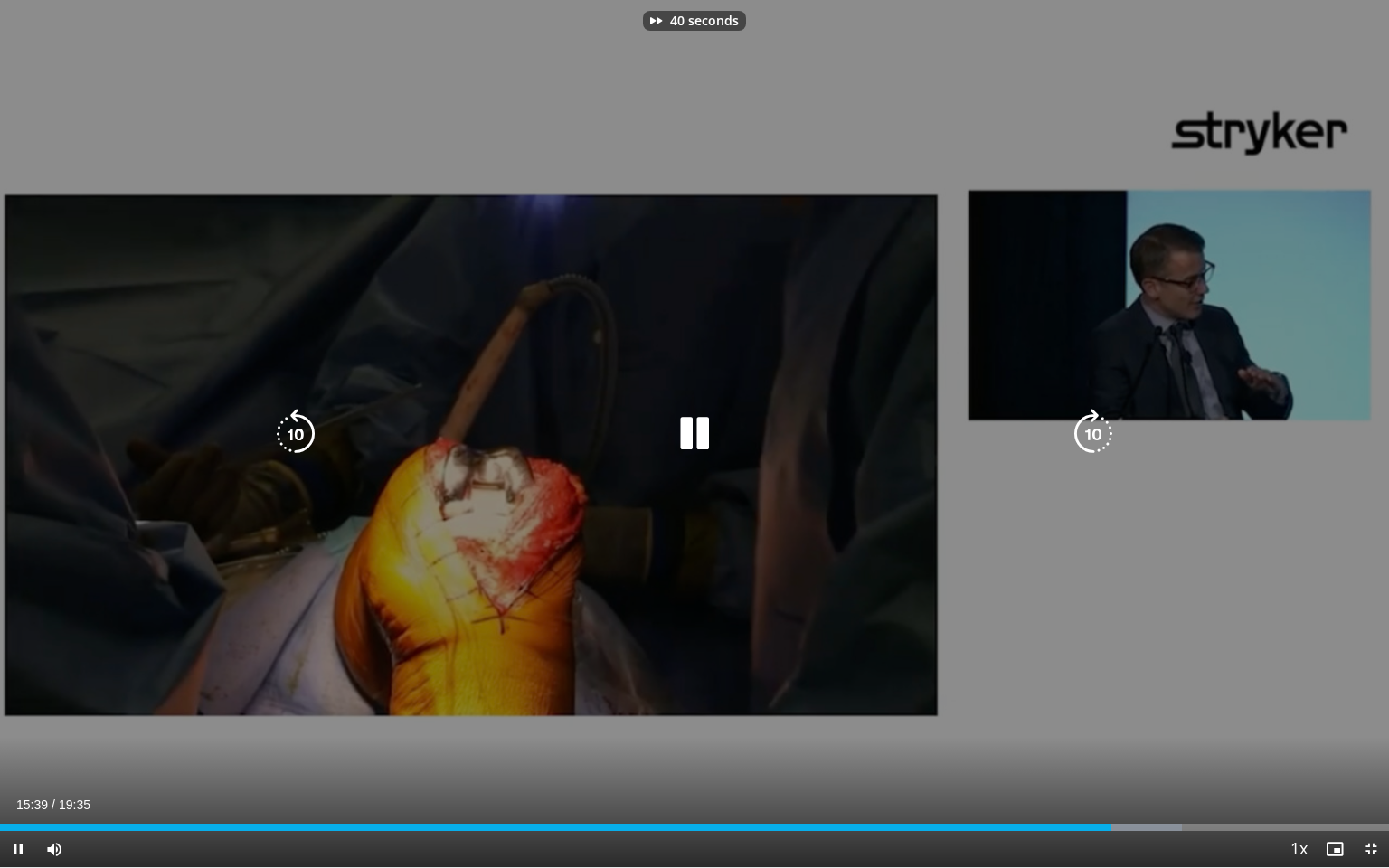 click at bounding box center (1093, 434) 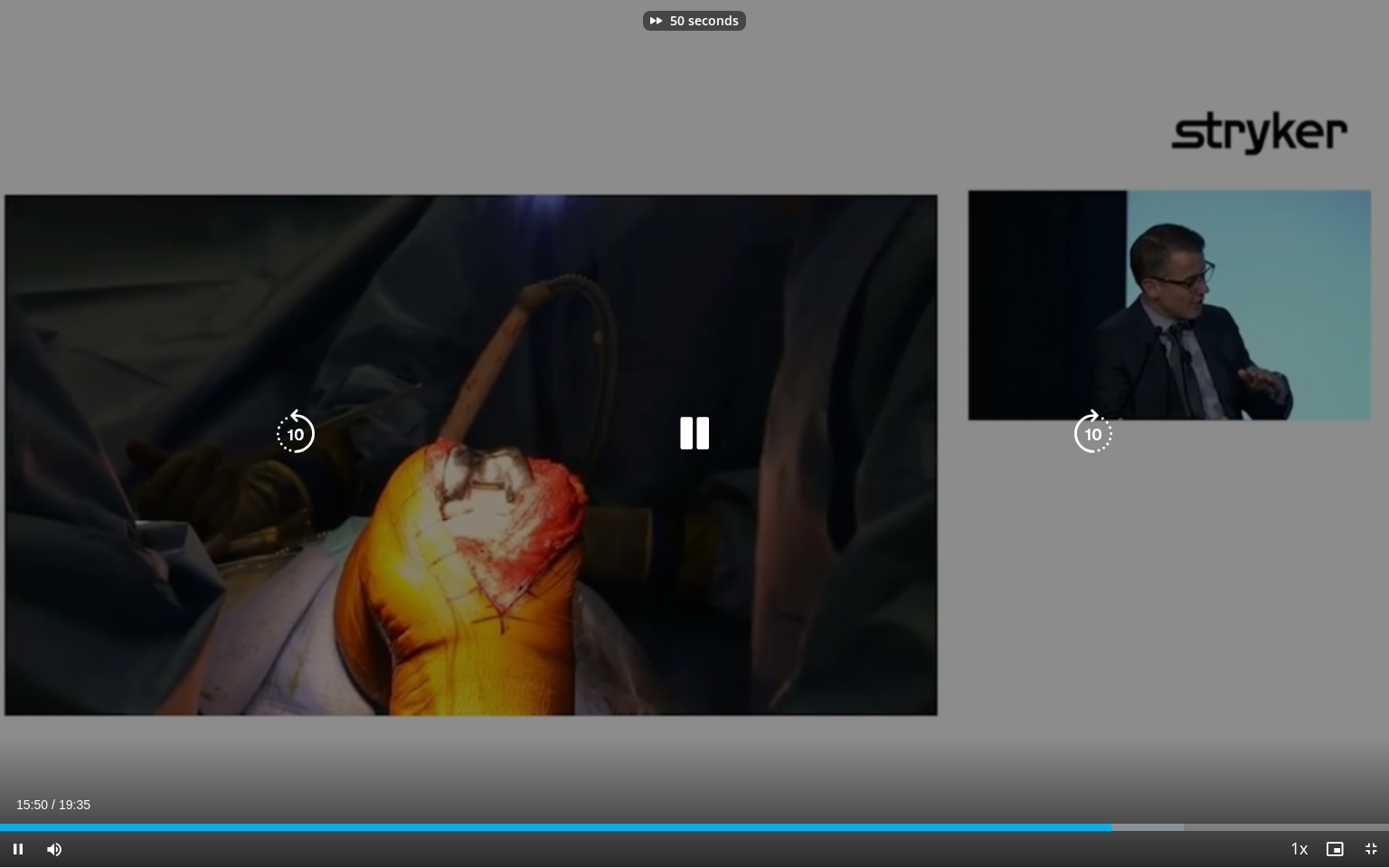 click at bounding box center [1093, 434] 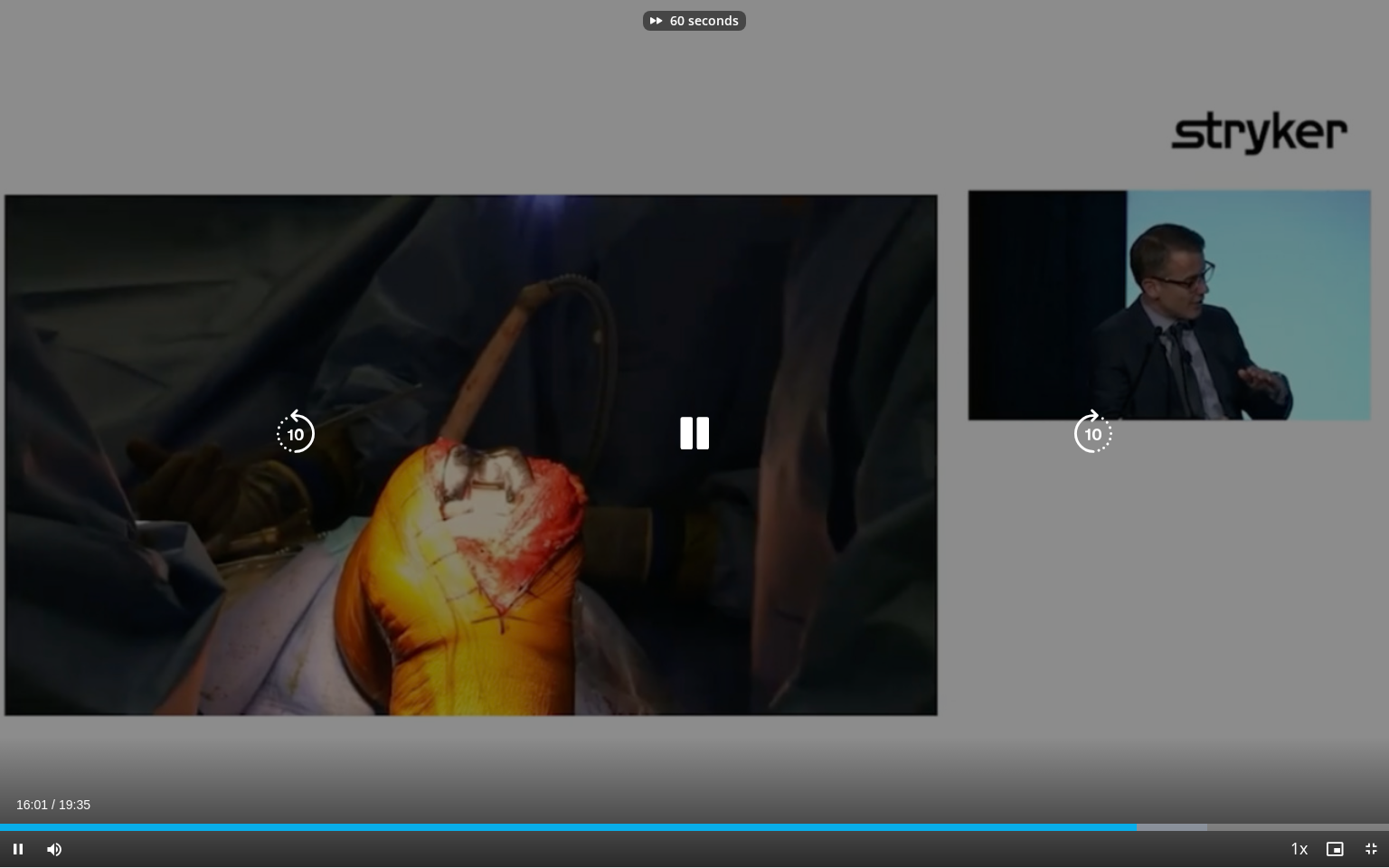 click at bounding box center [1093, 434] 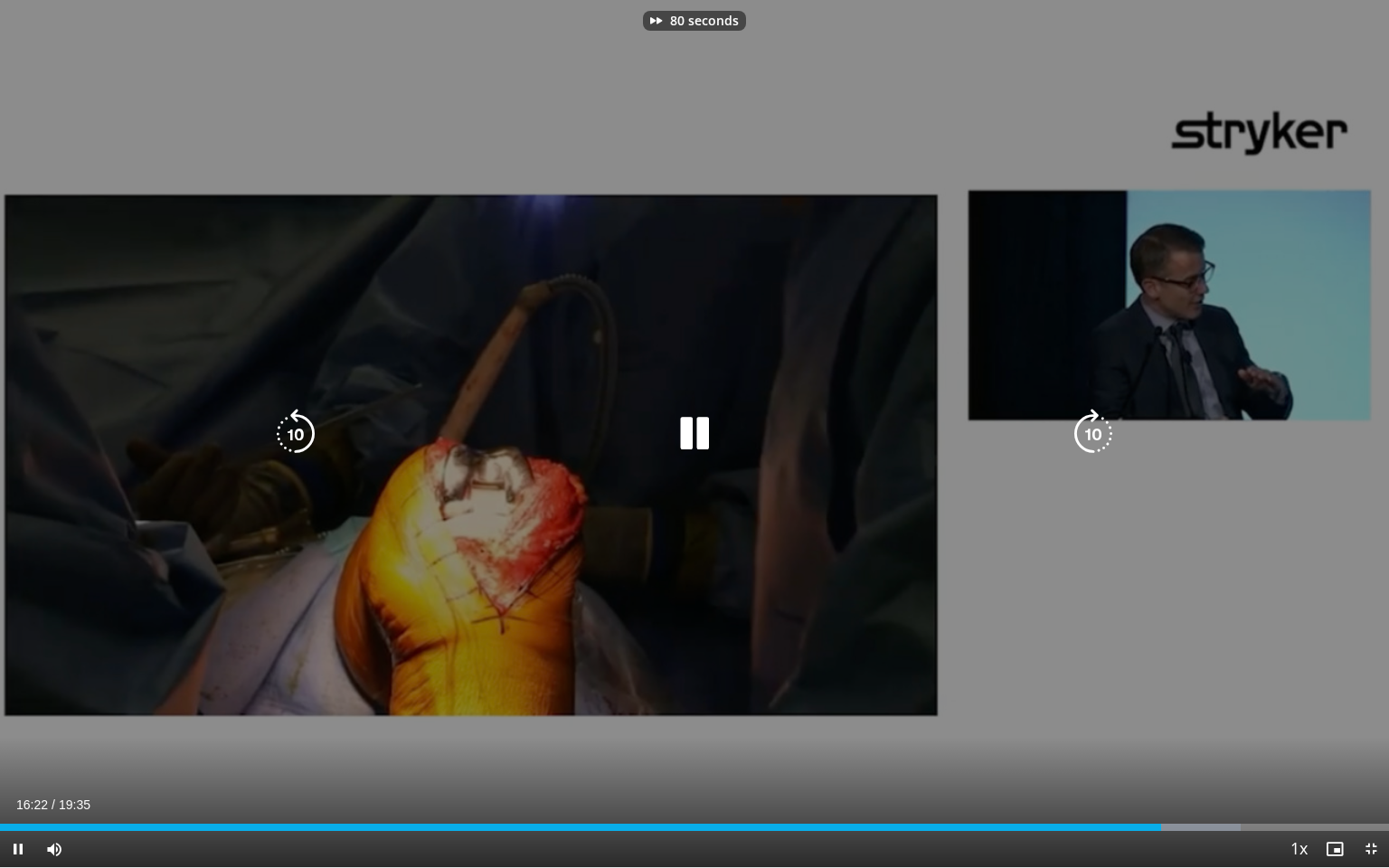 click at bounding box center (1093, 434) 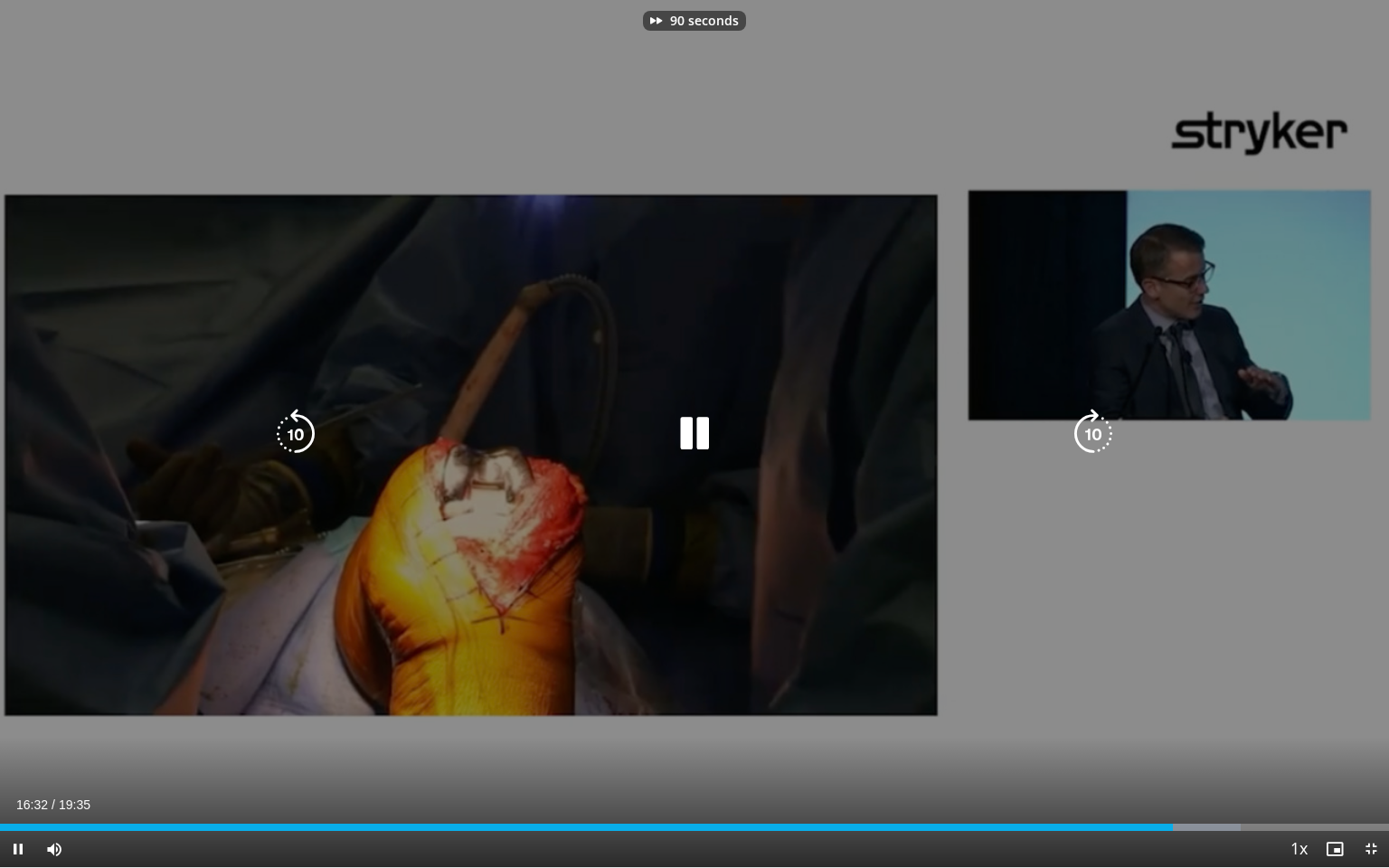 click at bounding box center (1093, 434) 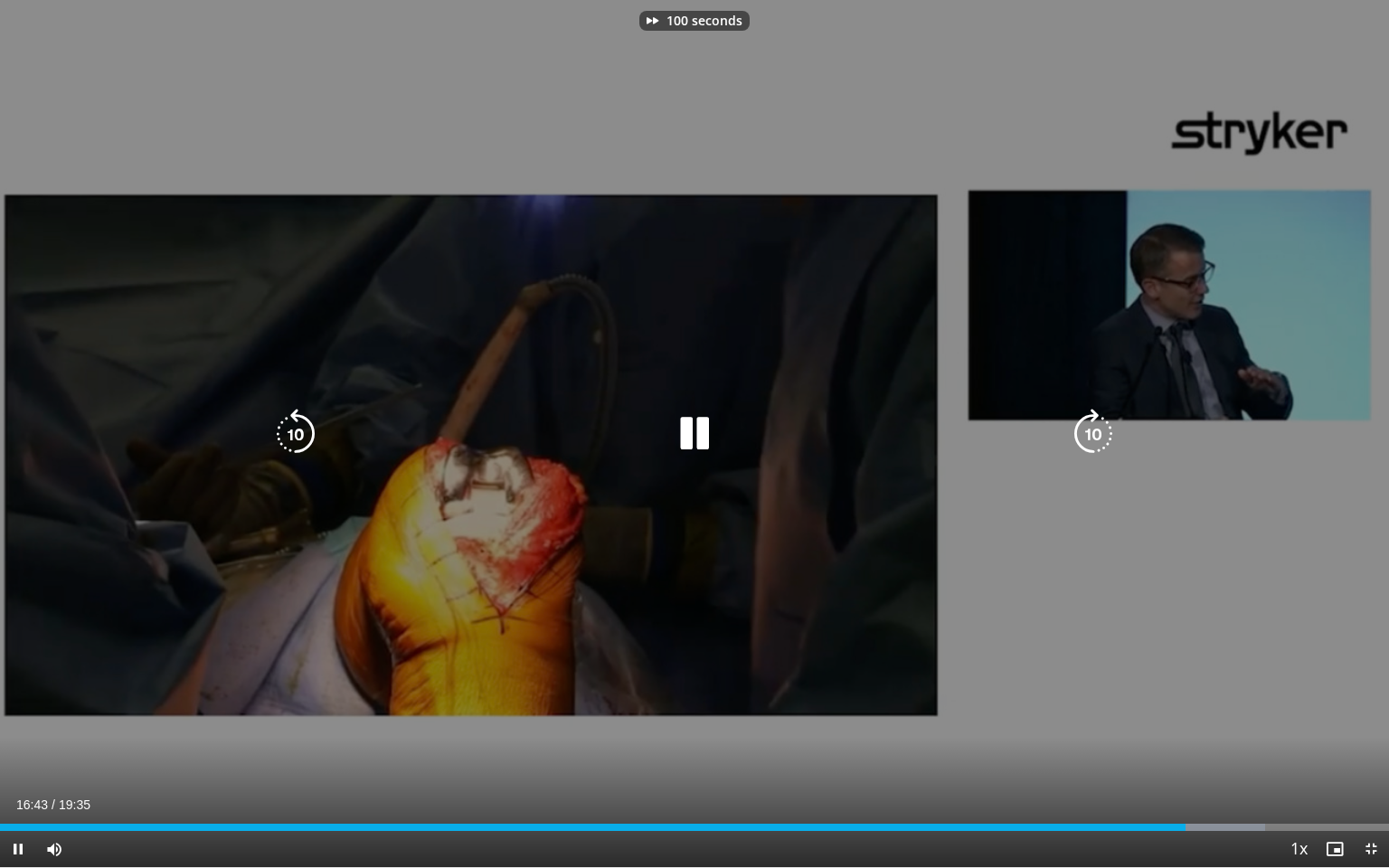 click at bounding box center [1093, 434] 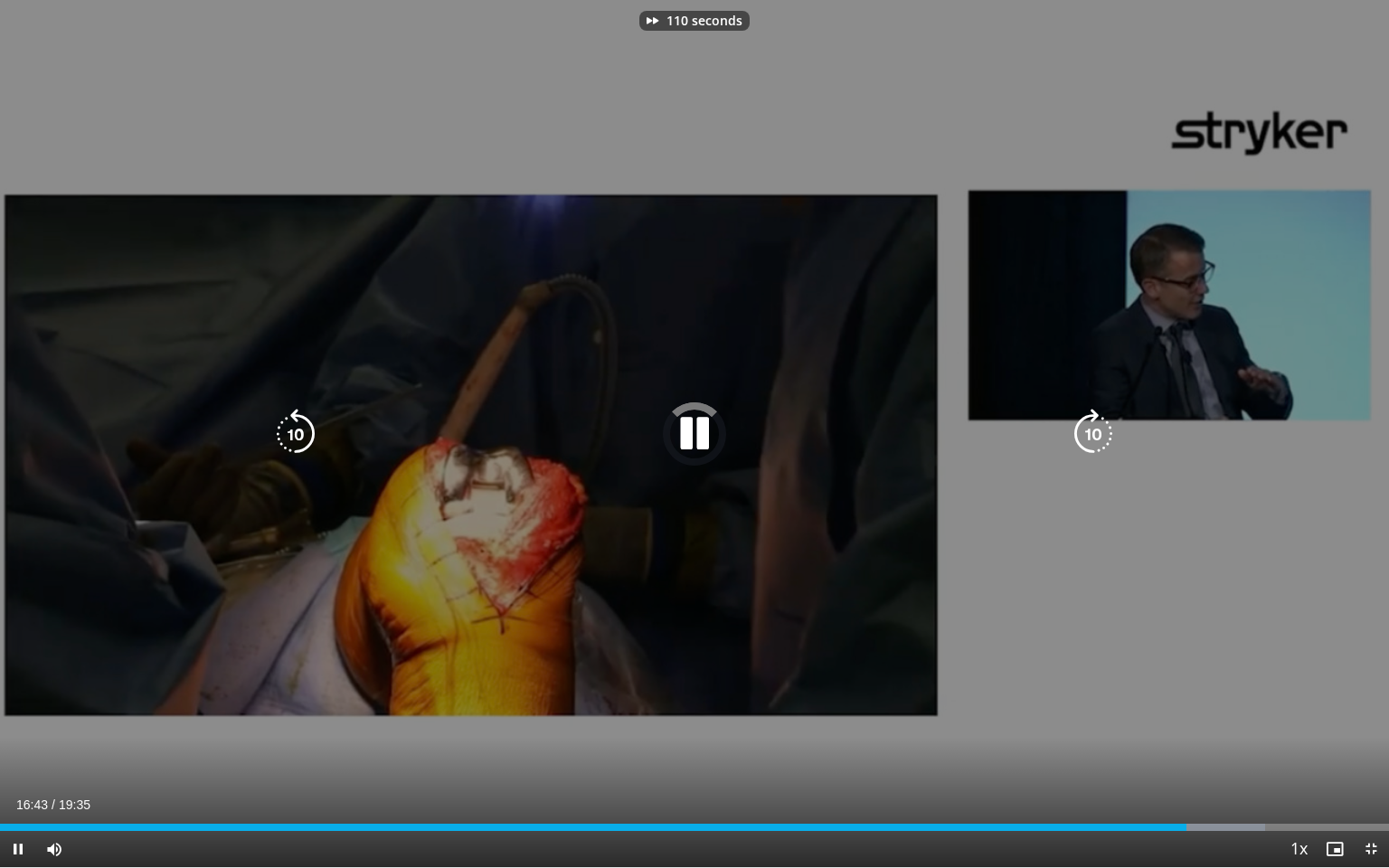 click at bounding box center (1093, 434) 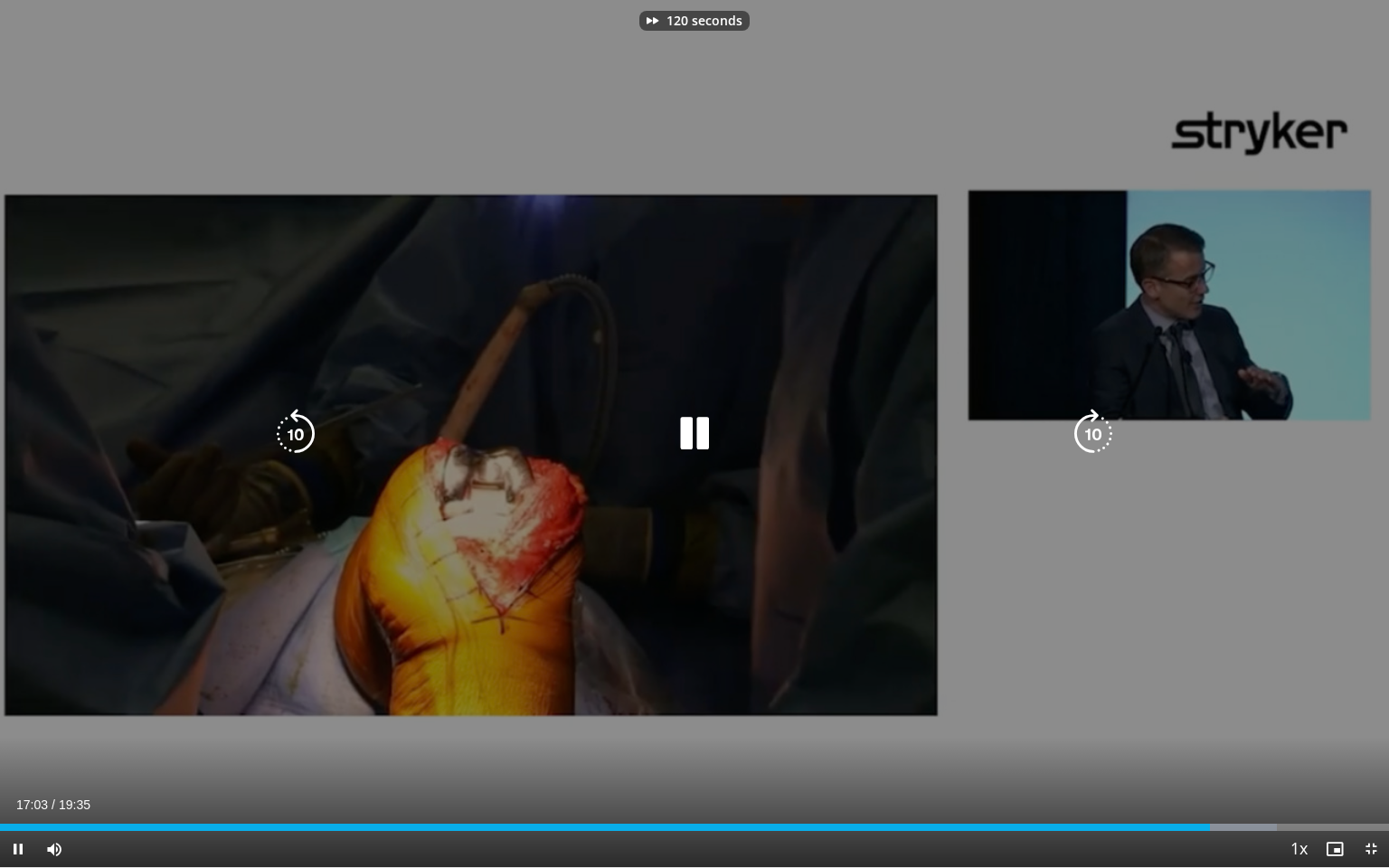 click at bounding box center [1093, 434] 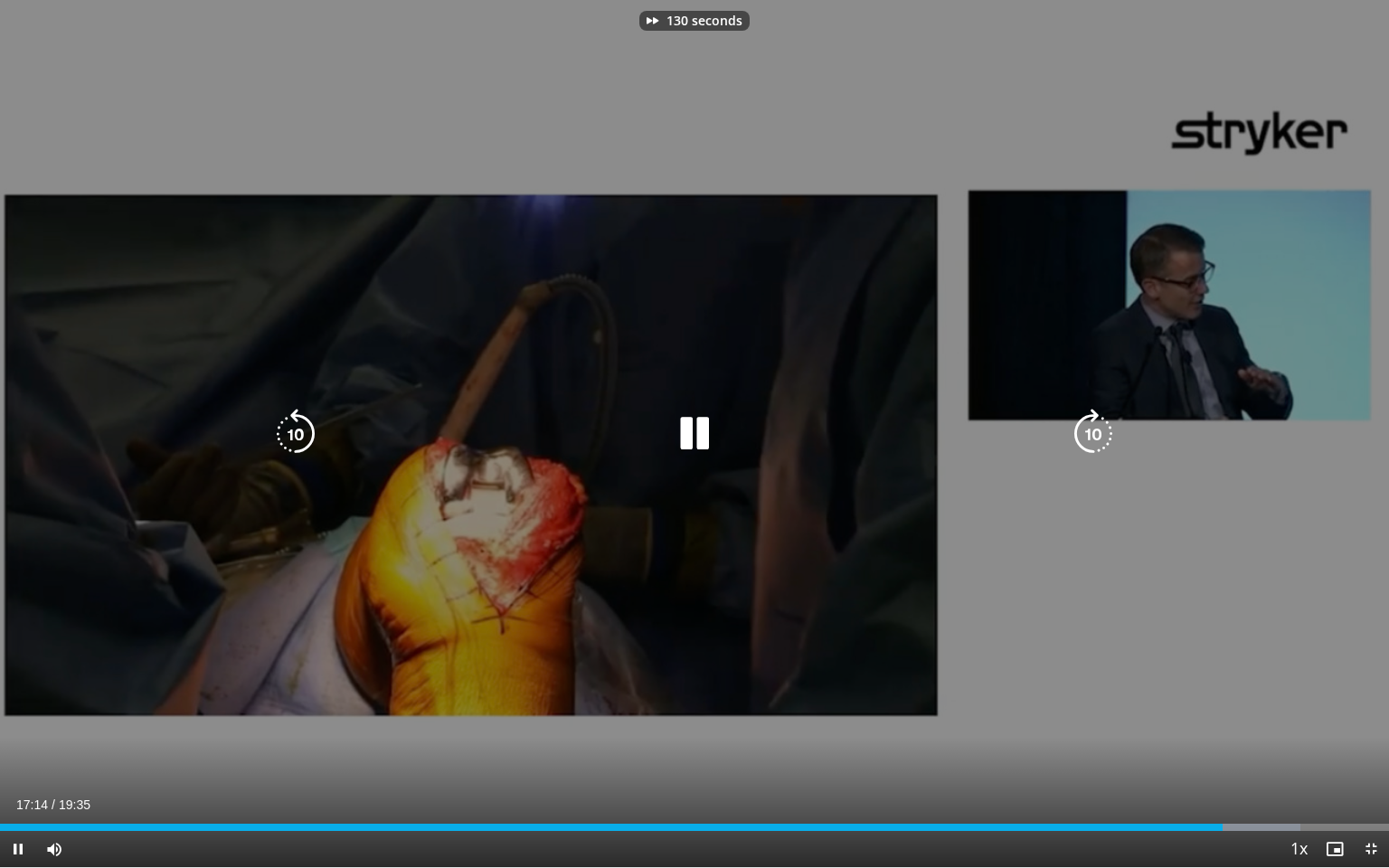 click at bounding box center [1093, 434] 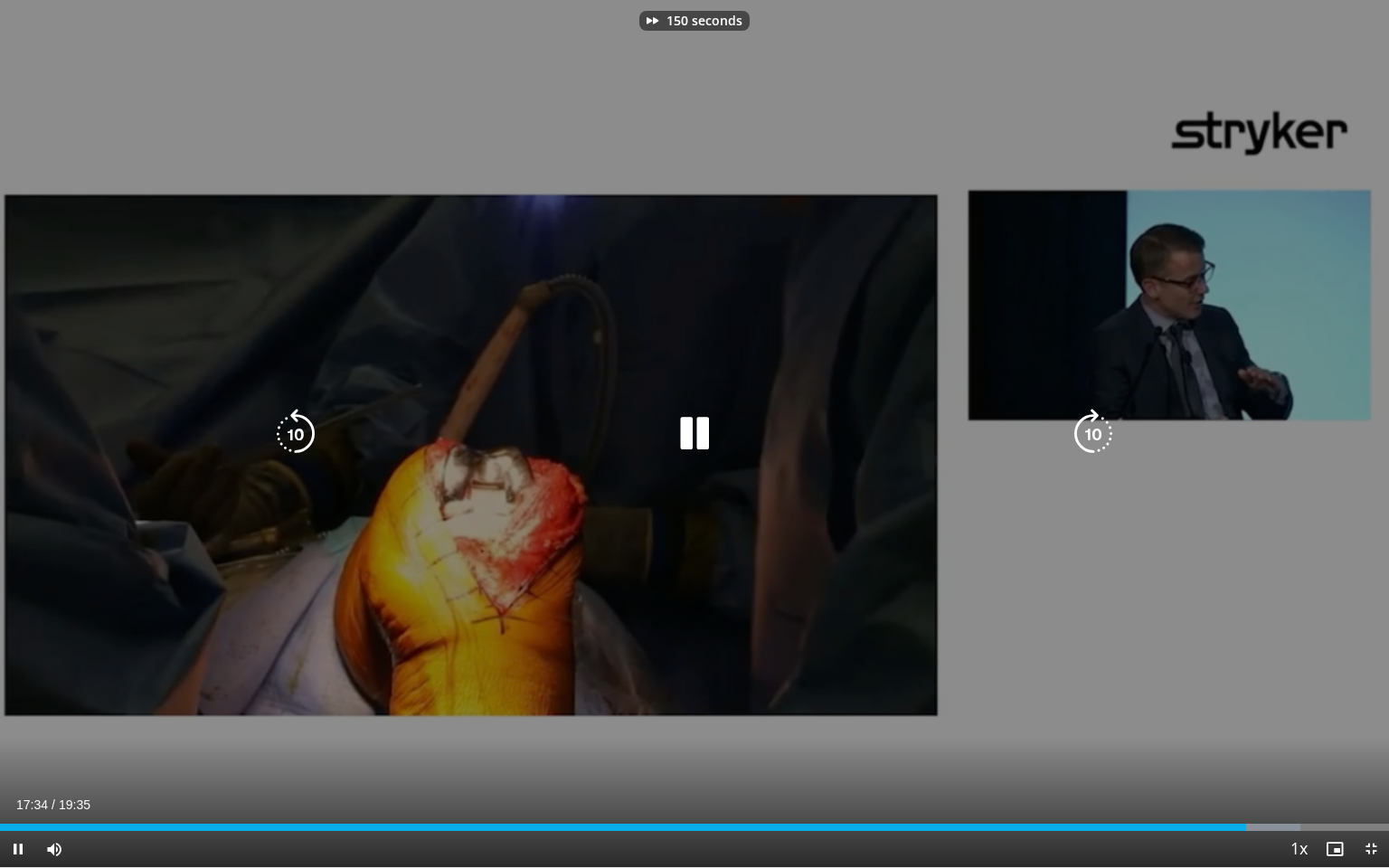 click at bounding box center (1093, 434) 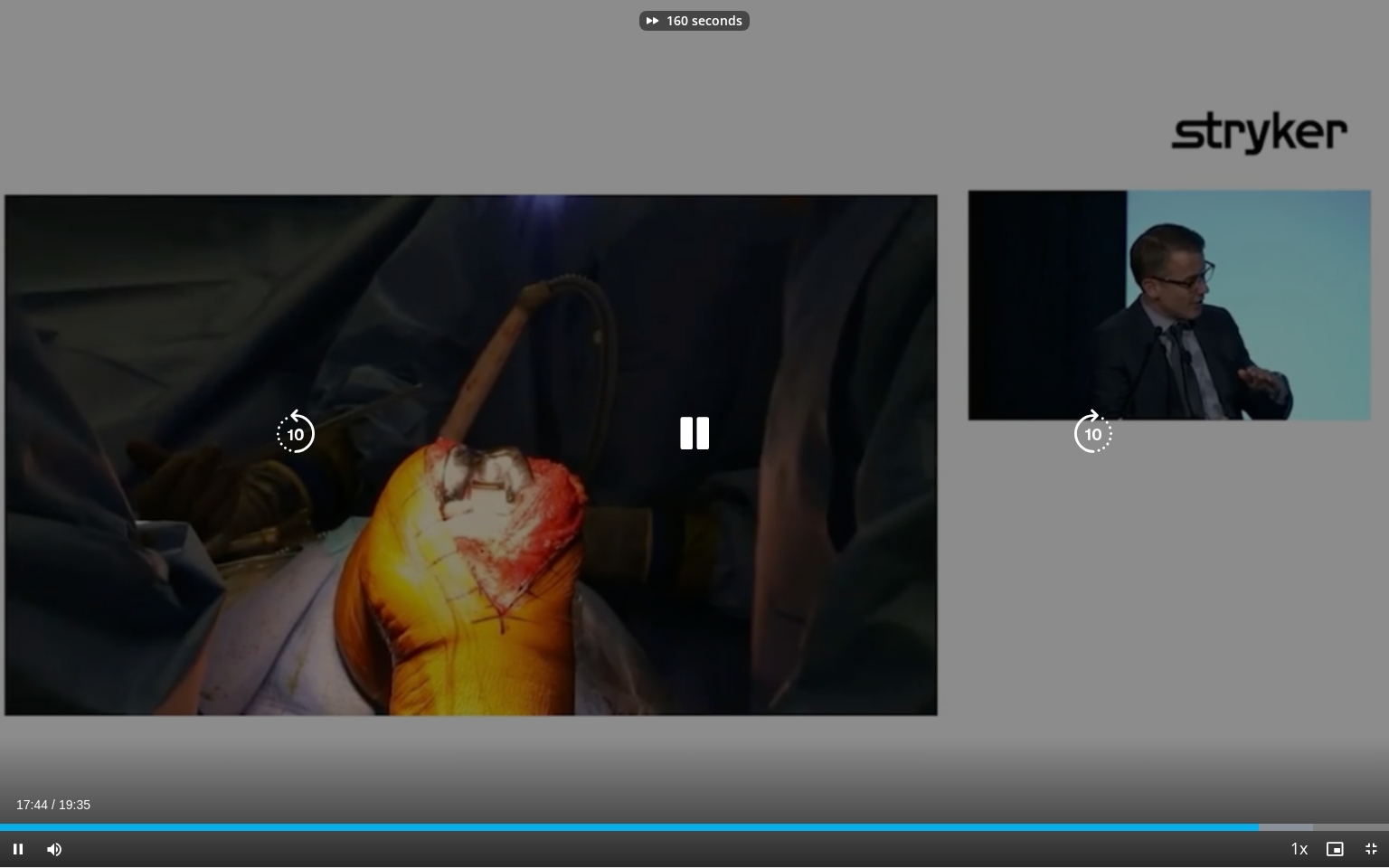 click at bounding box center (1093, 434) 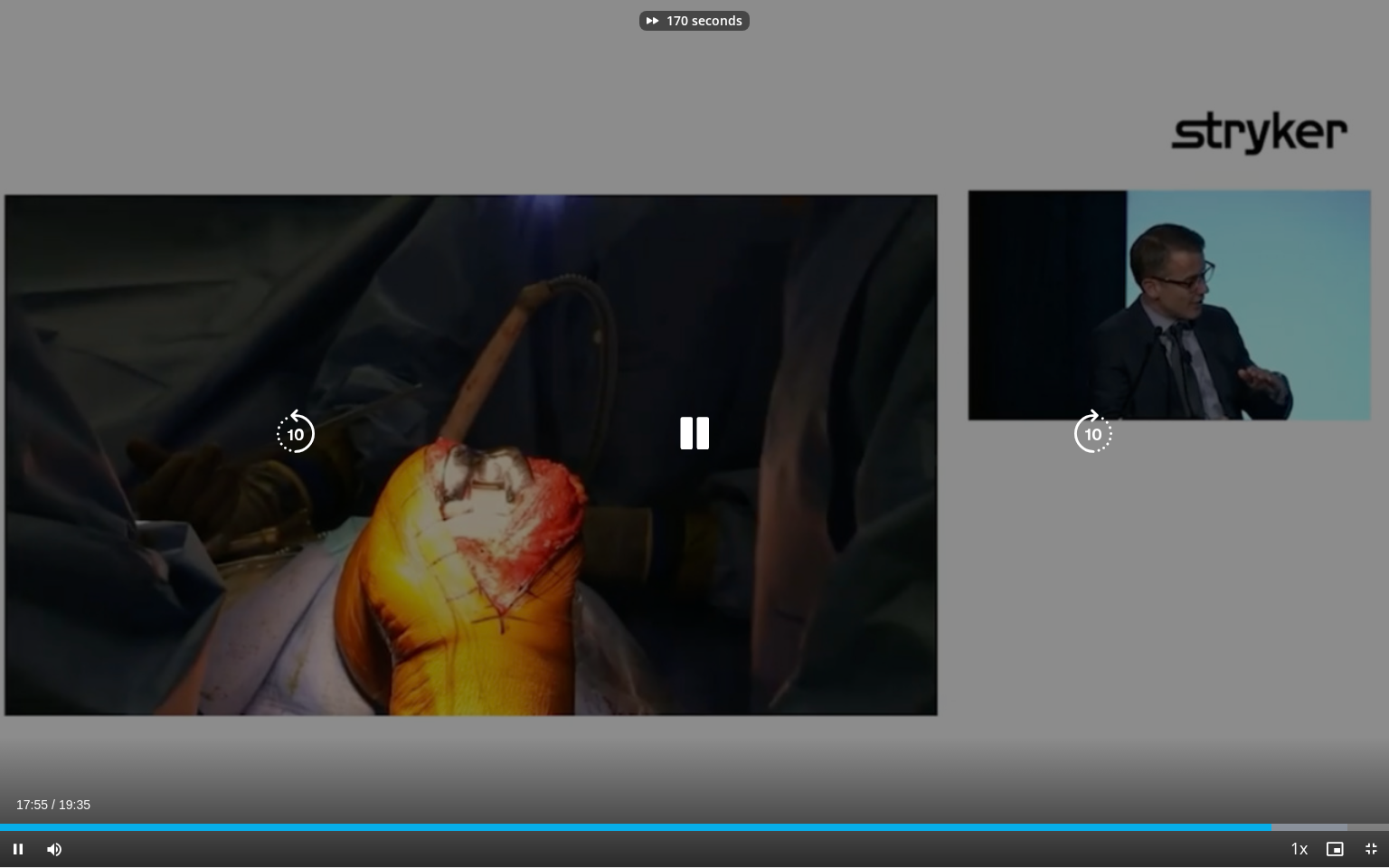 click at bounding box center [1093, 434] 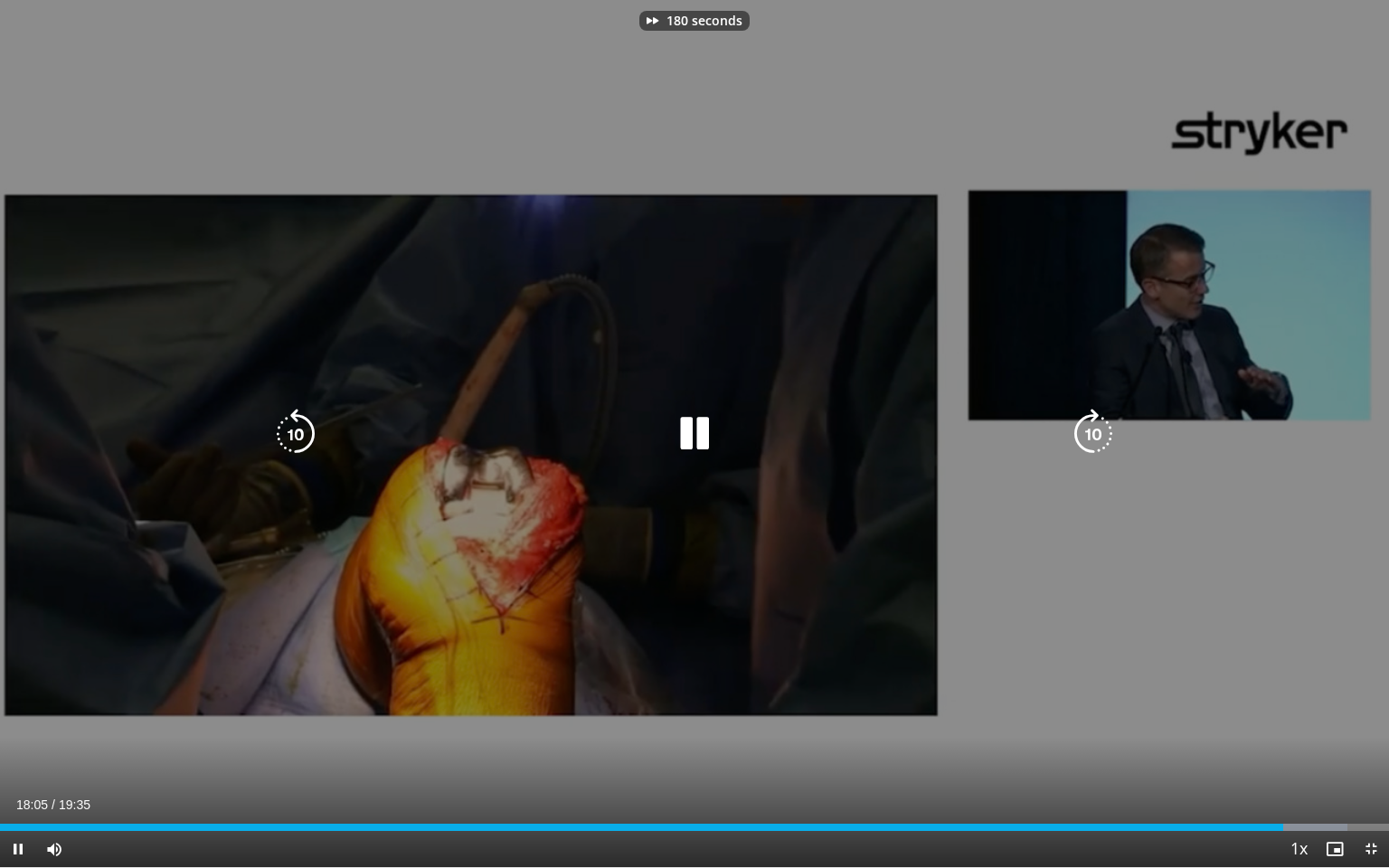 click at bounding box center (1093, 434) 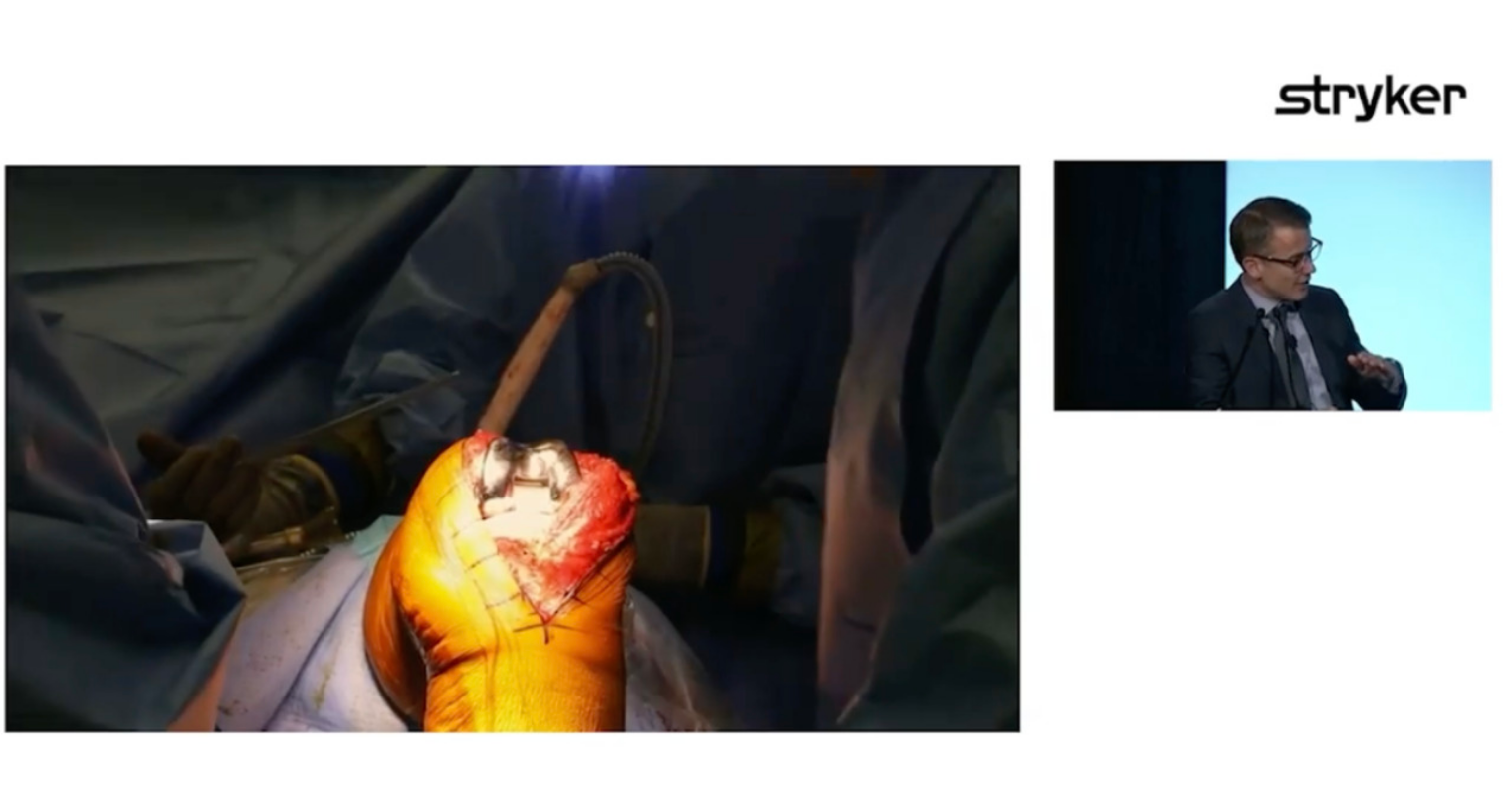 scroll, scrollTop: 99, scrollLeft: 0, axis: vertical 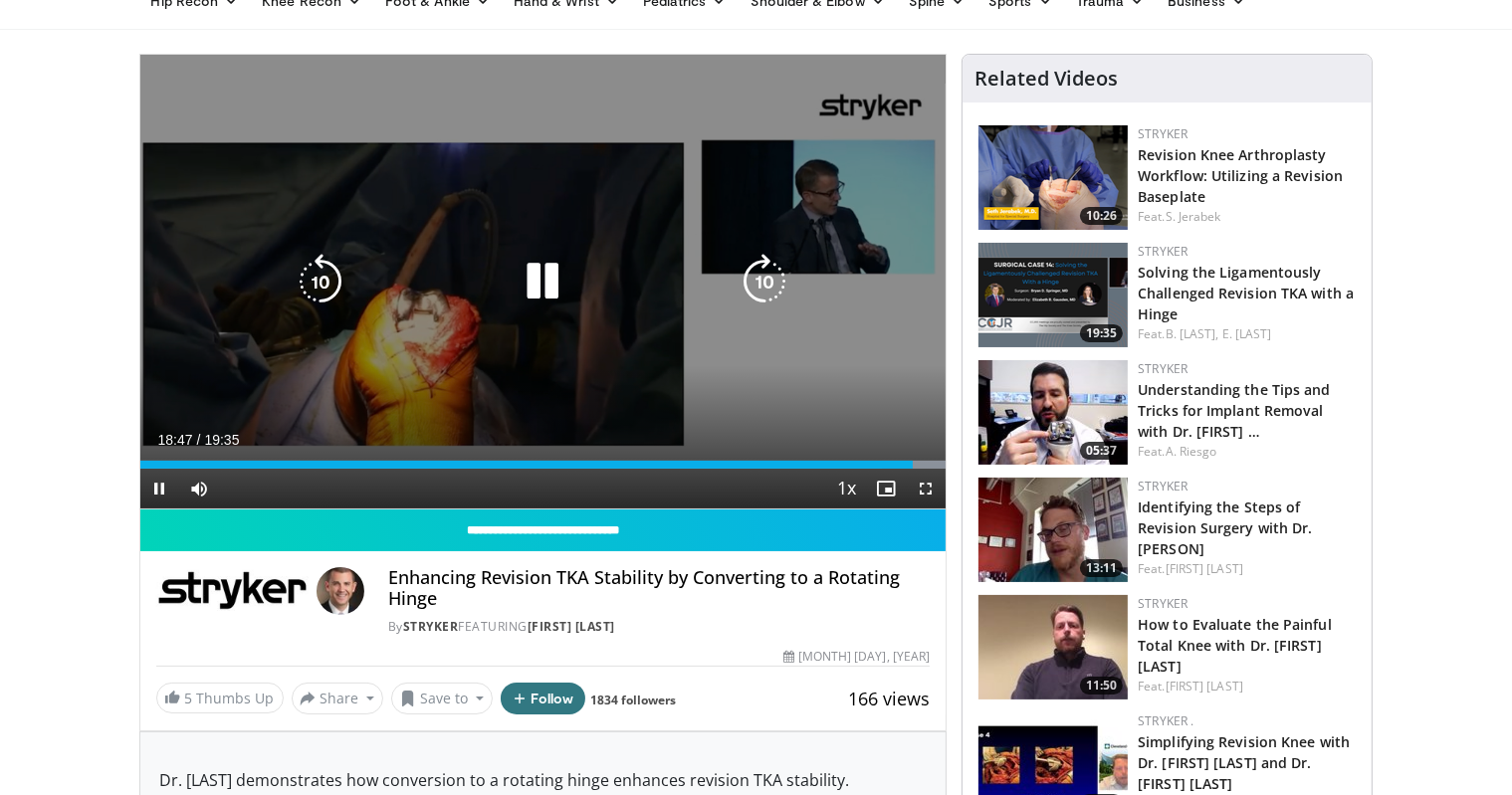 click at bounding box center [542, 282] 